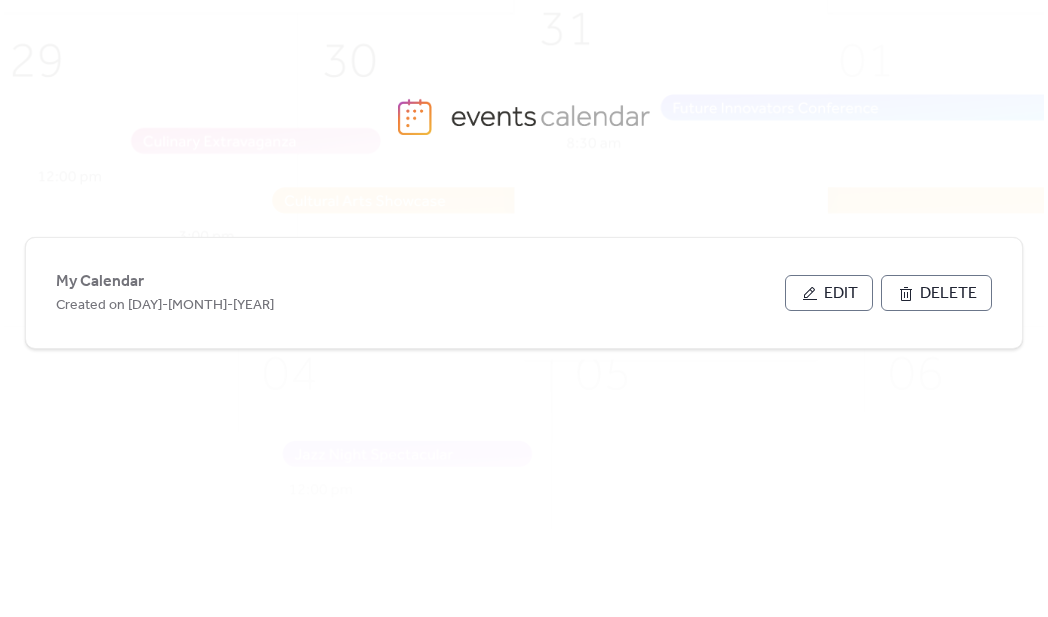 scroll, scrollTop: 0, scrollLeft: 0, axis: both 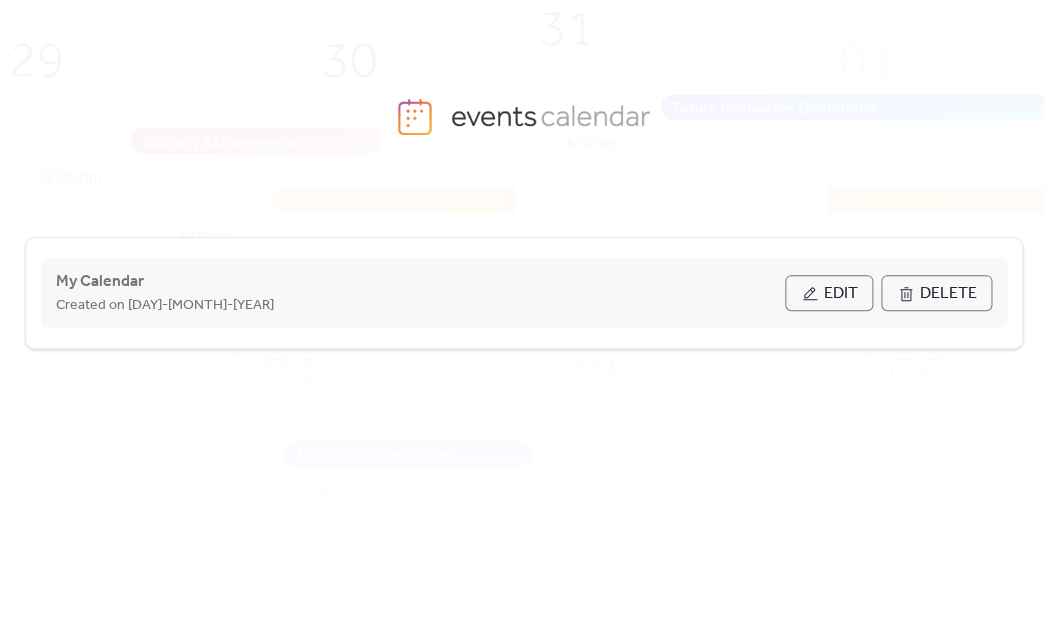 click on "My Calendar Created on [DATE]" at bounding box center [420, 293] 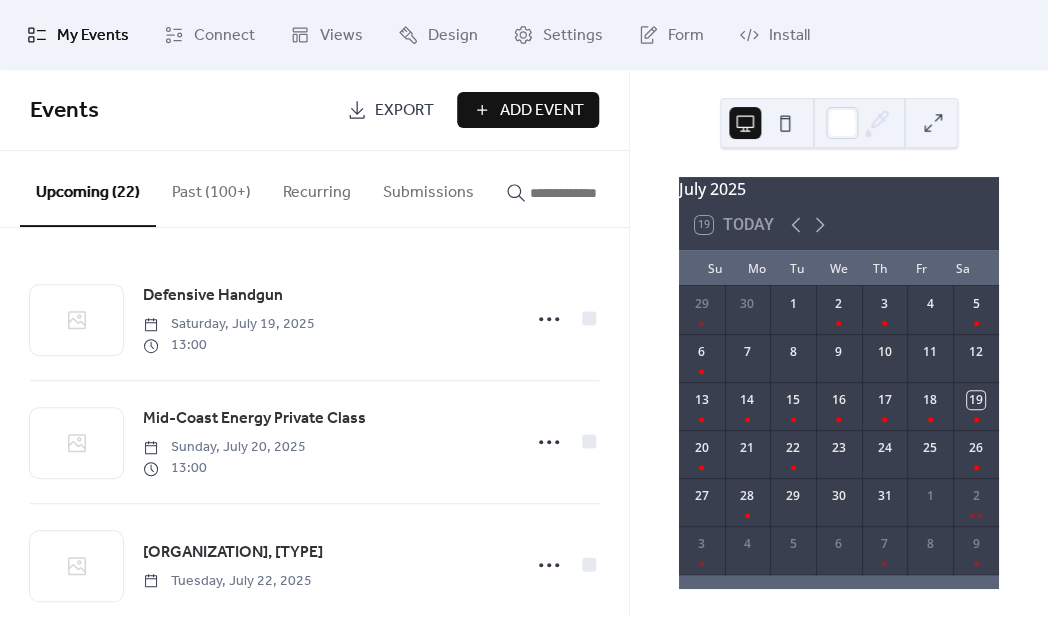 click on "Past (100+)" at bounding box center [211, 188] 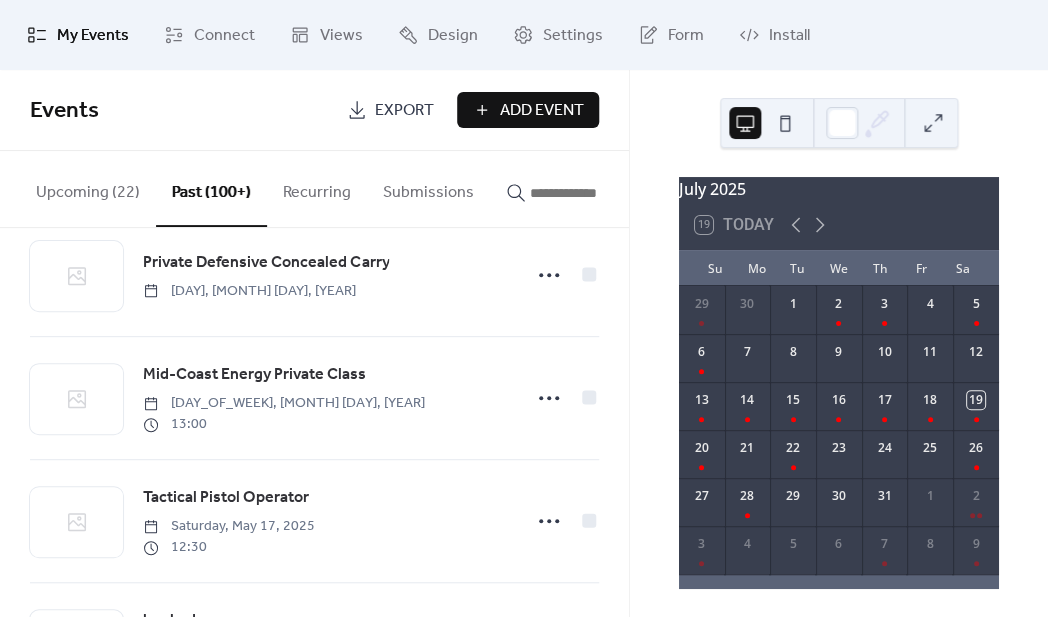 scroll, scrollTop: 4101, scrollLeft: 0, axis: vertical 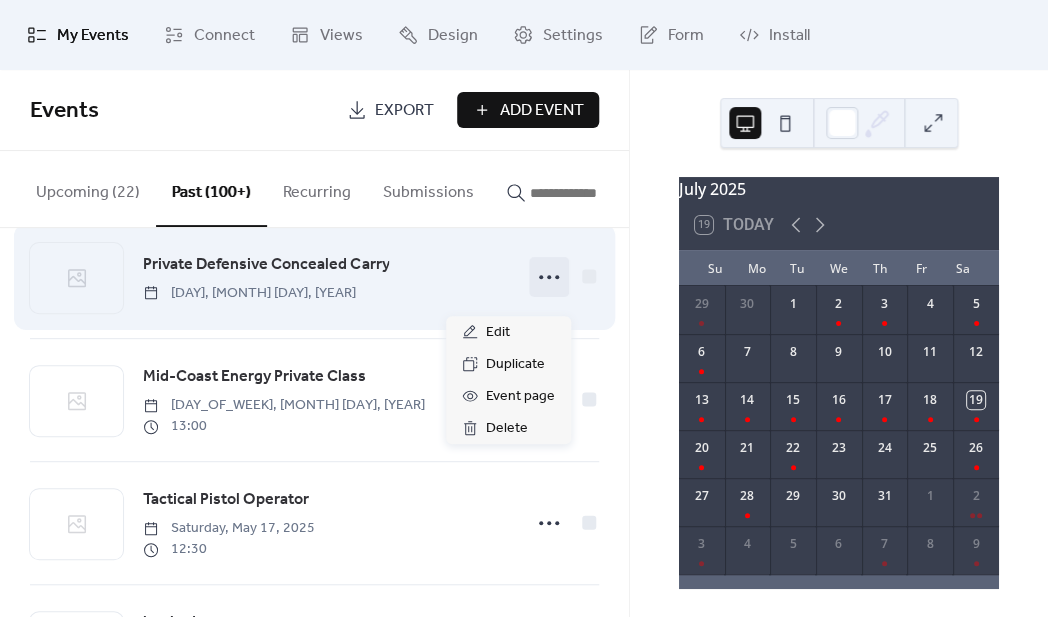 click 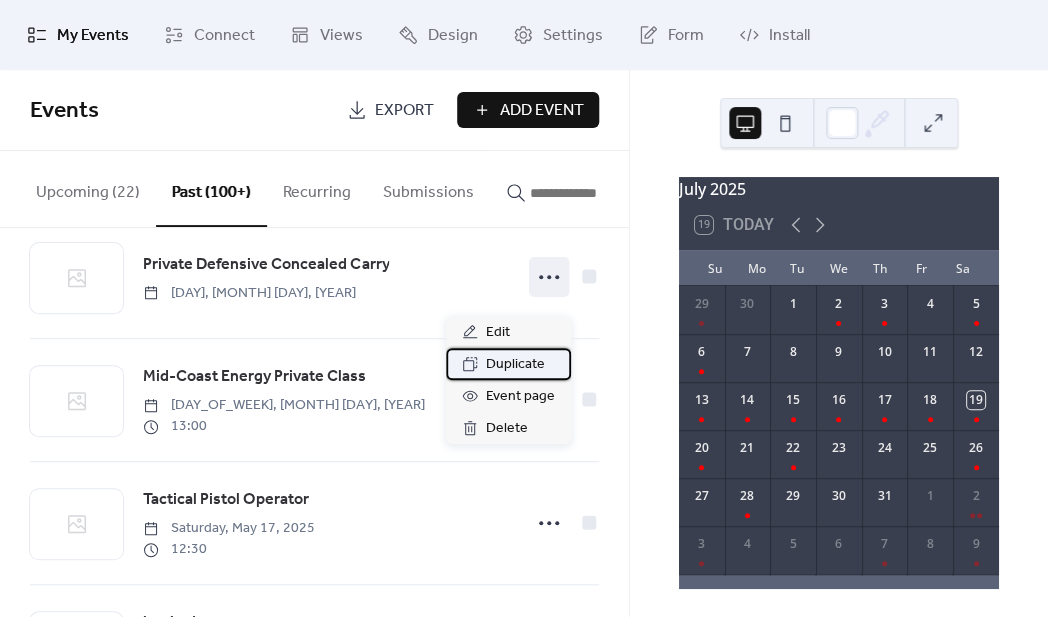 click on "Duplicate" at bounding box center [515, 365] 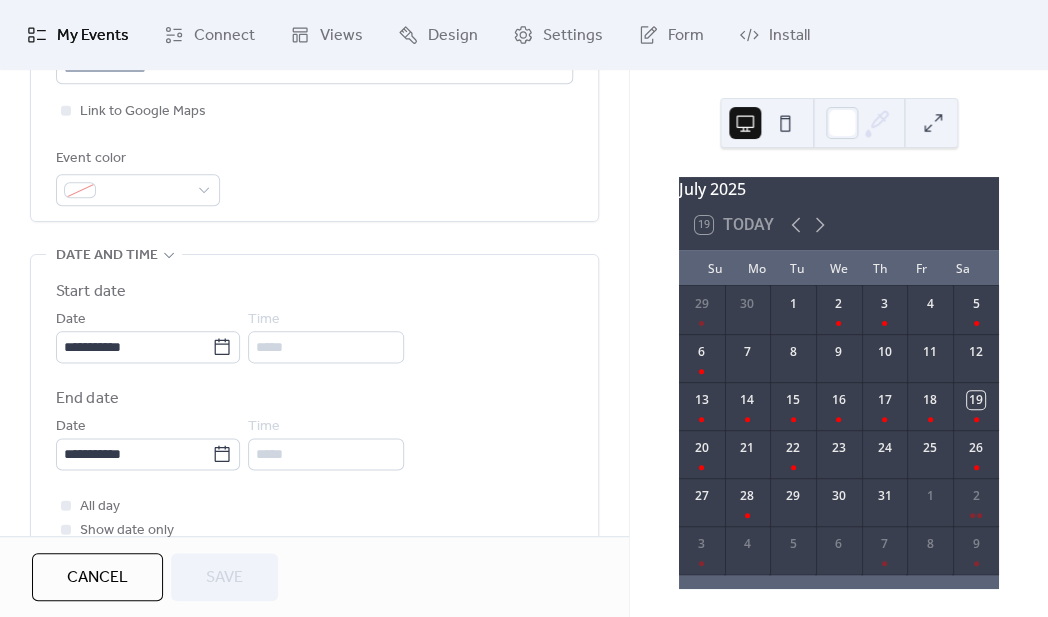 scroll, scrollTop: 528, scrollLeft: 0, axis: vertical 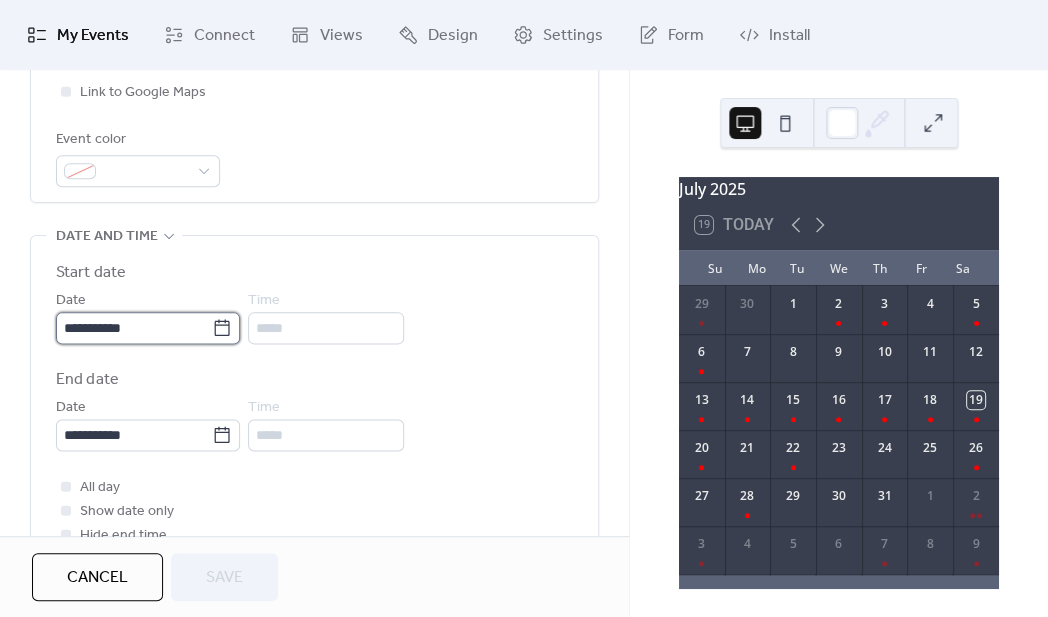 click on "**********" at bounding box center (134, 328) 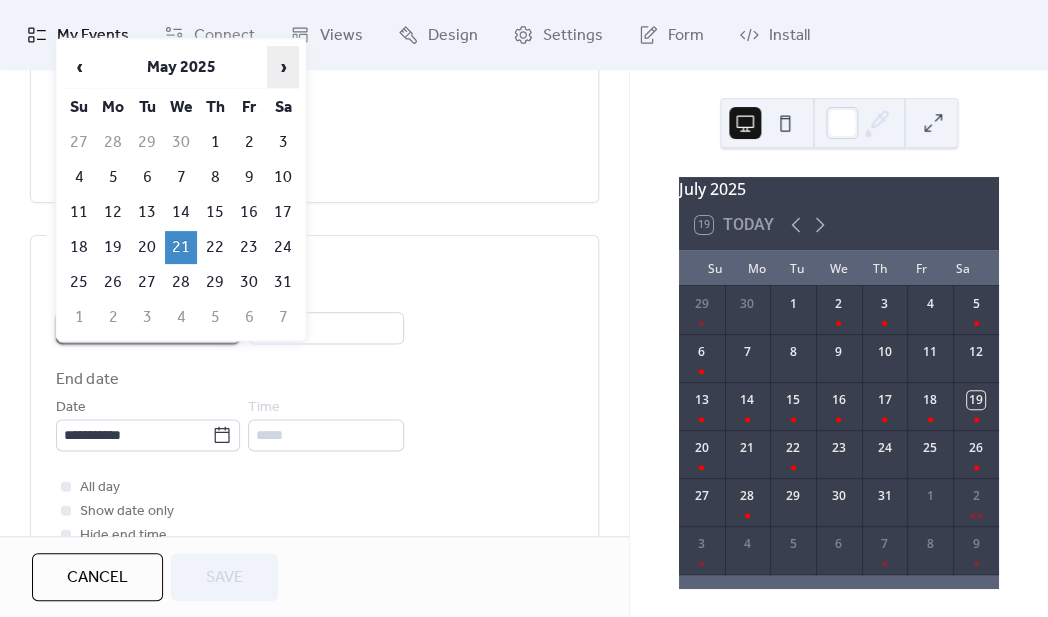 click on "›" at bounding box center [283, 67] 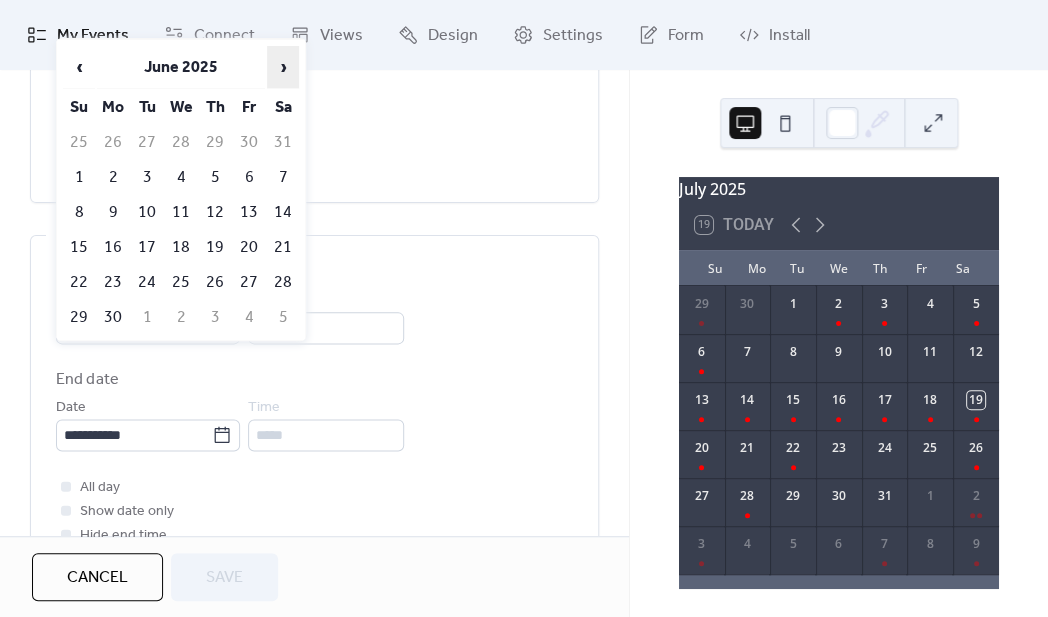 click on "›" at bounding box center (283, 67) 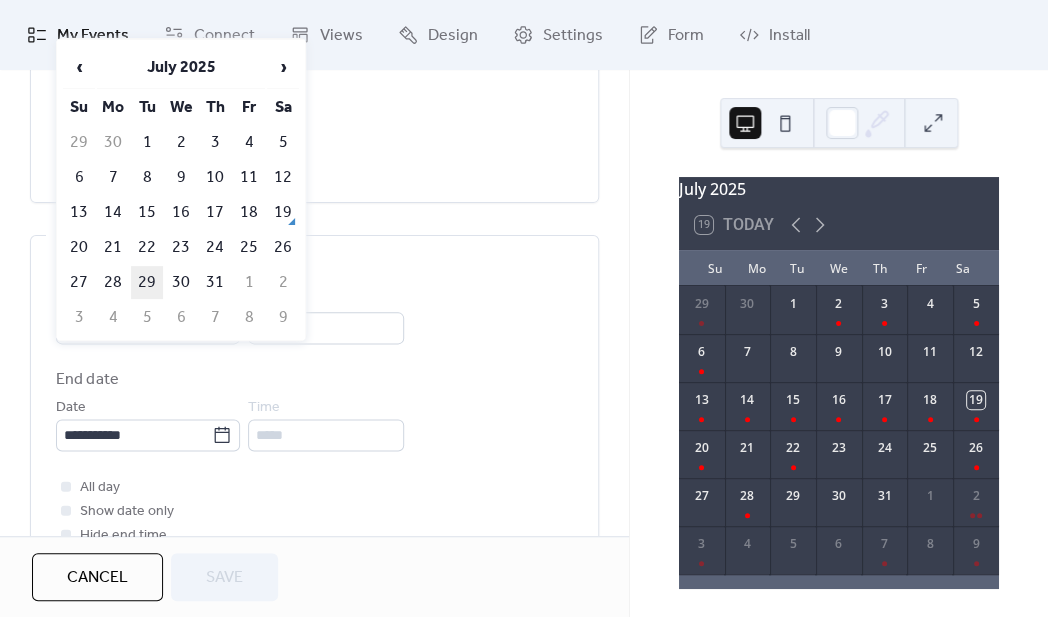 click on "29" at bounding box center [147, 282] 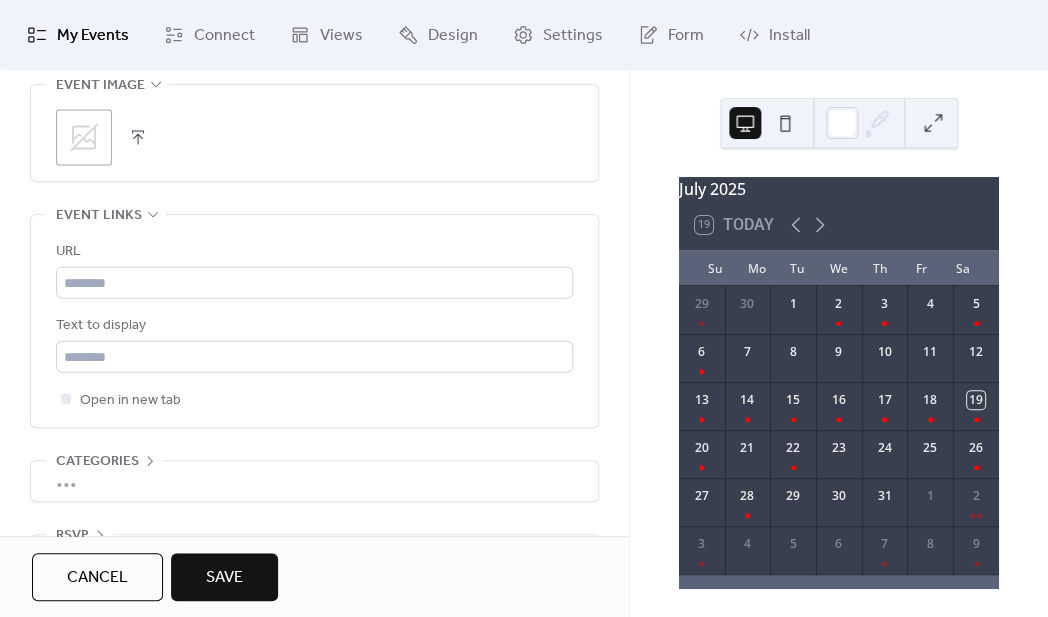 scroll, scrollTop: 1148, scrollLeft: 0, axis: vertical 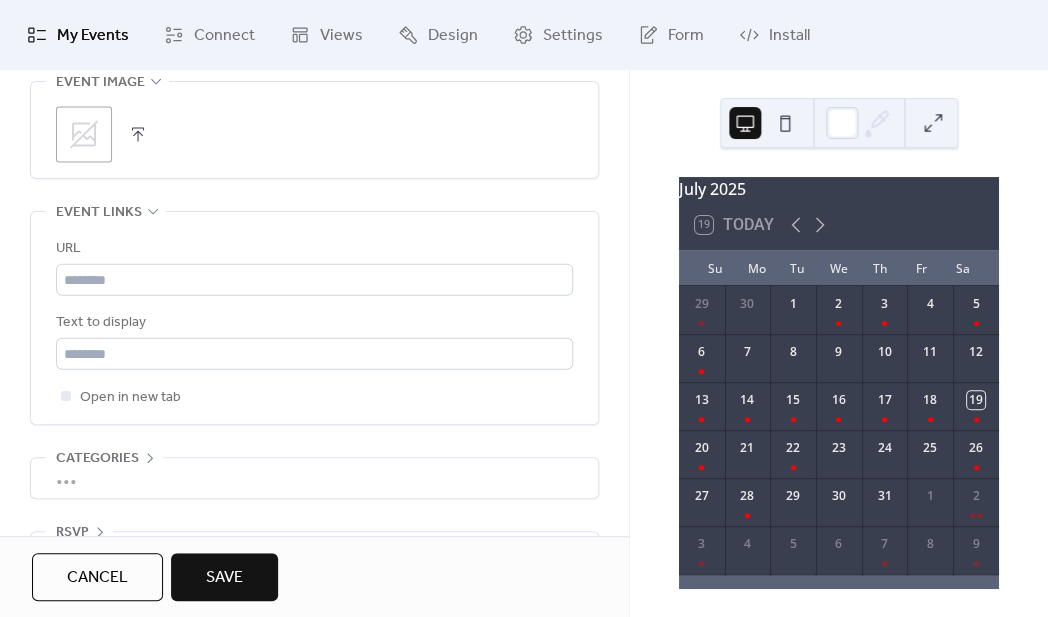 click on "Save" at bounding box center [224, 578] 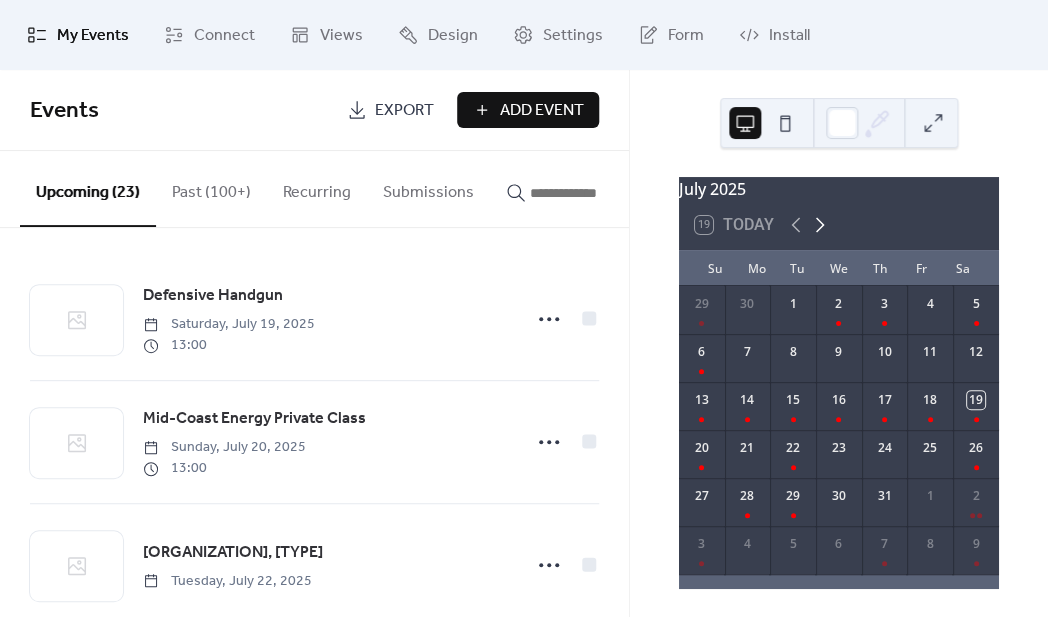 click 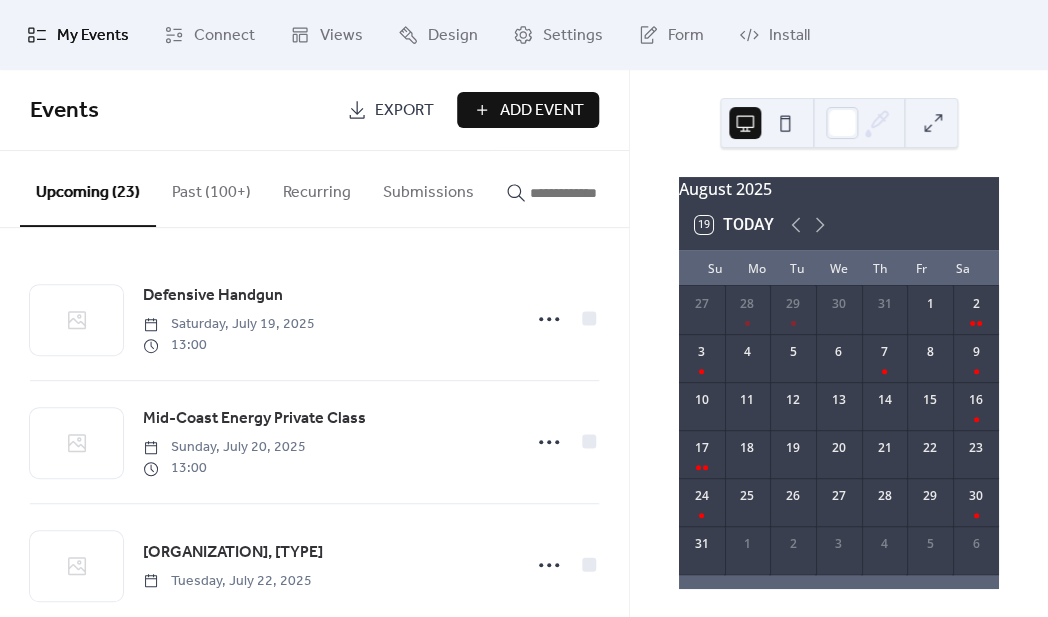 click on "Add Event" at bounding box center (542, 111) 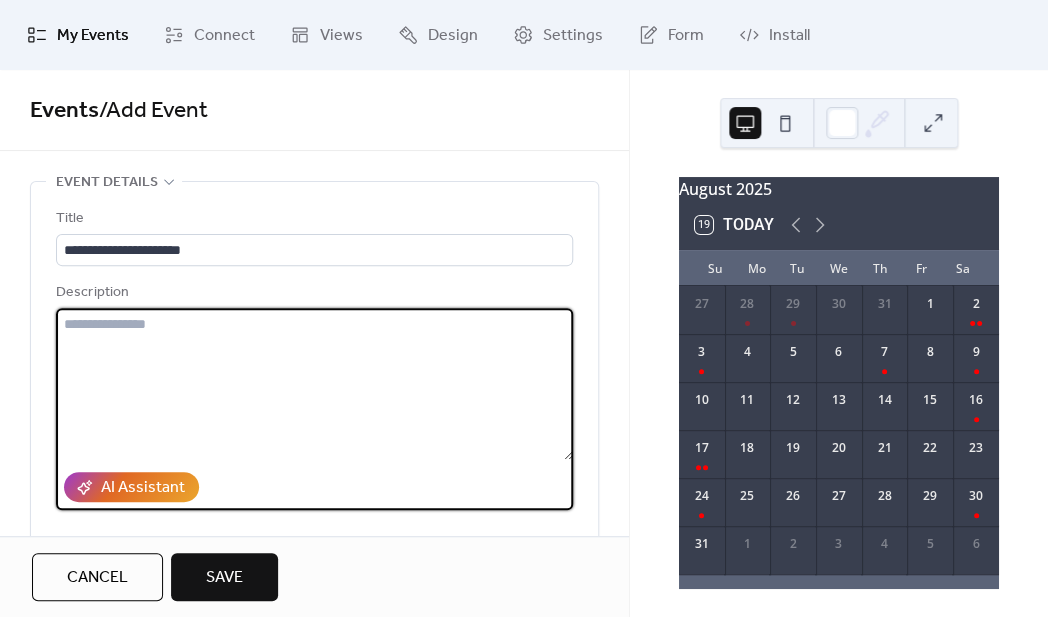 click at bounding box center [314, 384] 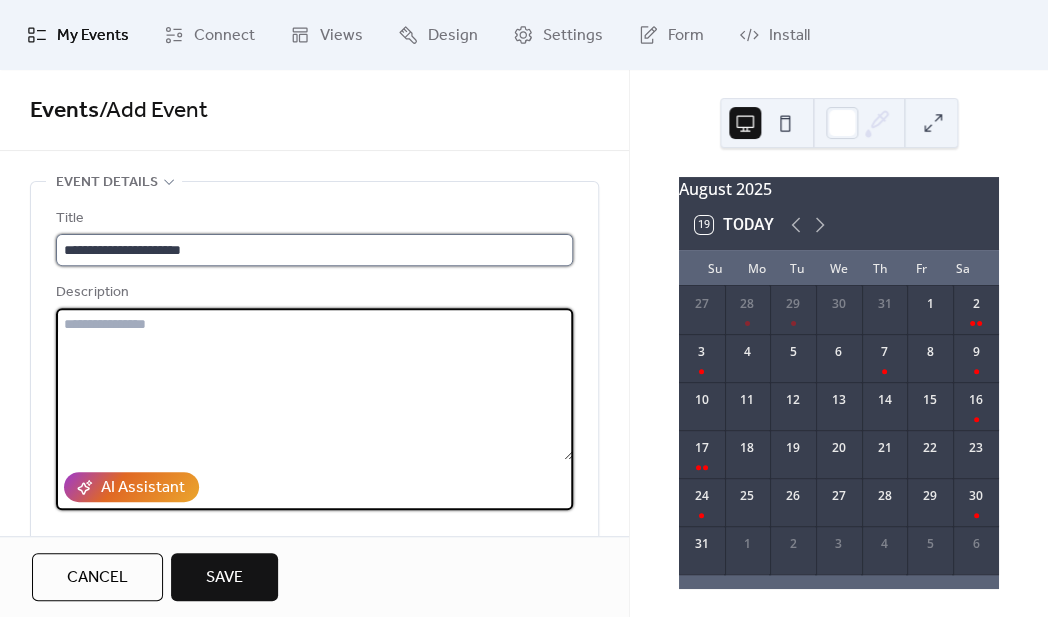 click on "**********" at bounding box center (314, 250) 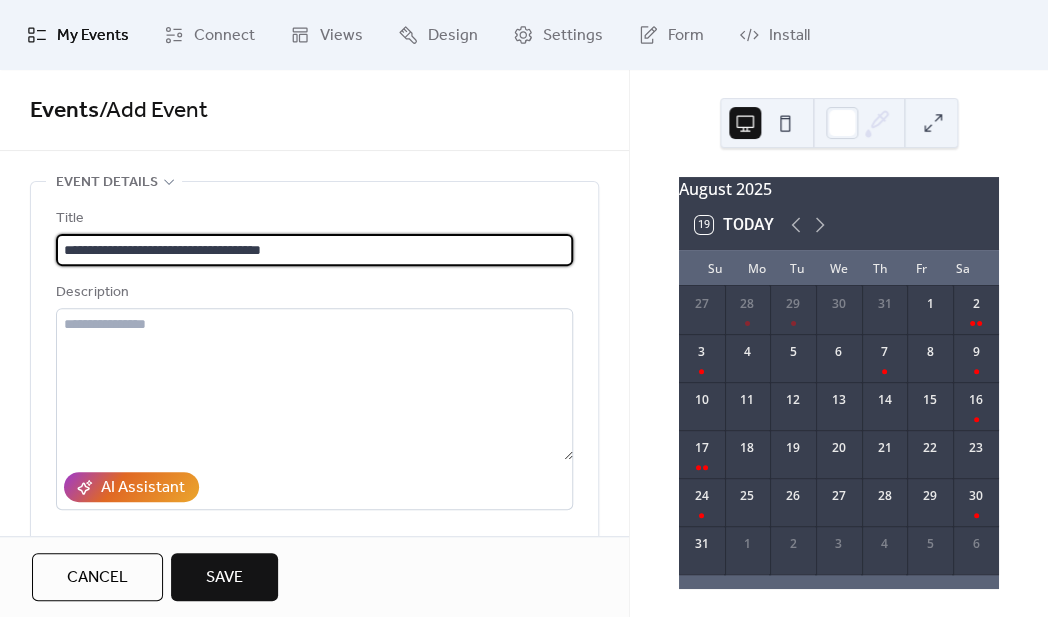 drag, startPoint x: 312, startPoint y: 255, endPoint x: 14, endPoint y: 250, distance: 298.04193 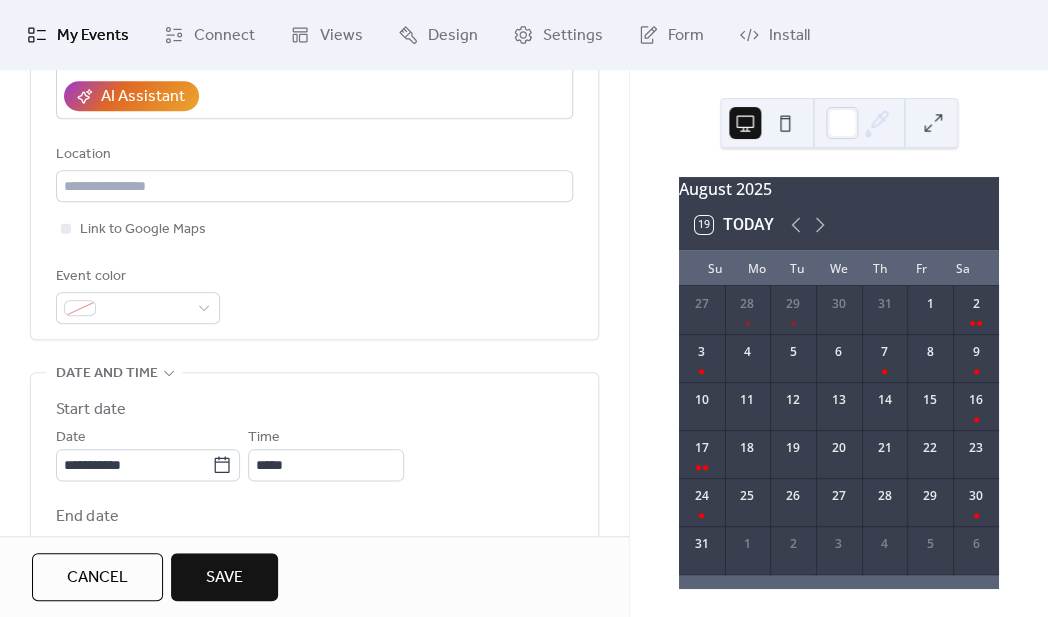 scroll, scrollTop: 423, scrollLeft: 0, axis: vertical 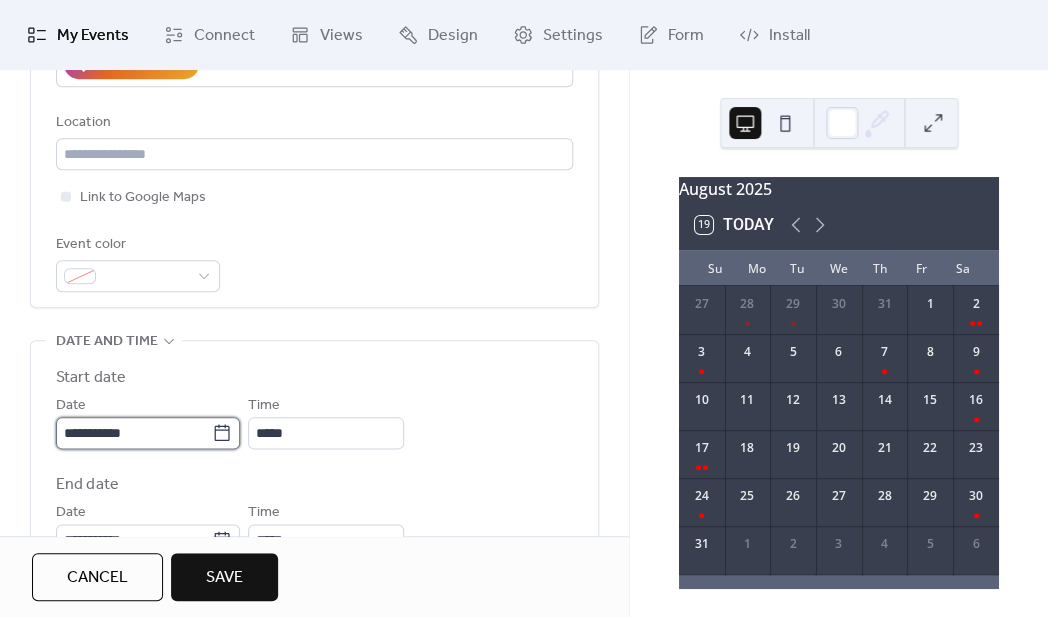 click on "**********" at bounding box center [134, 433] 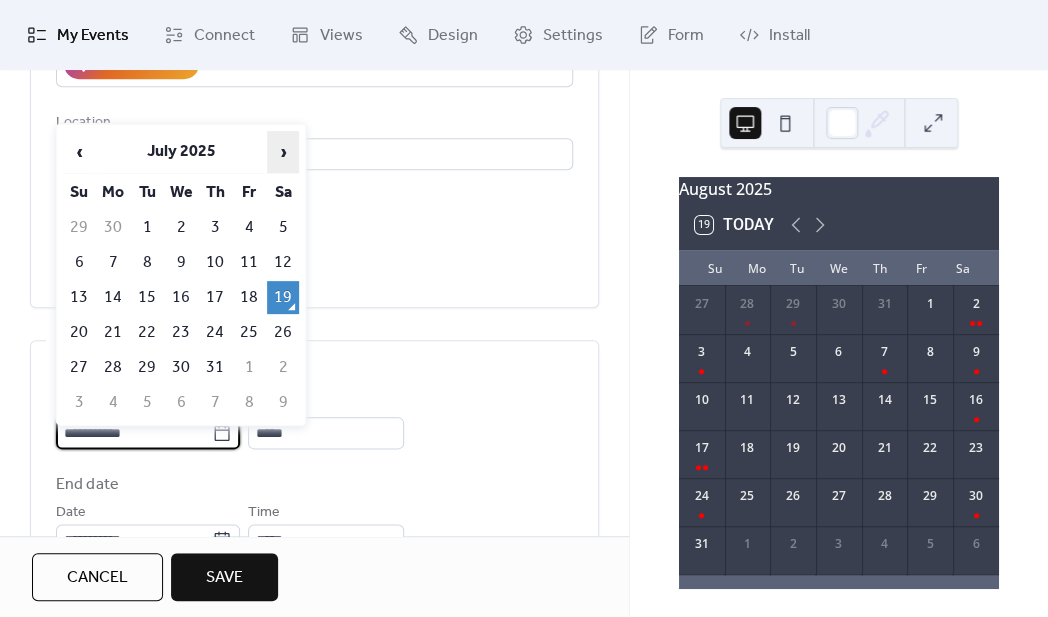click on "›" at bounding box center [283, 152] 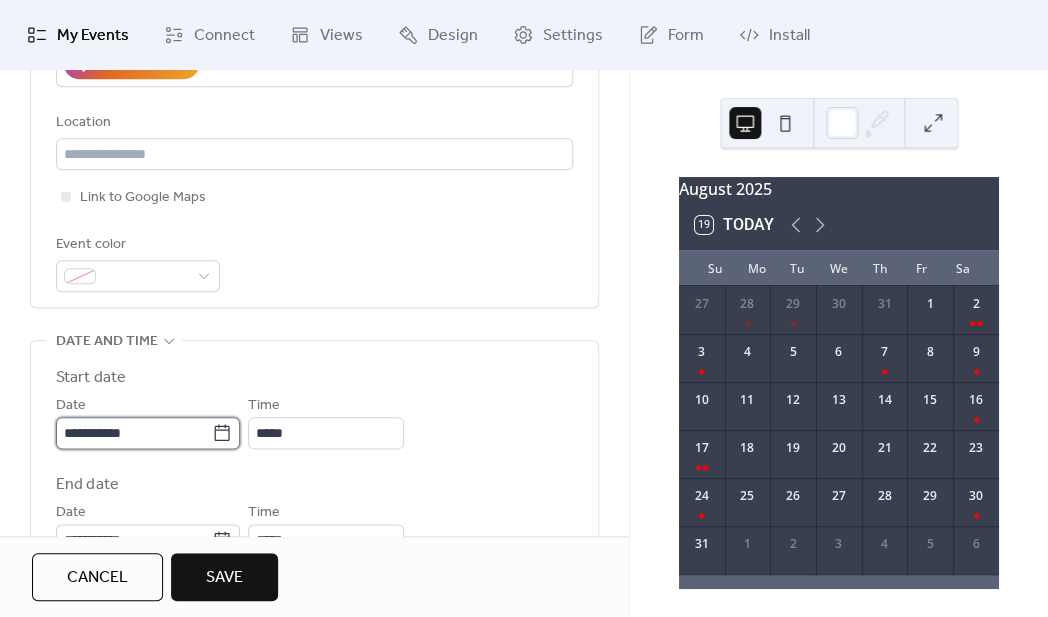 click on "**********" at bounding box center (134, 433) 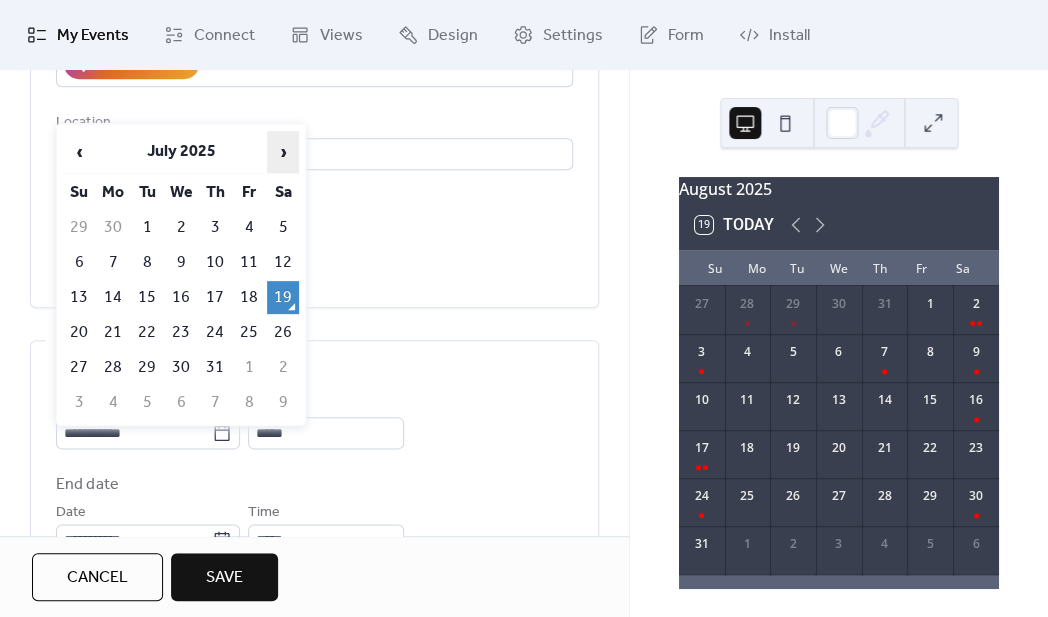 click on "›" at bounding box center [283, 152] 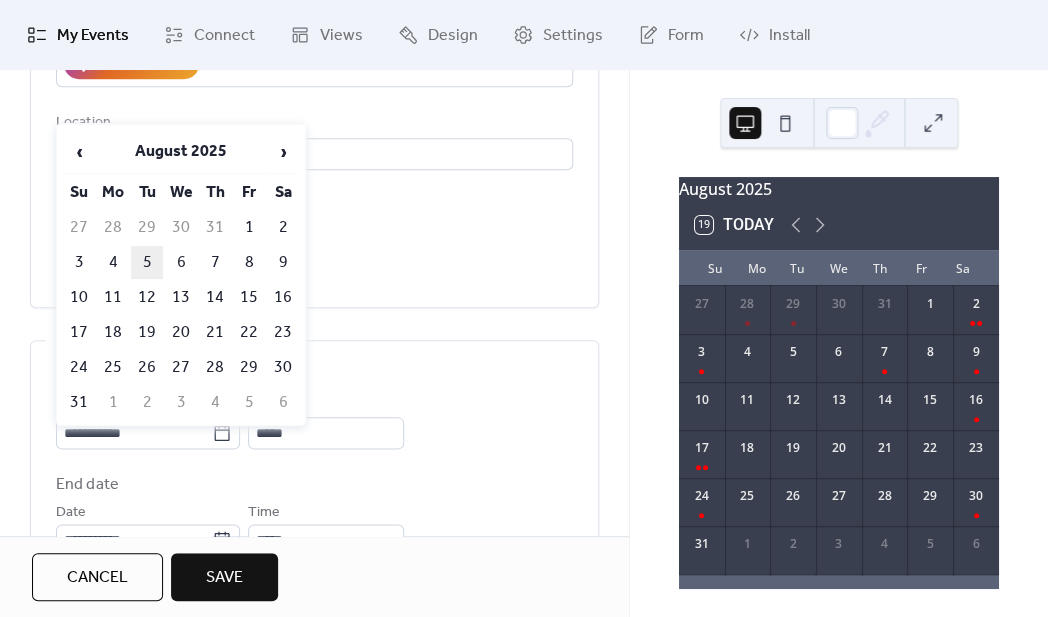 click on "5" at bounding box center (147, 262) 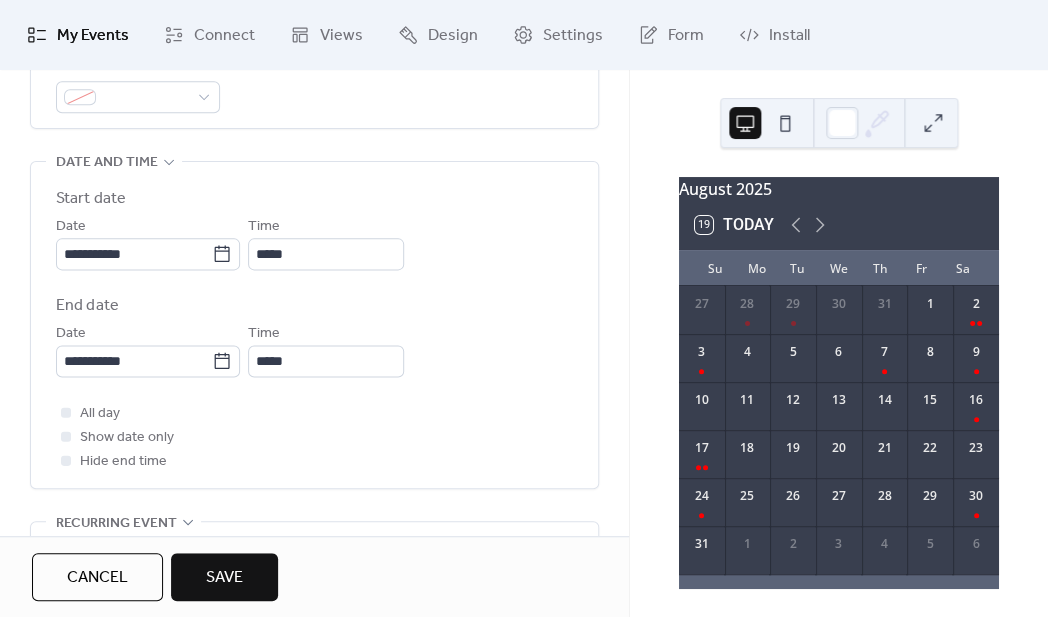 scroll, scrollTop: 604, scrollLeft: 0, axis: vertical 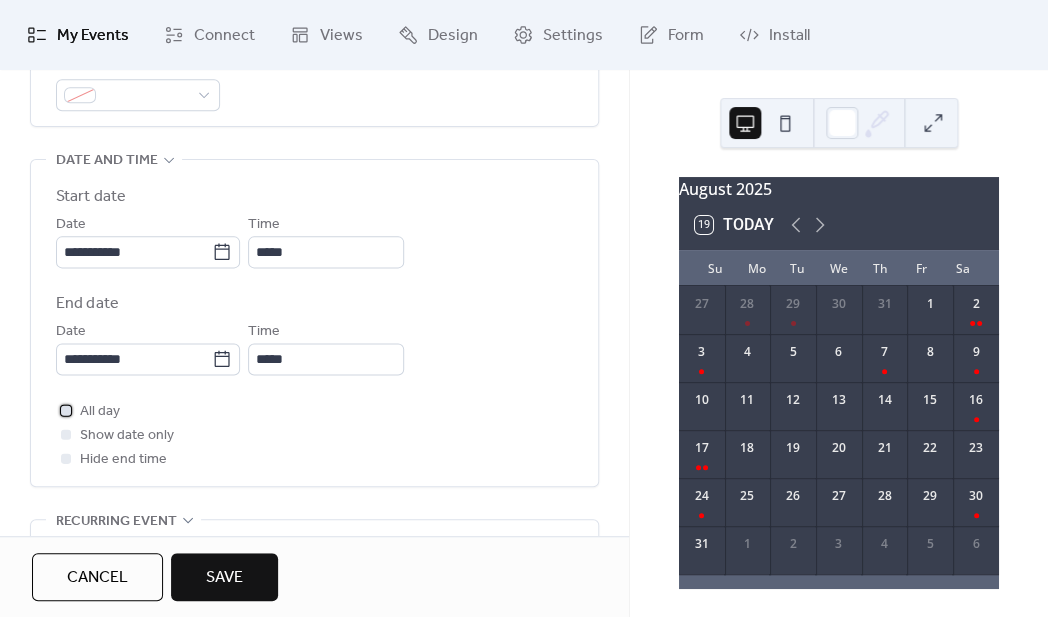 click at bounding box center (66, 410) 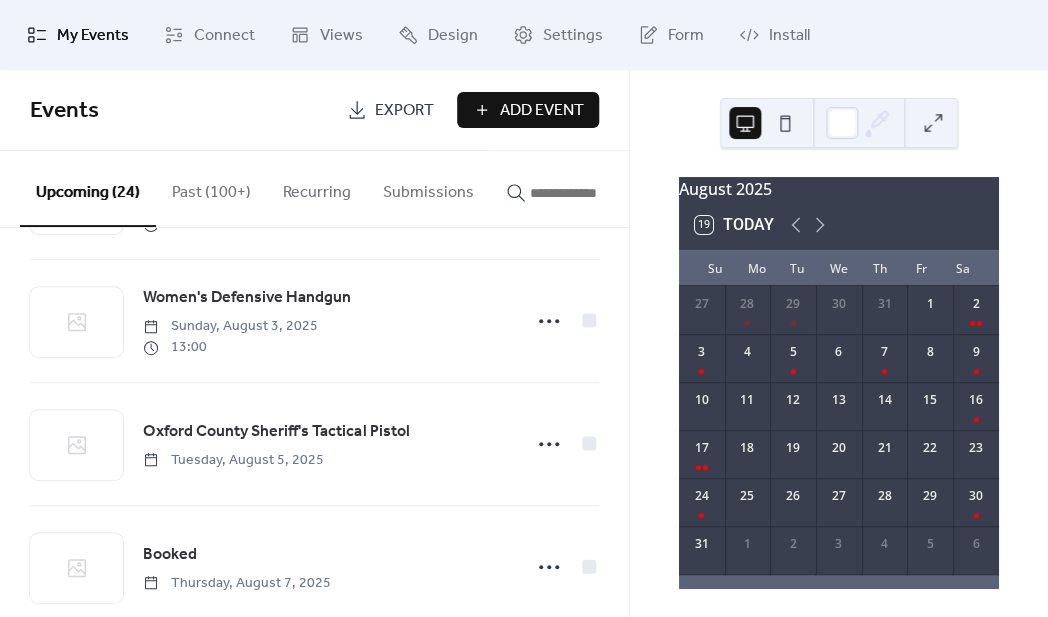 scroll, scrollTop: 955, scrollLeft: 0, axis: vertical 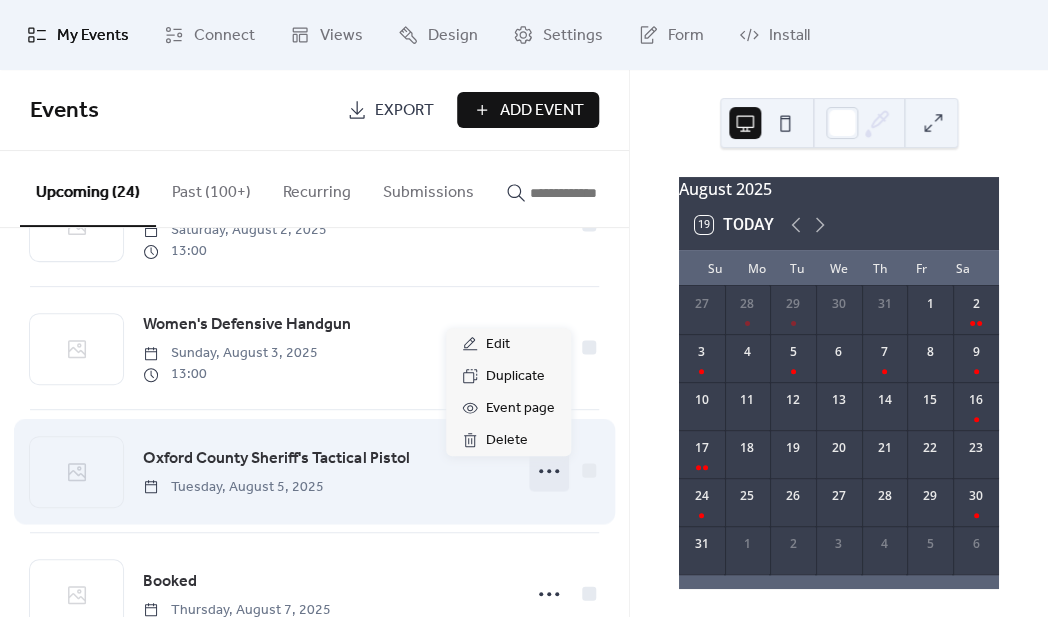 click 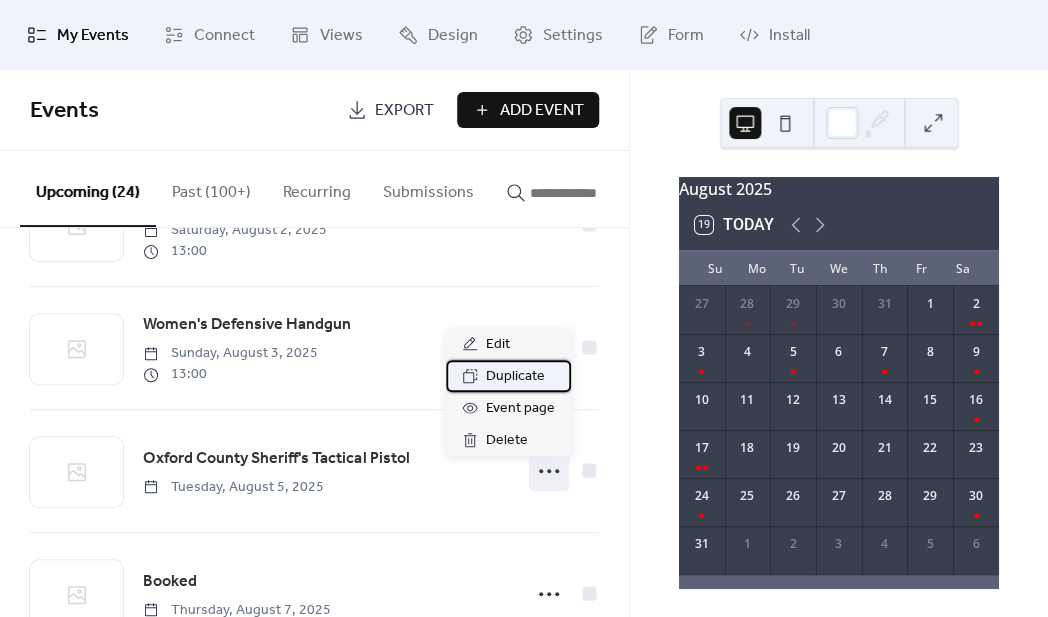 click on "Duplicate" at bounding box center (515, 377) 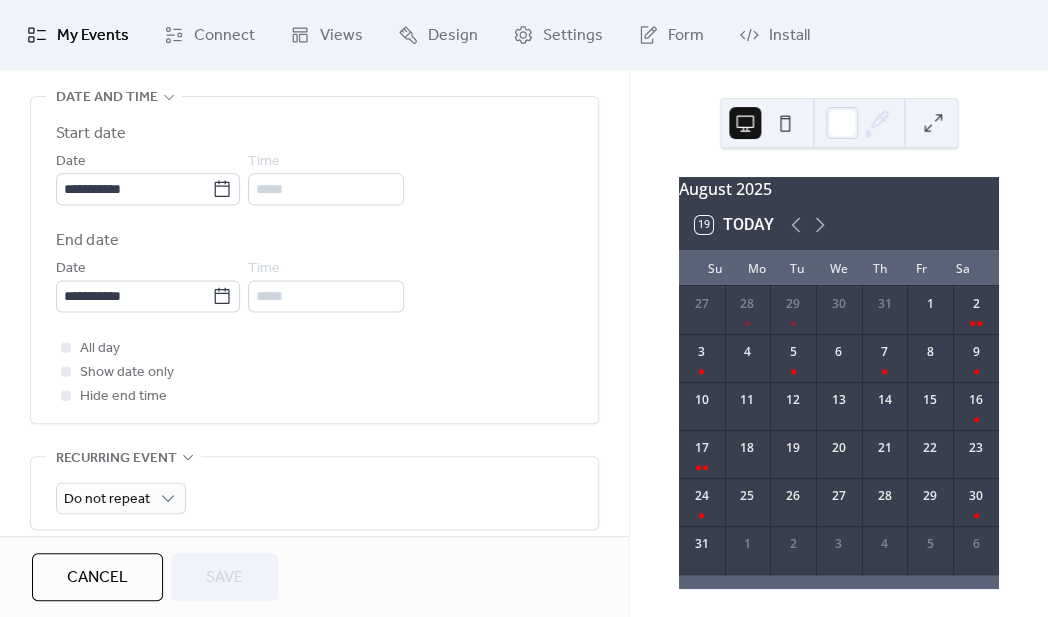 scroll, scrollTop: 672, scrollLeft: 0, axis: vertical 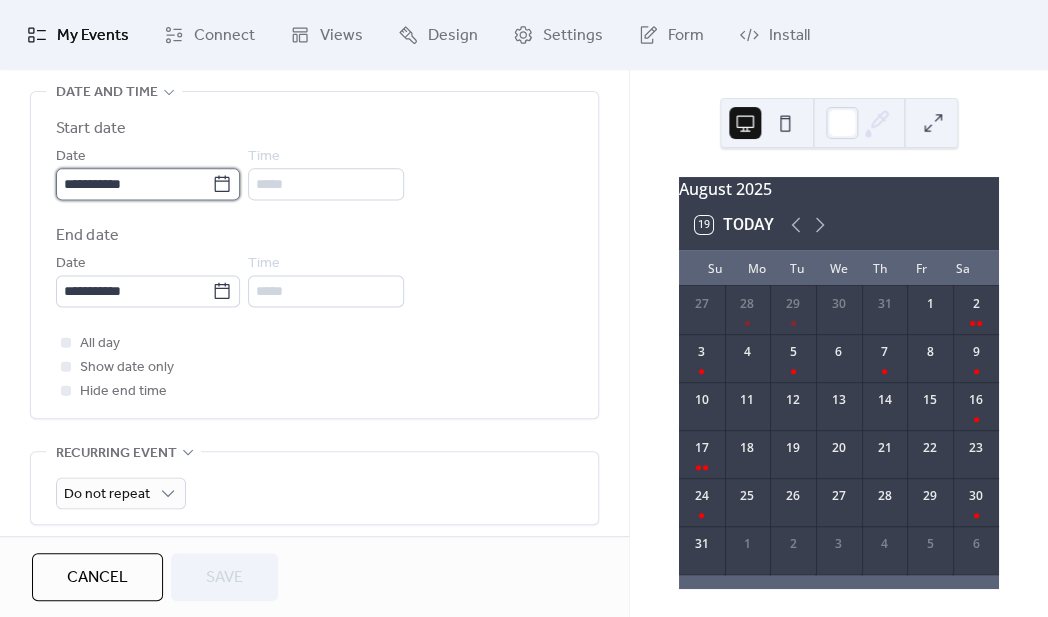 click on "**********" at bounding box center [134, 184] 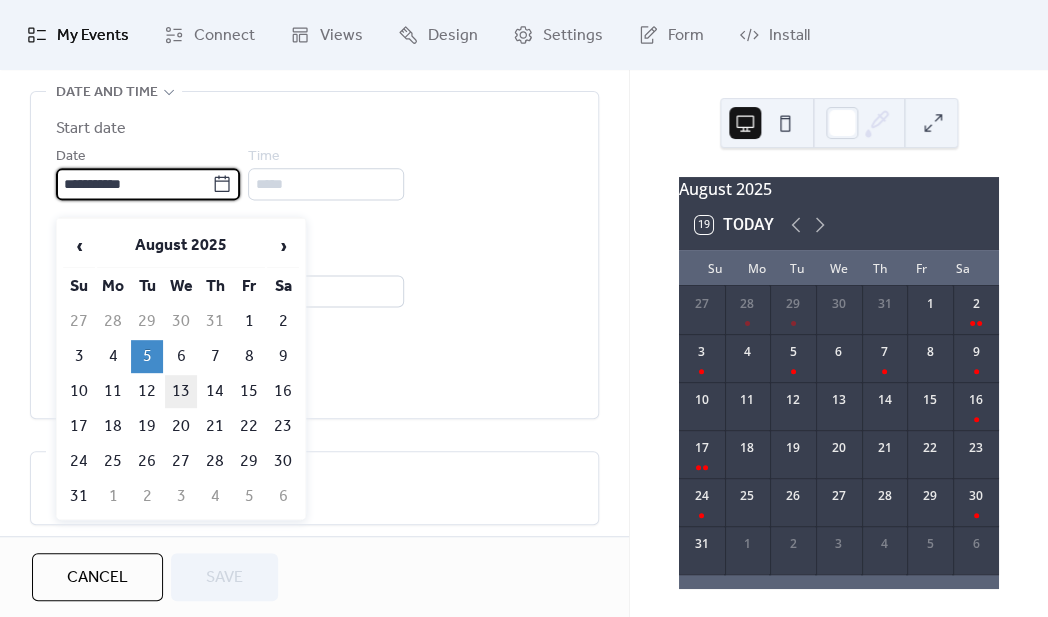 click on "13" at bounding box center (181, 391) 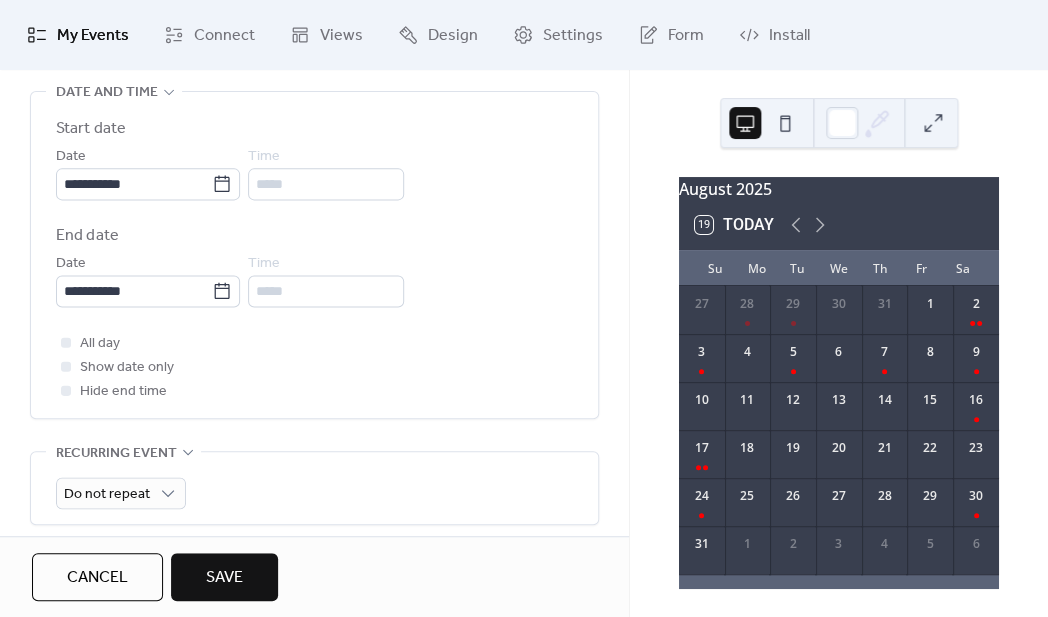 click on "Save" at bounding box center [224, 577] 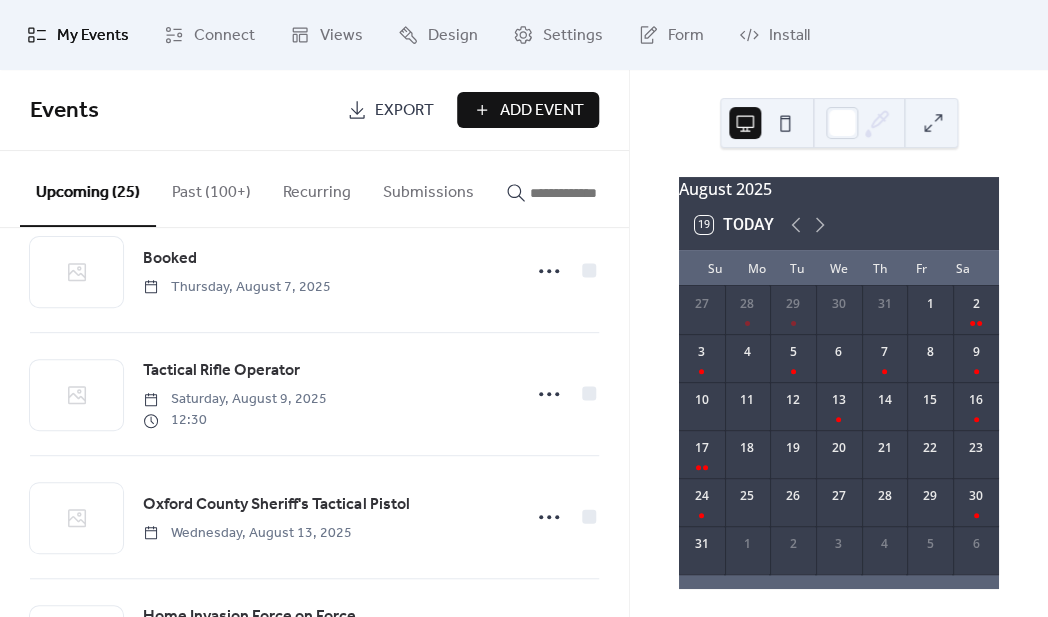 scroll, scrollTop: 1299, scrollLeft: 0, axis: vertical 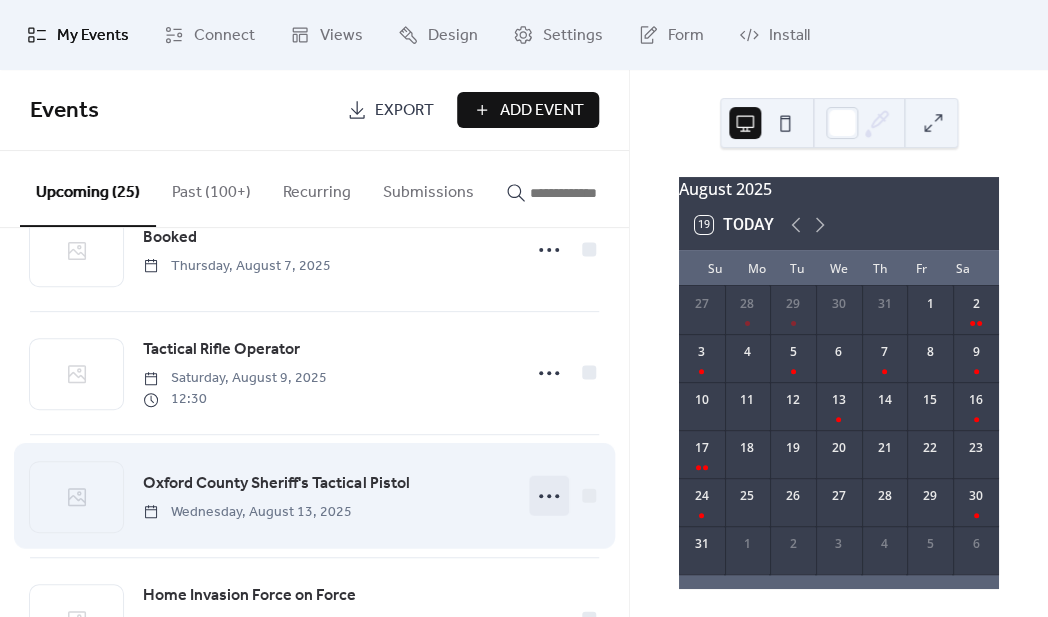click 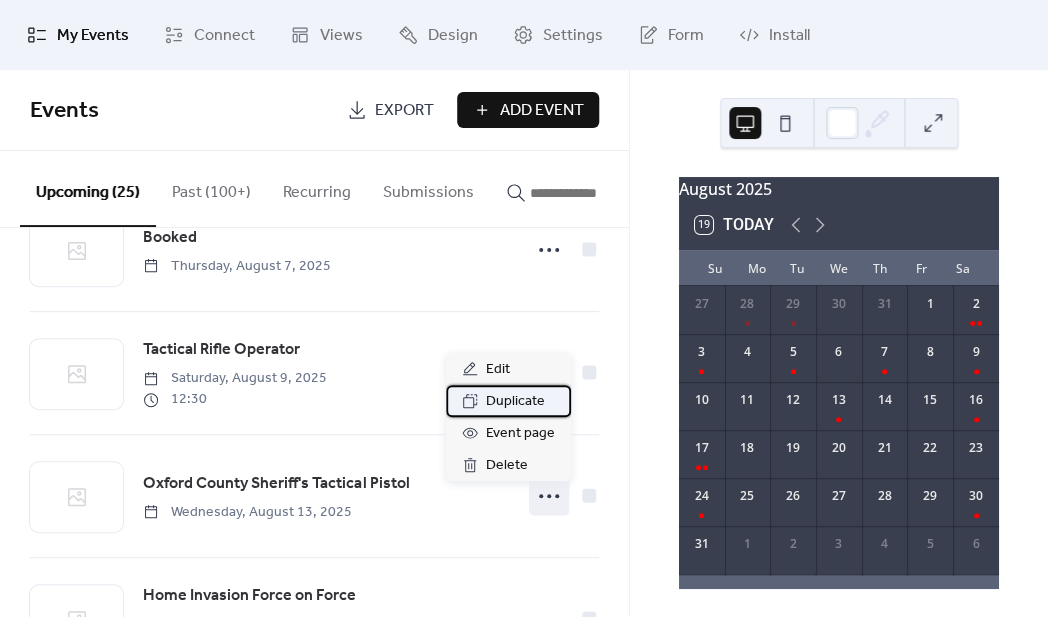 click on "Duplicate" at bounding box center (515, 402) 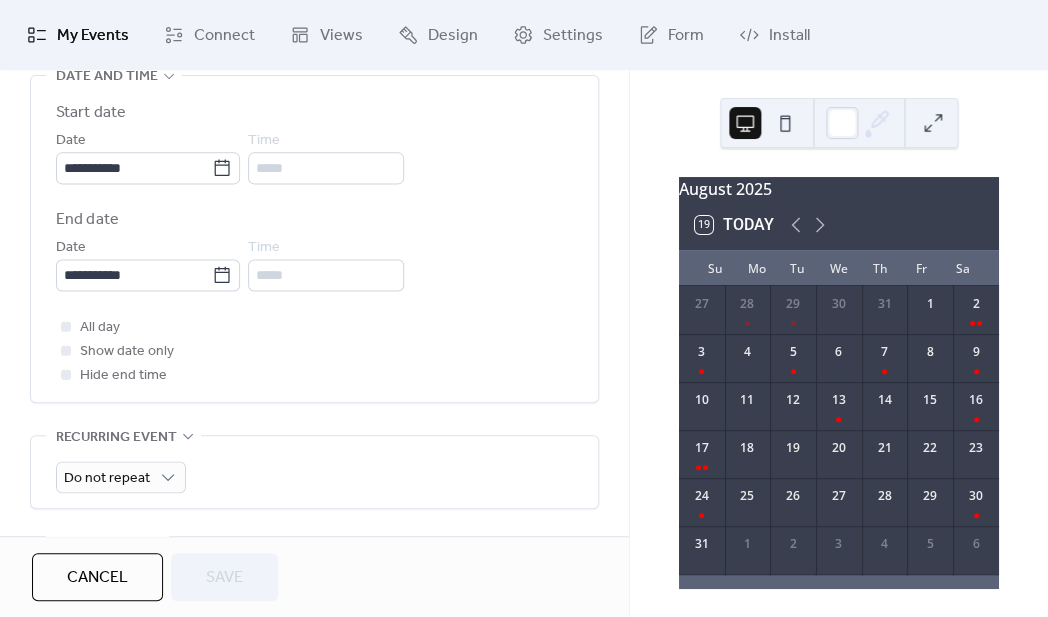scroll, scrollTop: 691, scrollLeft: 0, axis: vertical 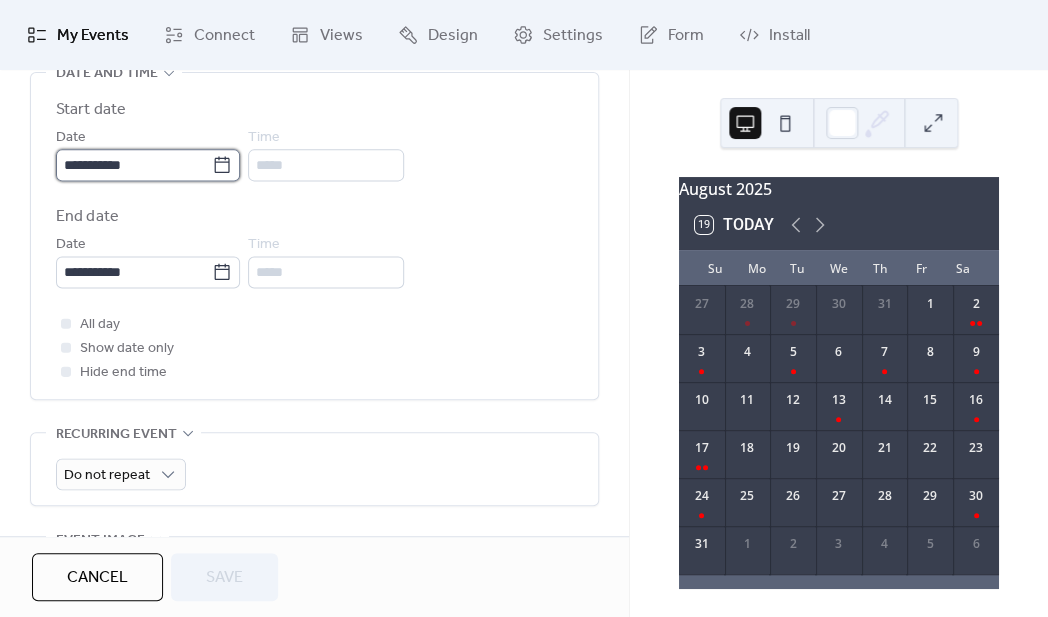 click on "**********" at bounding box center [134, 165] 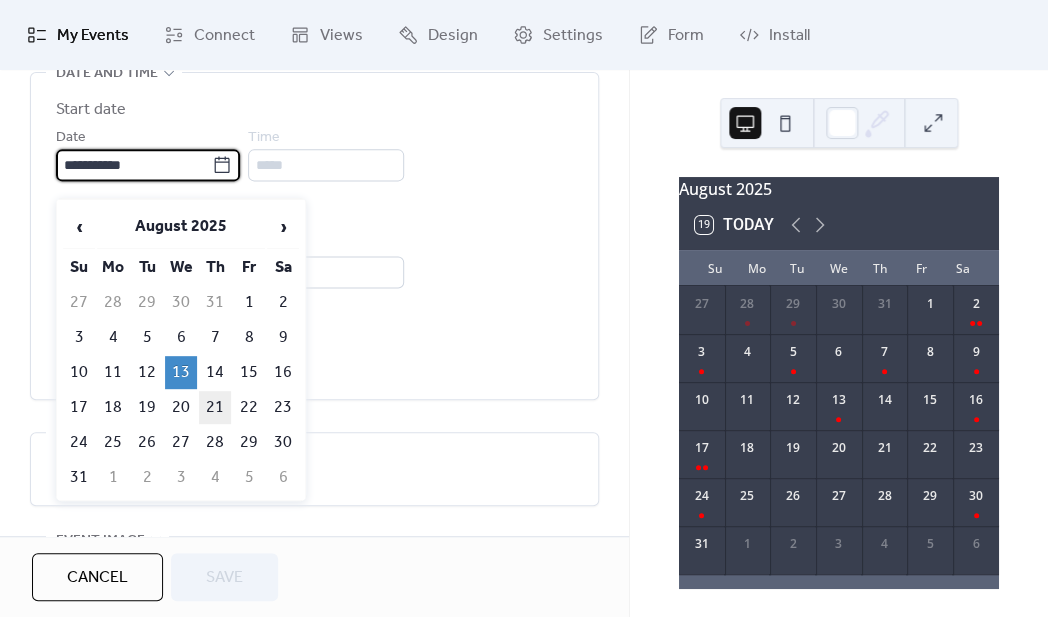 click on "21" at bounding box center [215, 407] 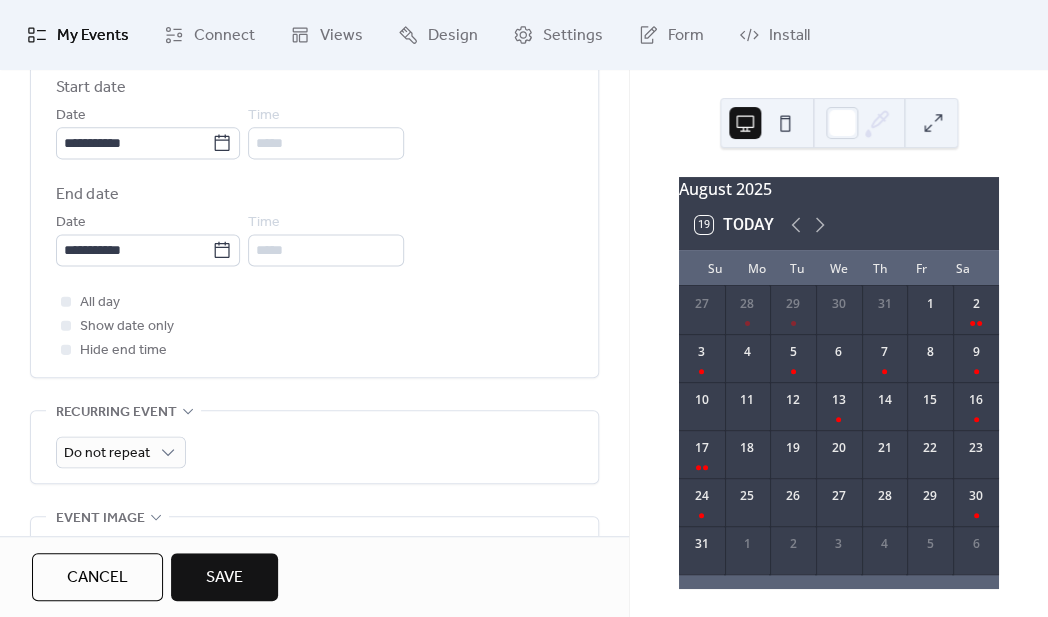 scroll, scrollTop: 727, scrollLeft: 0, axis: vertical 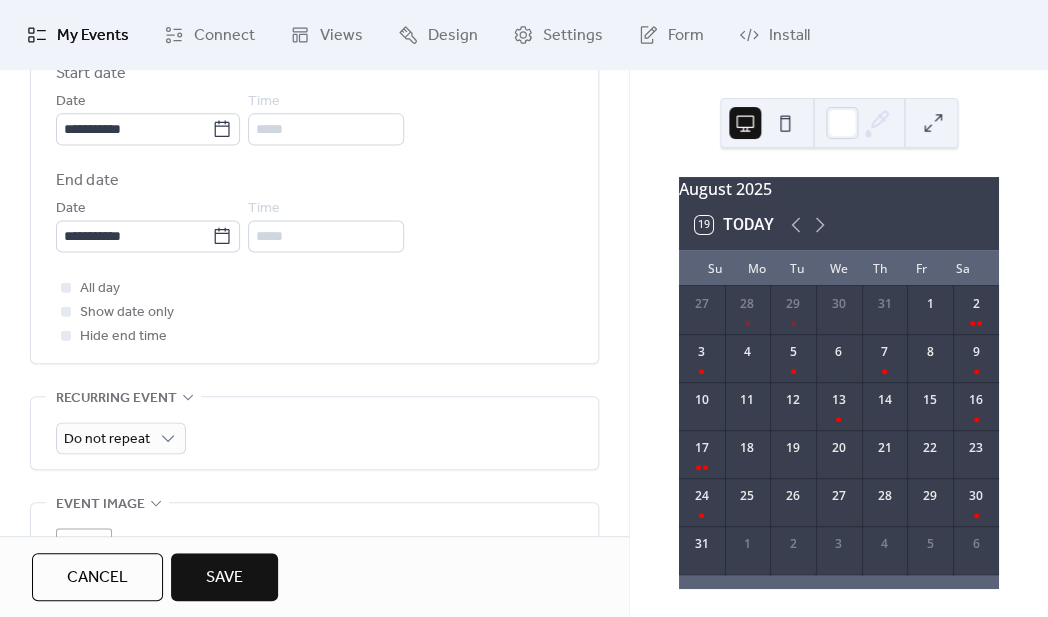 click on "Save" at bounding box center [224, 577] 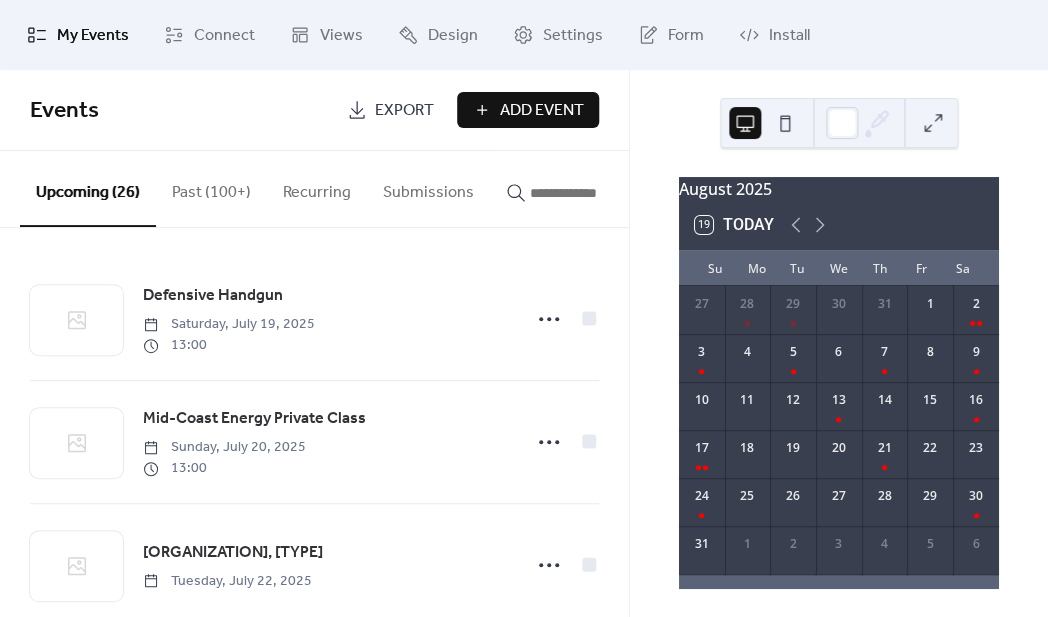click on "Add Event" at bounding box center [528, 110] 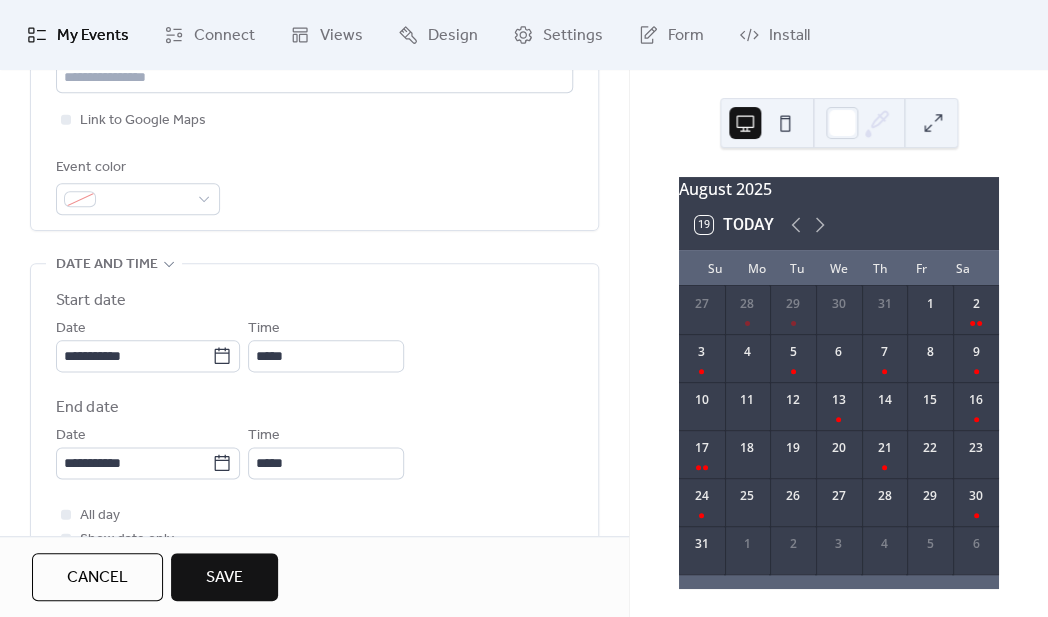 scroll, scrollTop: 506, scrollLeft: 0, axis: vertical 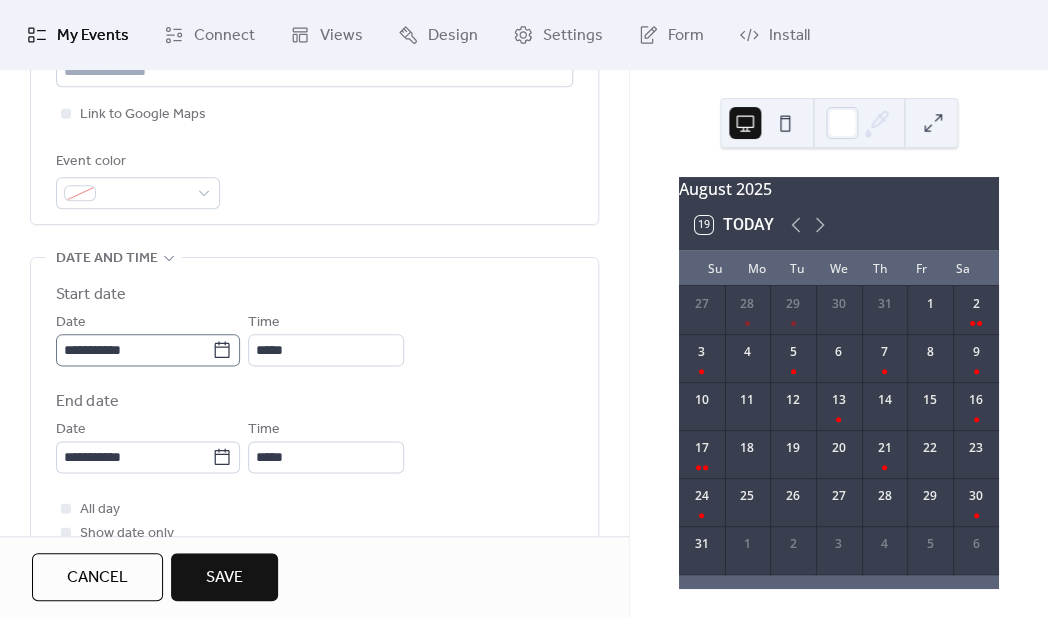 type on "**********" 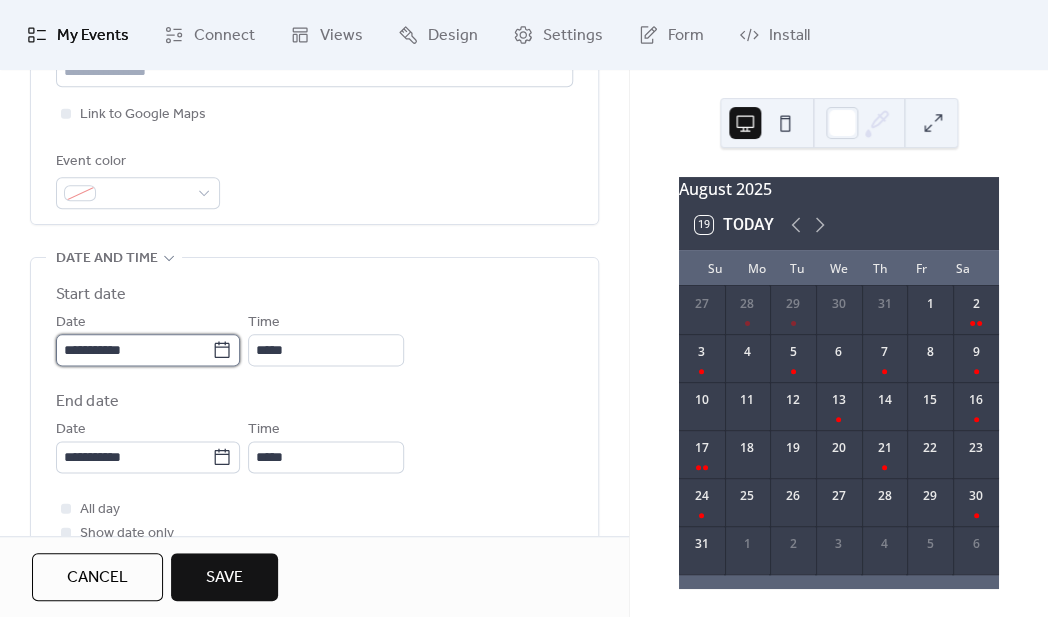 click on "**********" at bounding box center [134, 350] 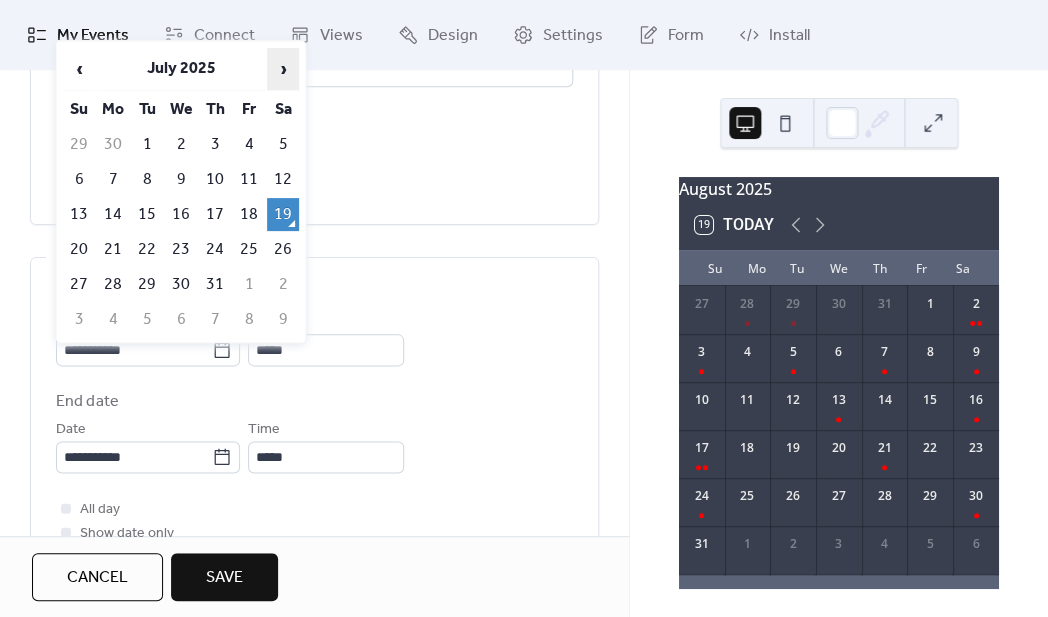 click on "›" at bounding box center [283, 69] 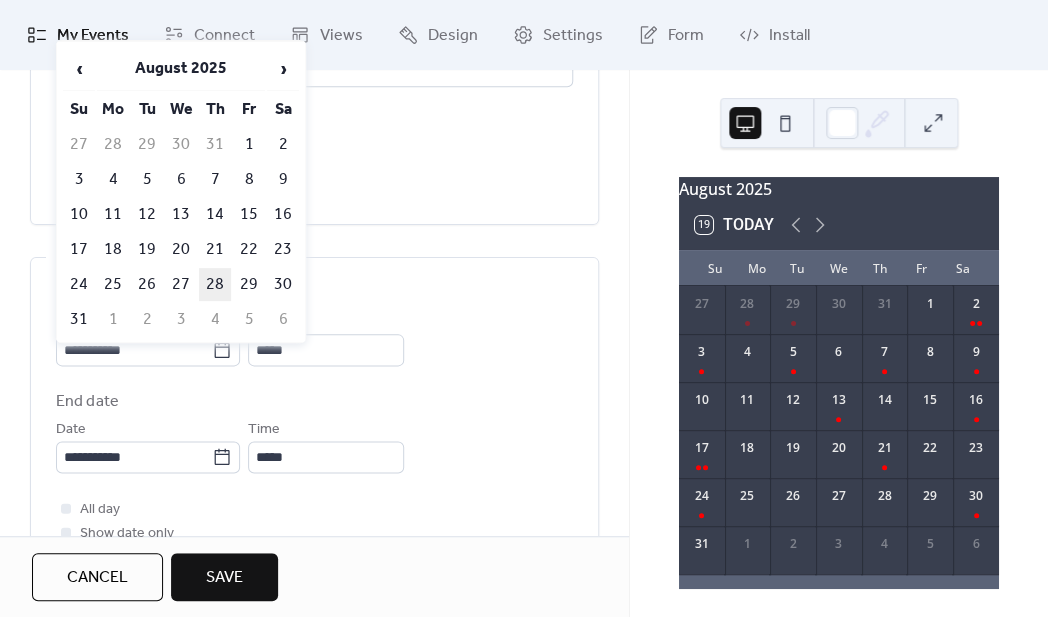 click on "28" at bounding box center (215, 284) 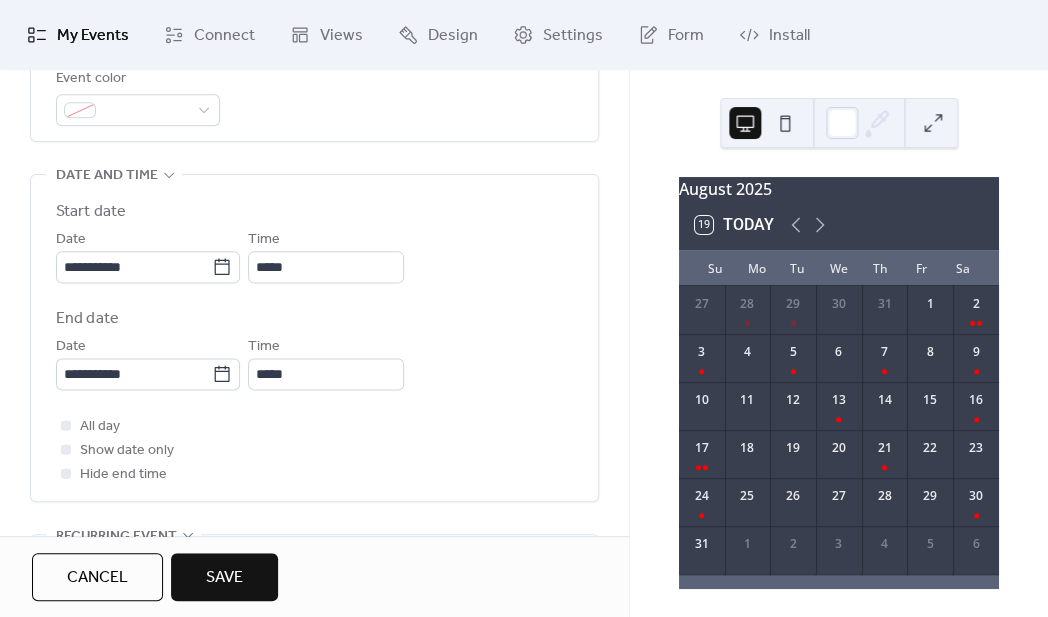 scroll, scrollTop: 591, scrollLeft: 0, axis: vertical 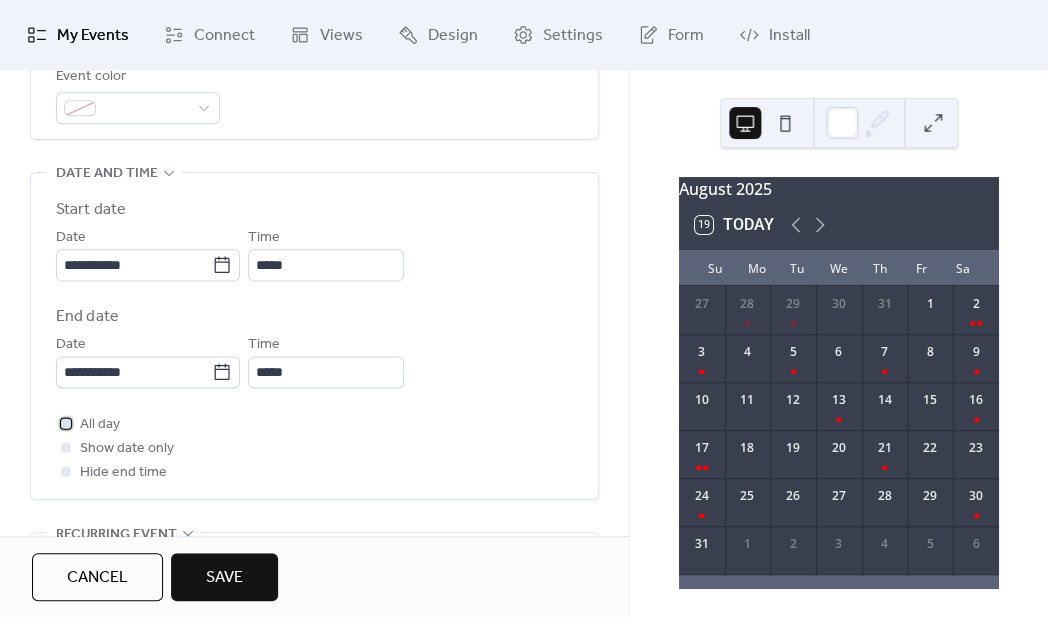 click at bounding box center (66, 423) 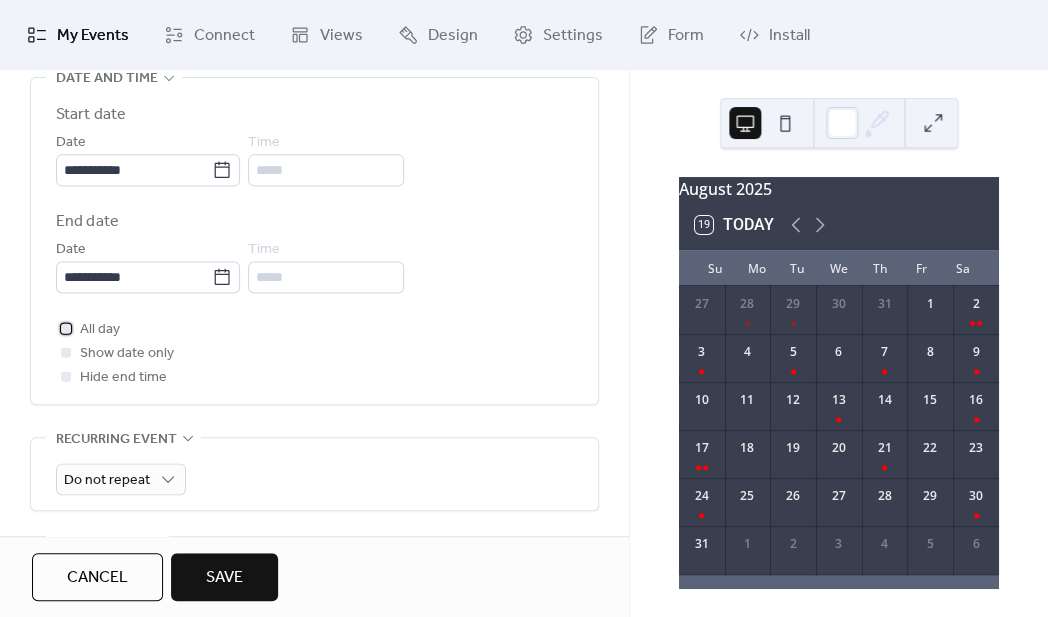 scroll, scrollTop: 687, scrollLeft: 0, axis: vertical 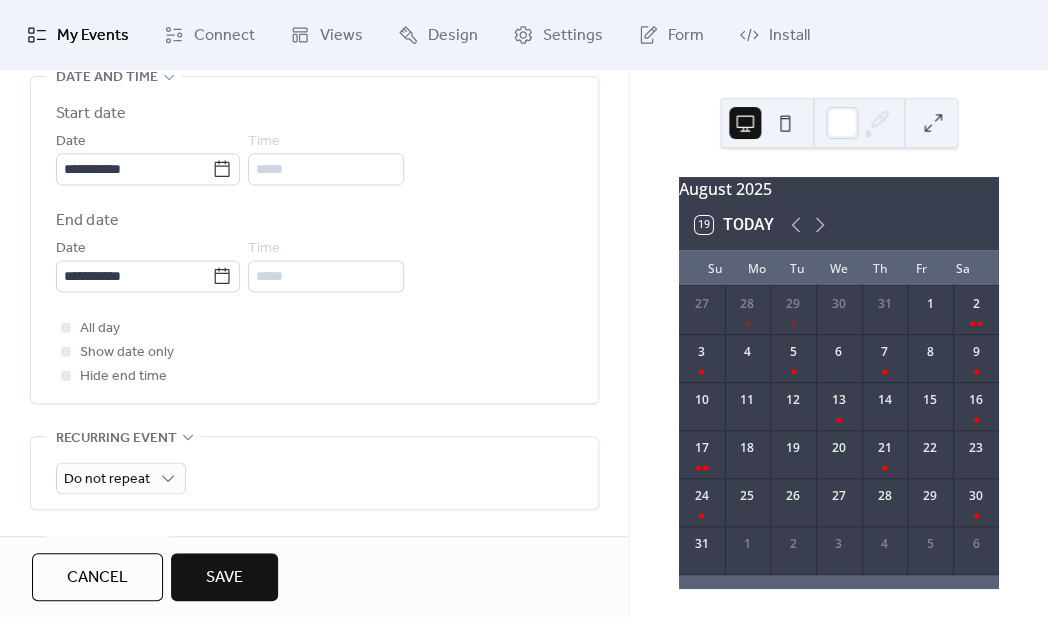 click on "Save" at bounding box center [224, 578] 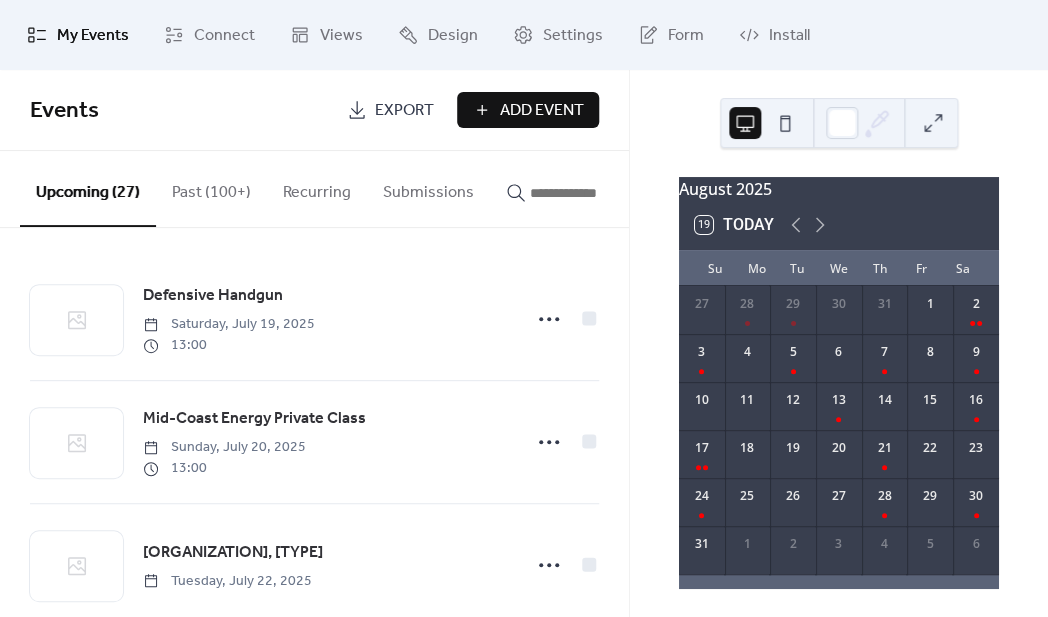 click on "Add Event" at bounding box center (528, 110) 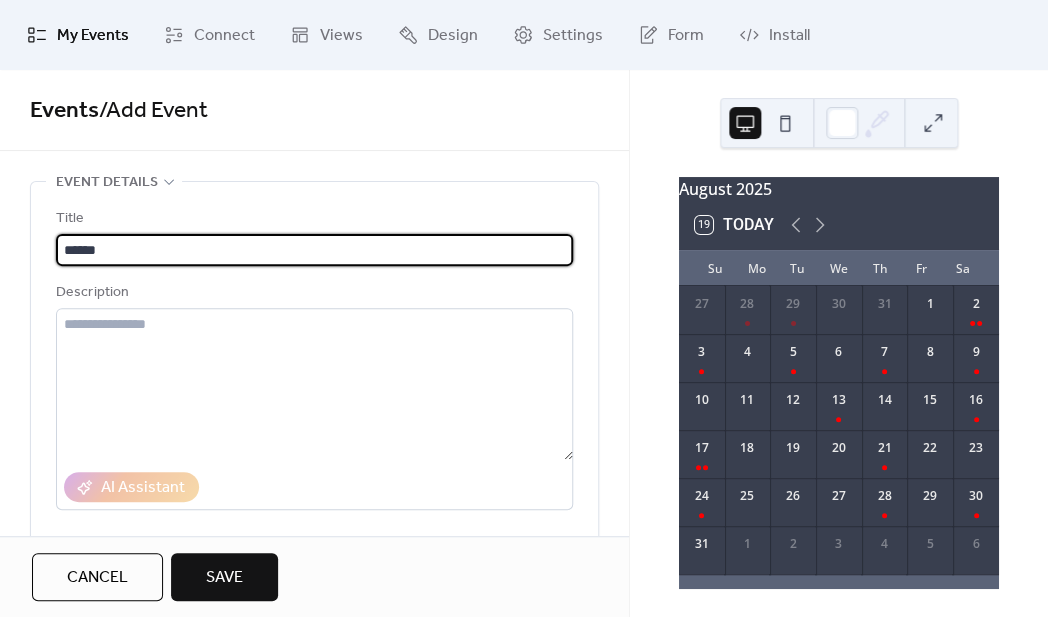 type on "******" 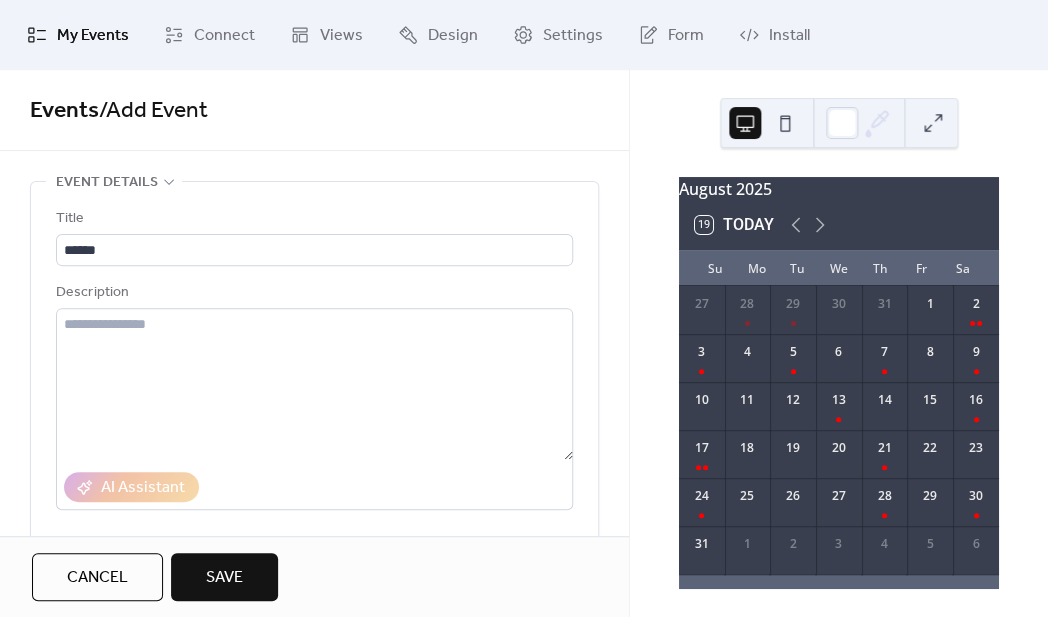 scroll, scrollTop: 18, scrollLeft: 0, axis: vertical 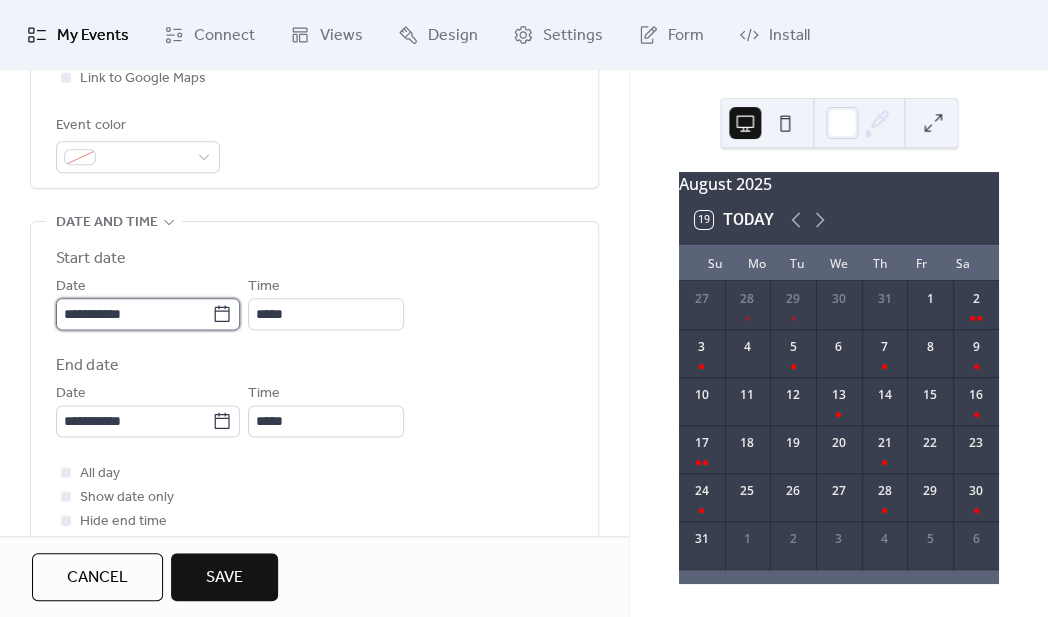 click on "**********" at bounding box center [134, 314] 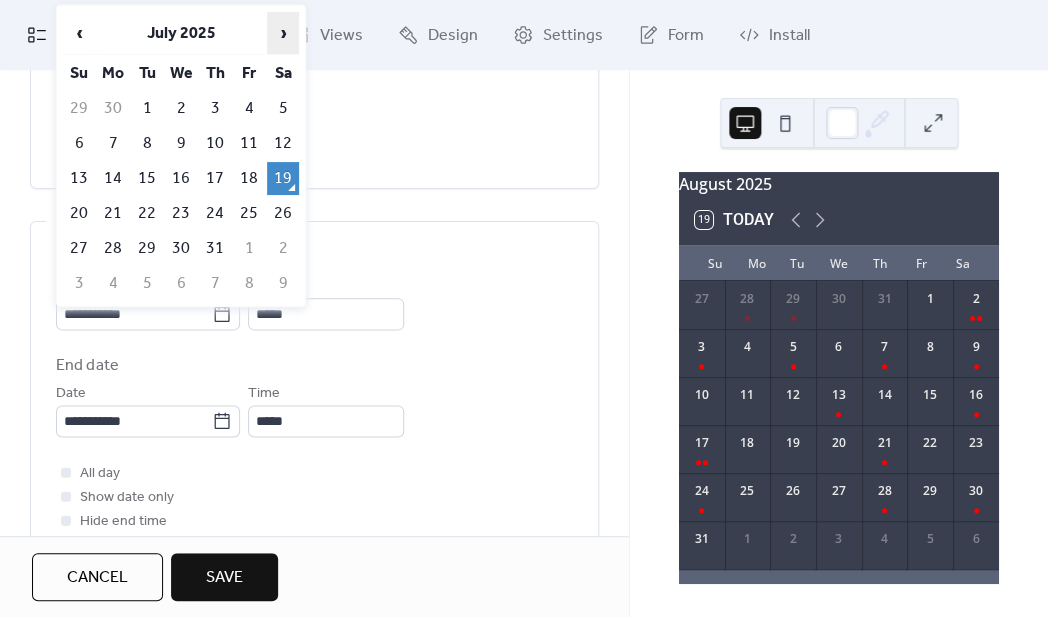 click on "›" at bounding box center [283, 33] 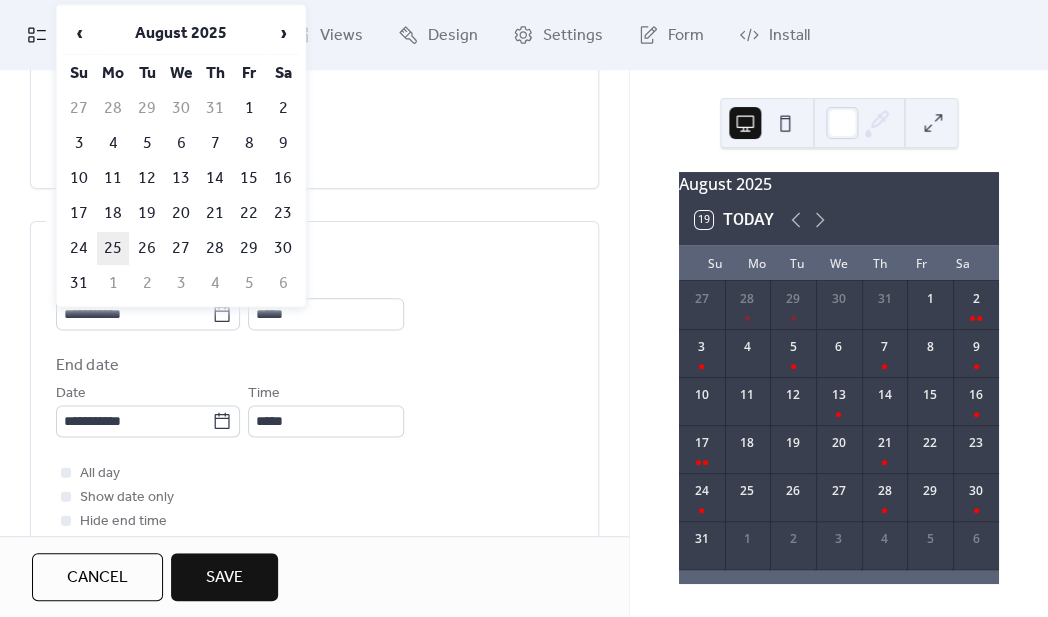 click on "25" at bounding box center [113, 248] 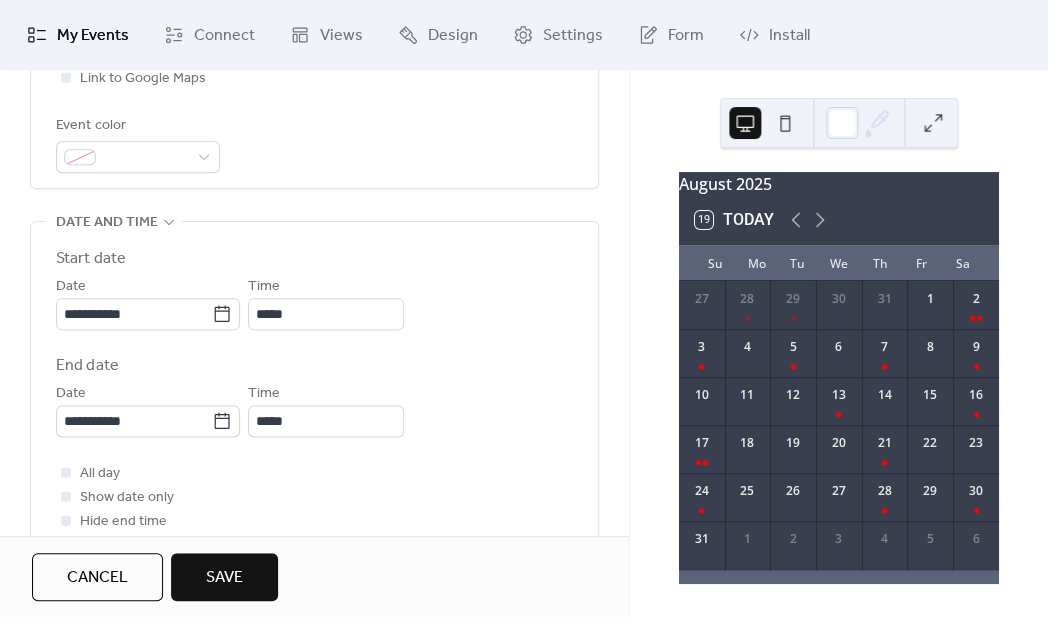 click on "Save" at bounding box center (224, 578) 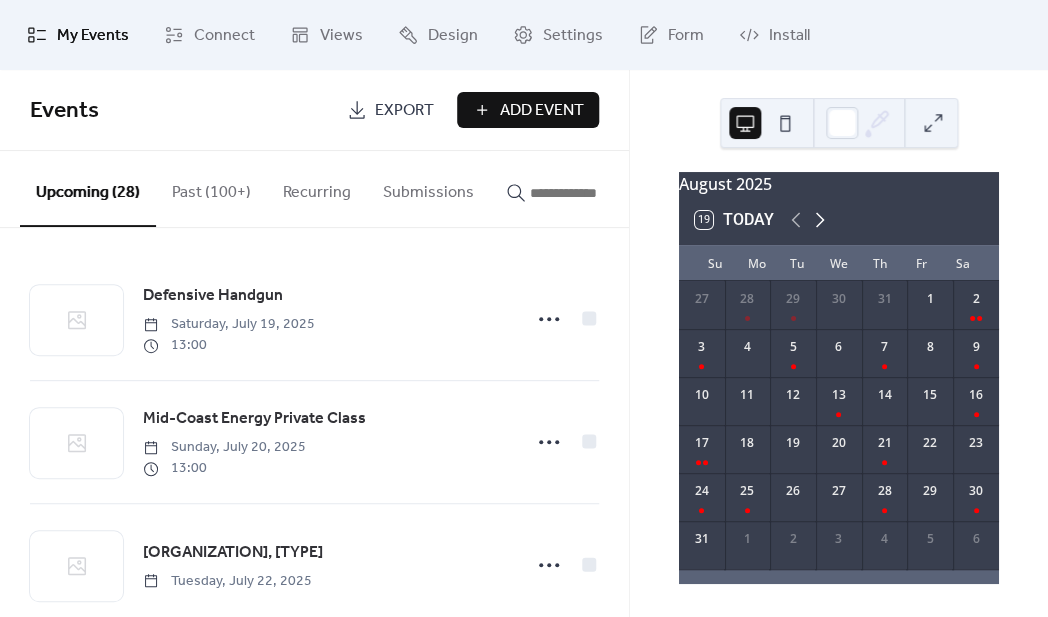 click 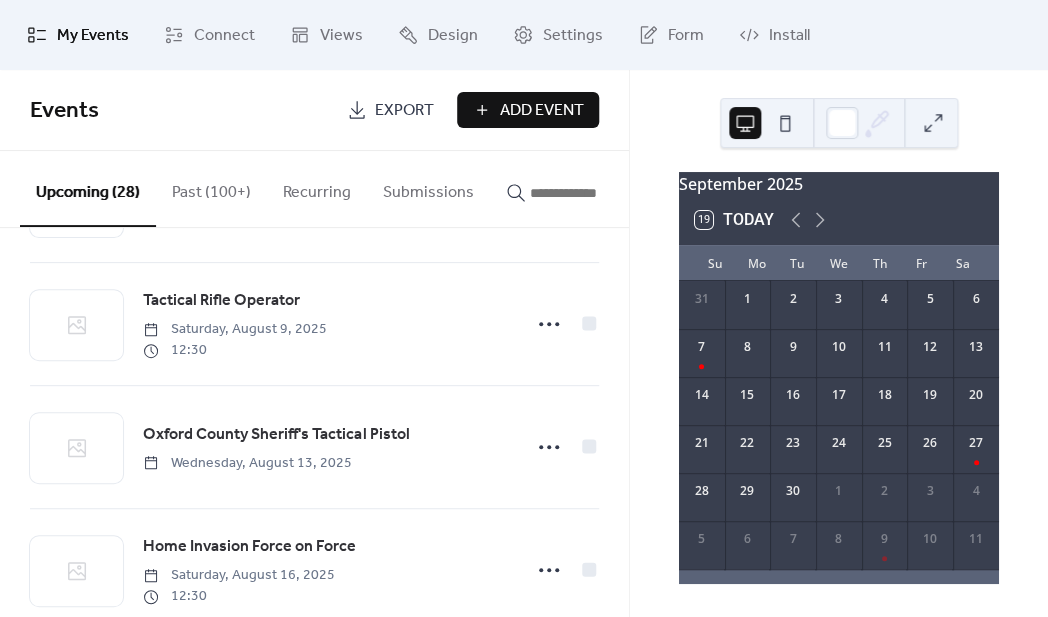 scroll, scrollTop: 1519, scrollLeft: 0, axis: vertical 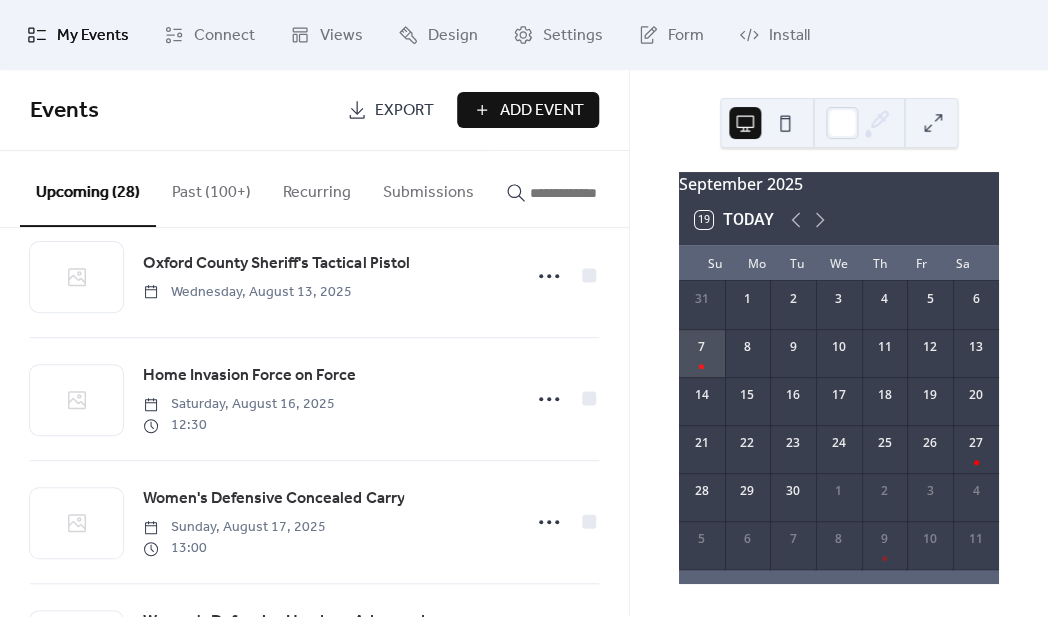 click on "7" at bounding box center [702, 353] 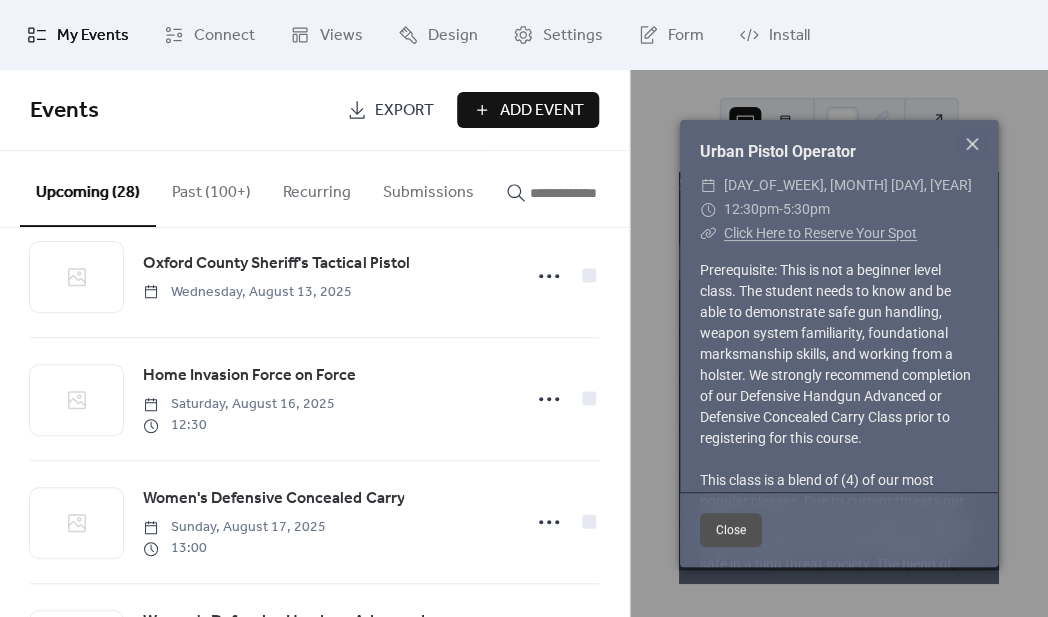 click 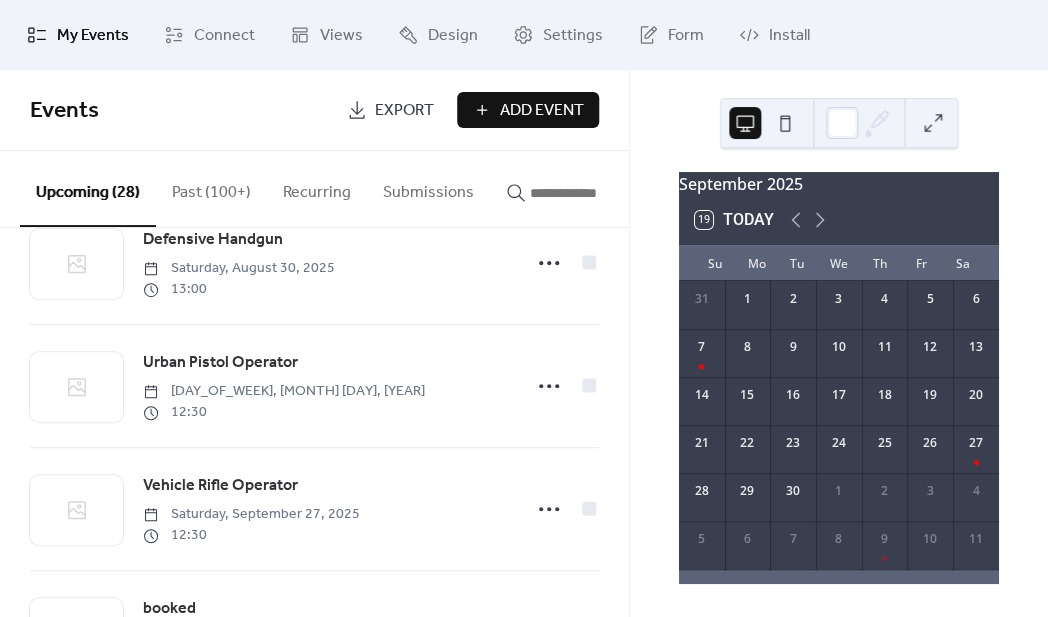 scroll, scrollTop: 2513, scrollLeft: 0, axis: vertical 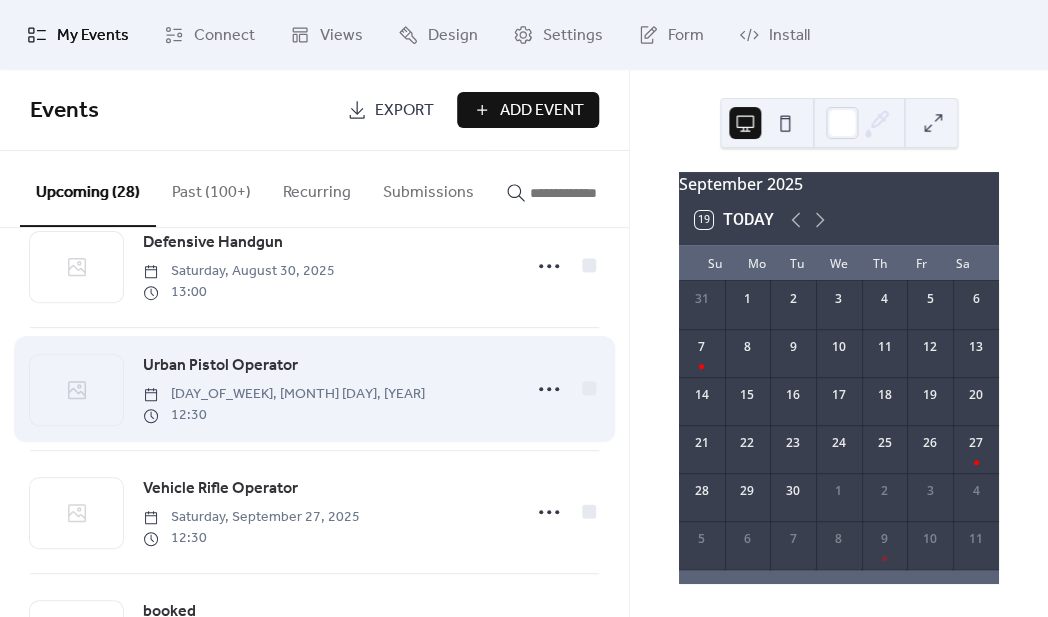 click on "Urban Pistol Operator" at bounding box center (220, 366) 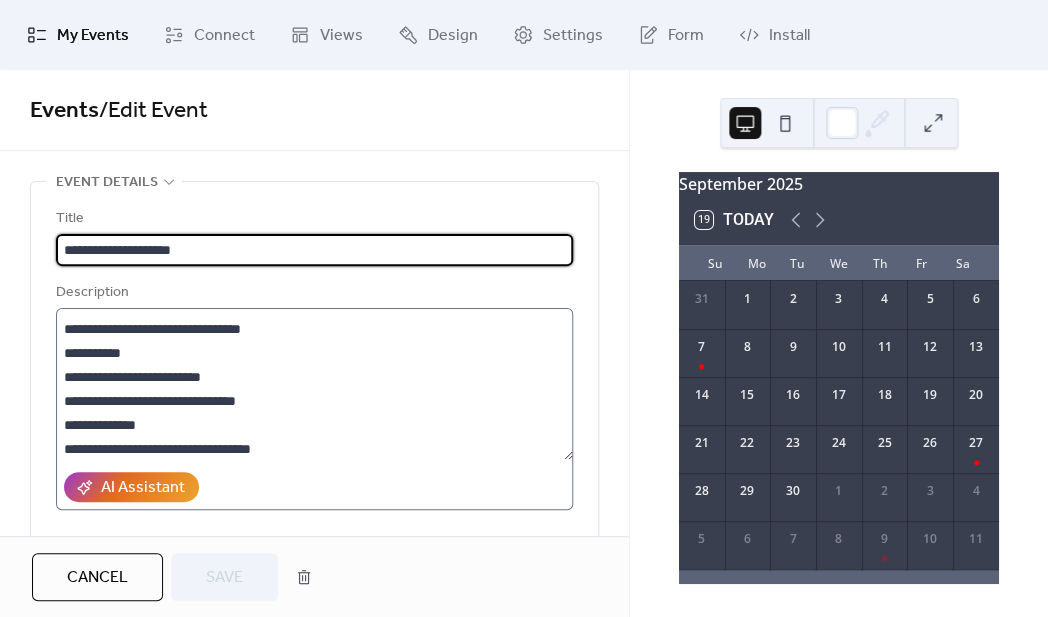 scroll, scrollTop: 698, scrollLeft: 0, axis: vertical 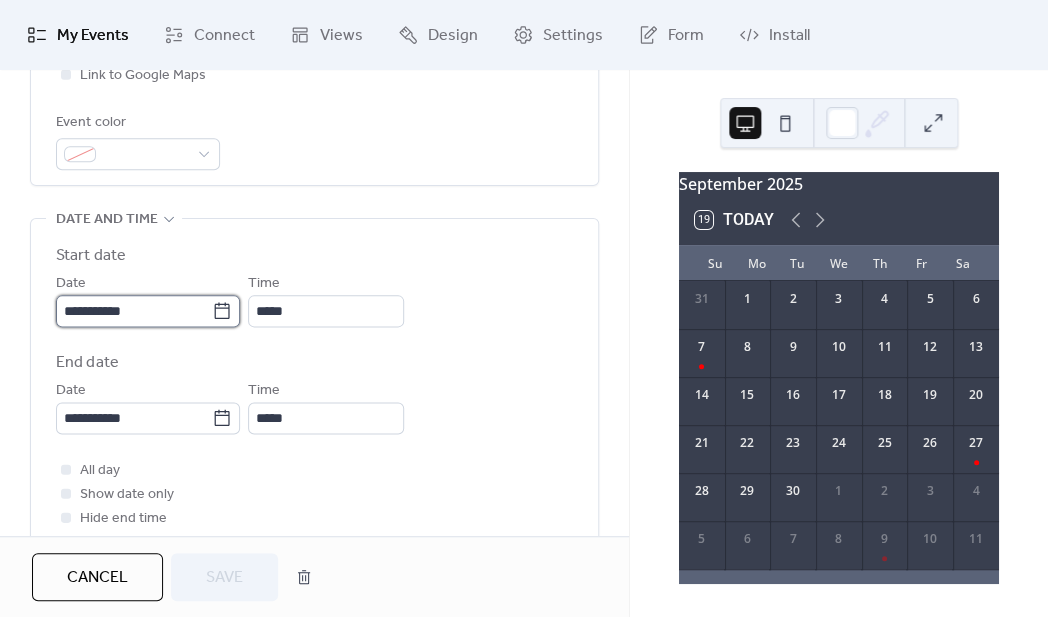 click on "**********" at bounding box center [134, 311] 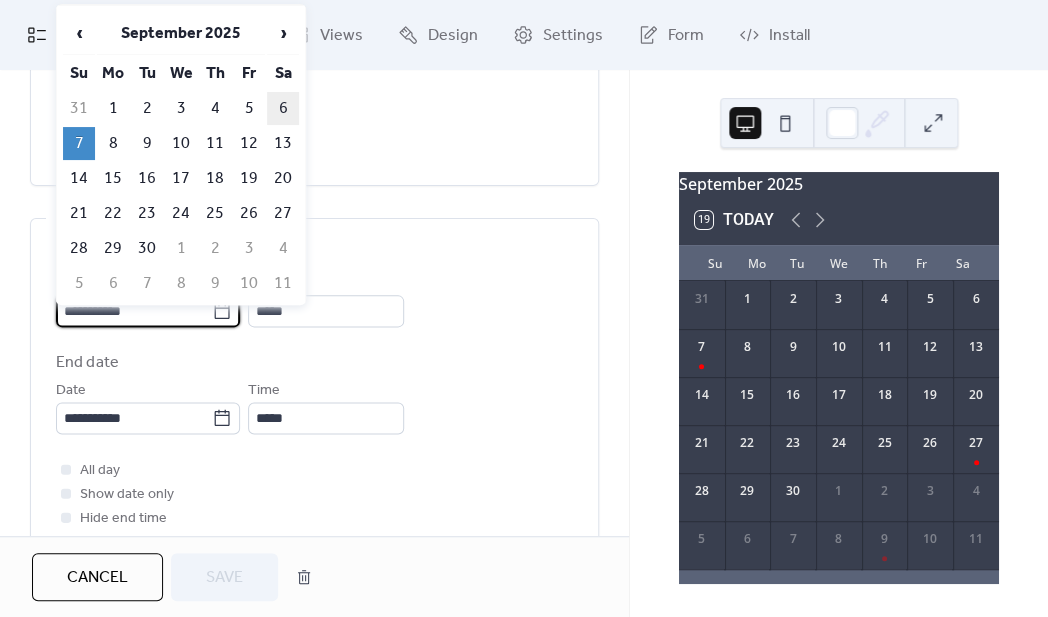 click on "6" at bounding box center (283, 108) 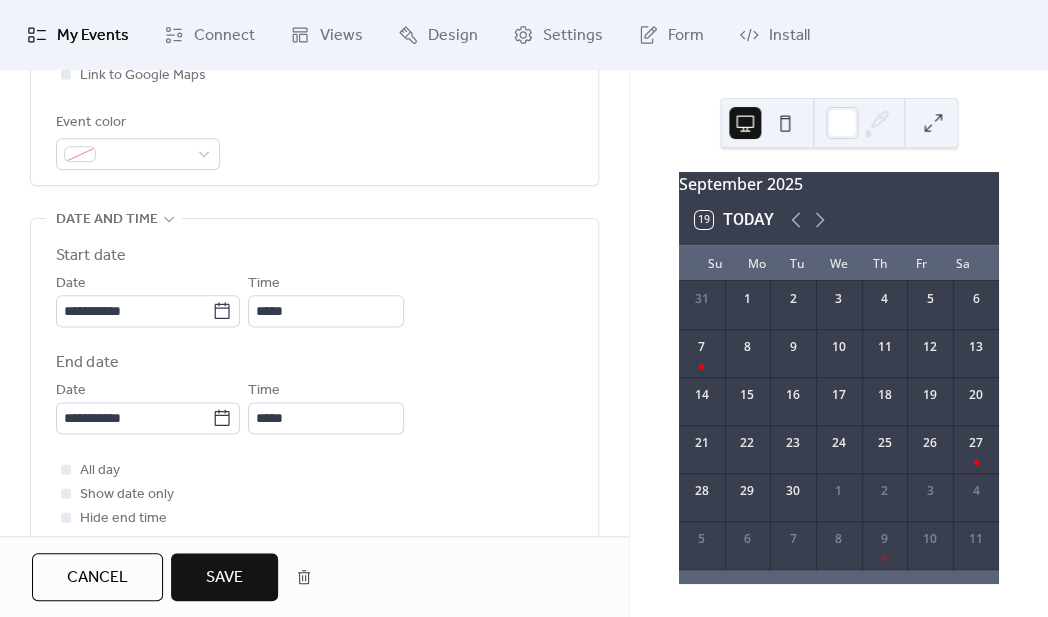 click on "Save" at bounding box center [224, 577] 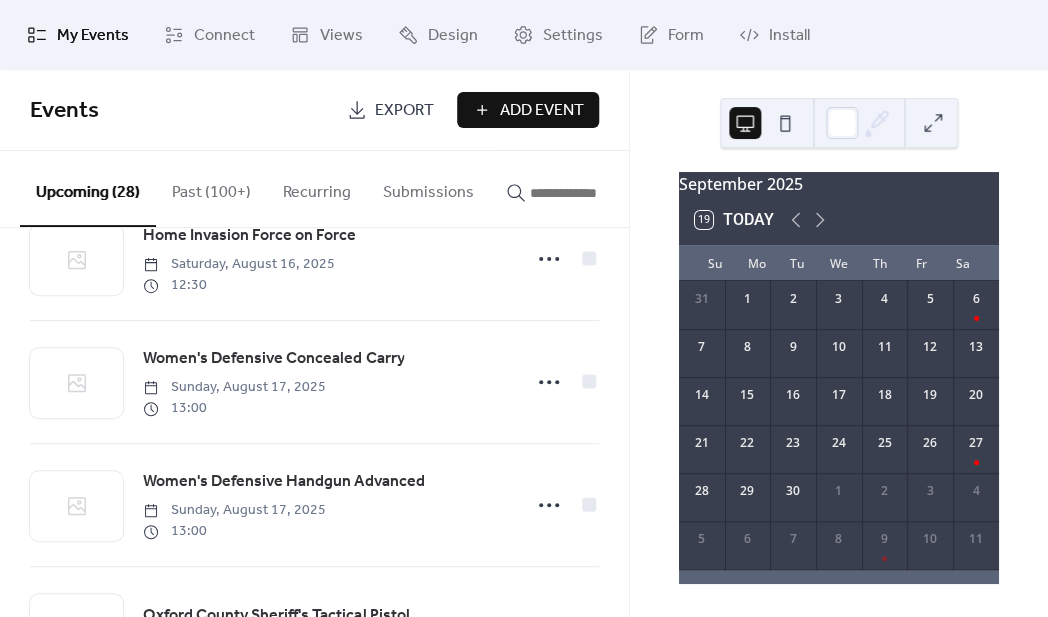 scroll, scrollTop: 1664, scrollLeft: 0, axis: vertical 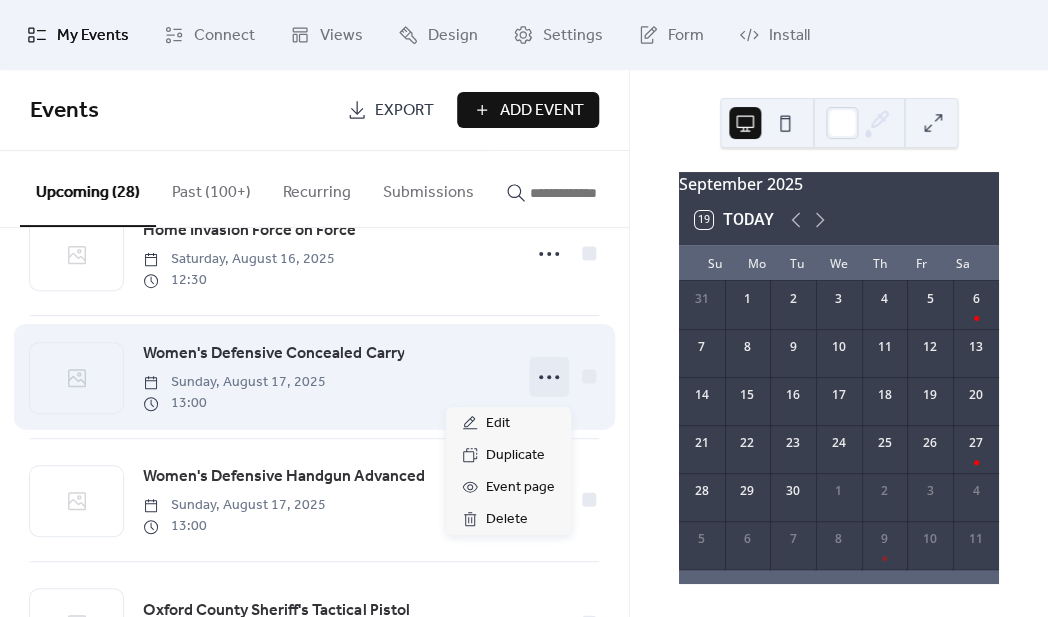 click 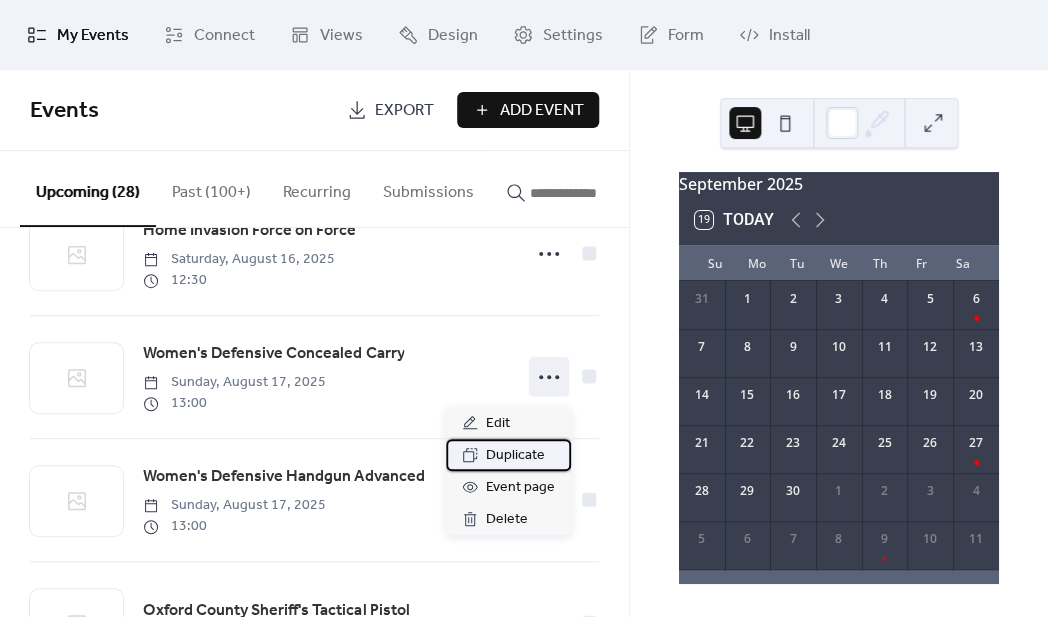click on "Duplicate" at bounding box center (515, 456) 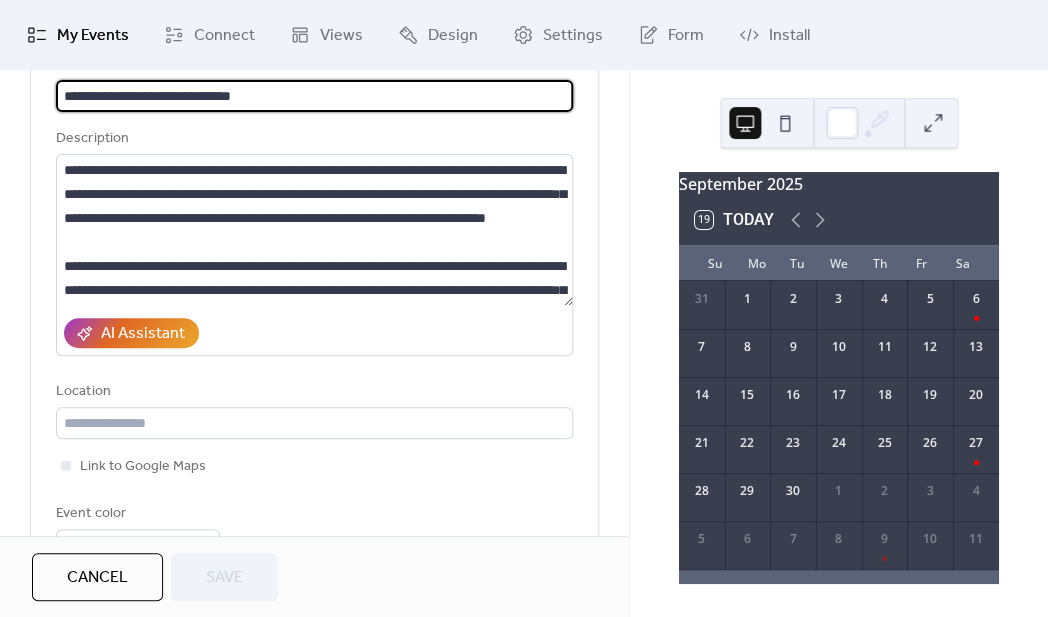 scroll, scrollTop: 185, scrollLeft: 0, axis: vertical 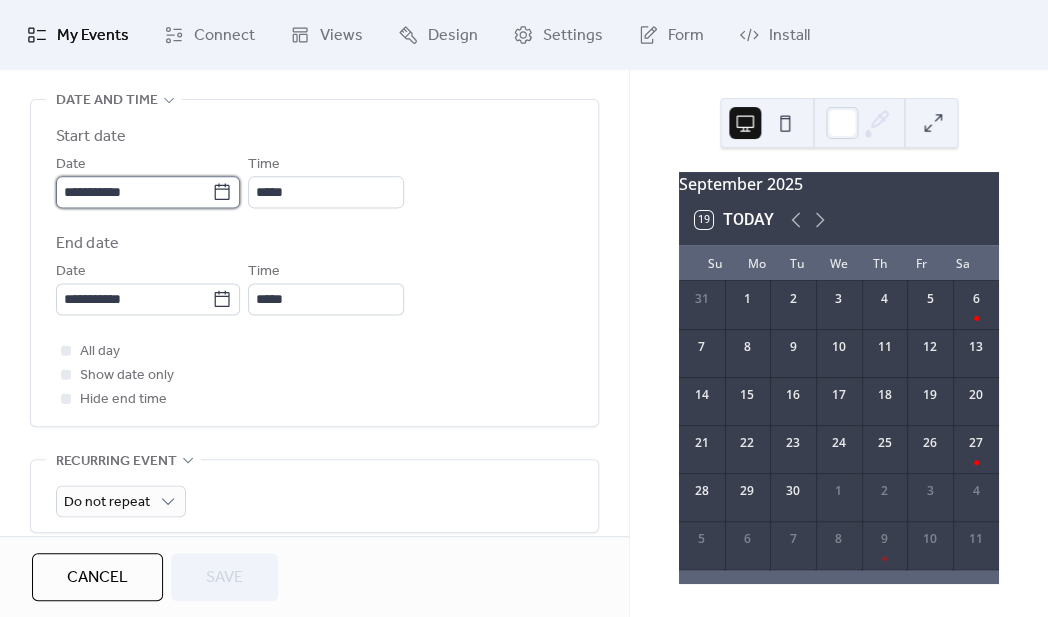 click on "**********" at bounding box center (134, 192) 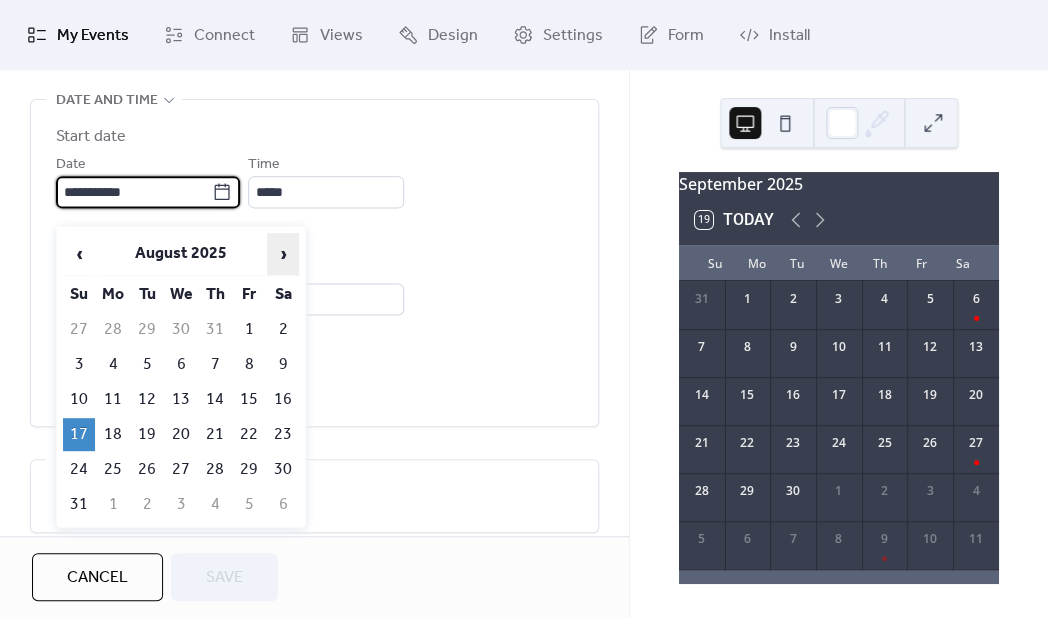 click on "›" at bounding box center (283, 254) 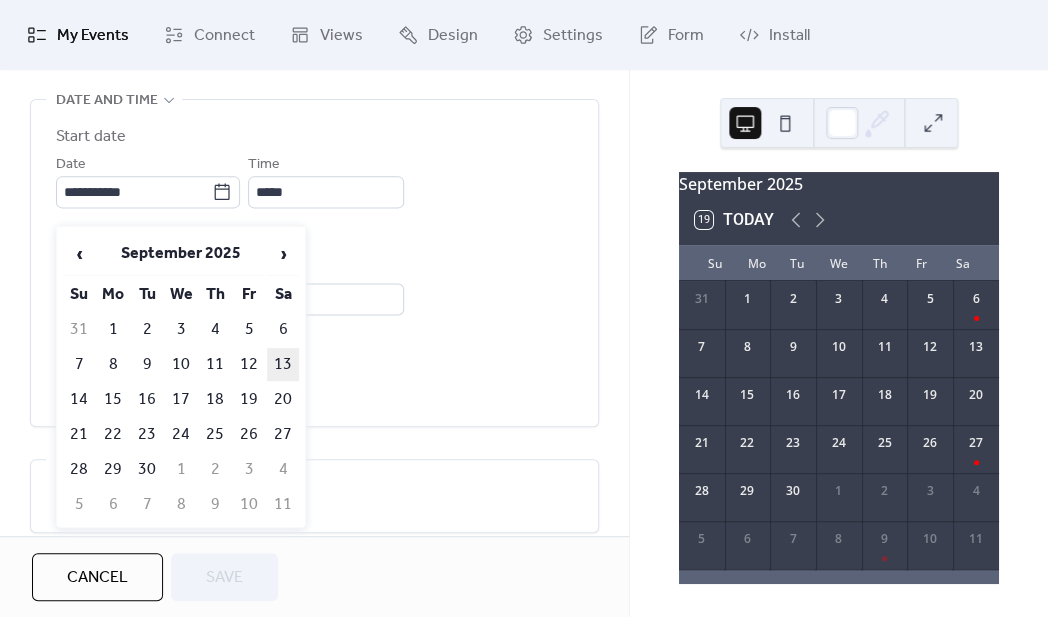 click on "13" at bounding box center (283, 364) 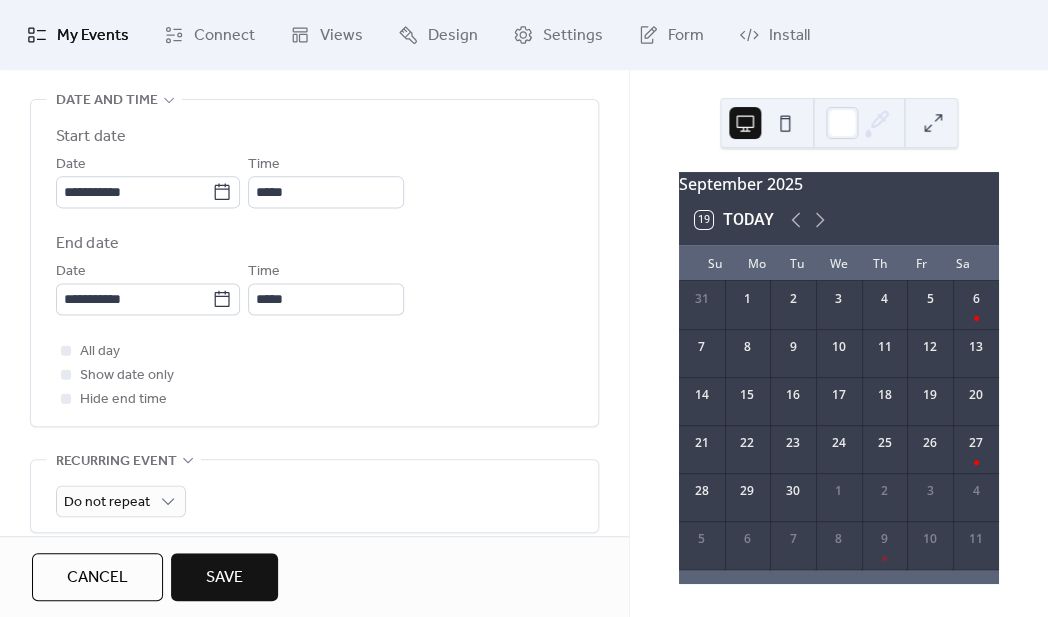 click on "Save" at bounding box center (224, 578) 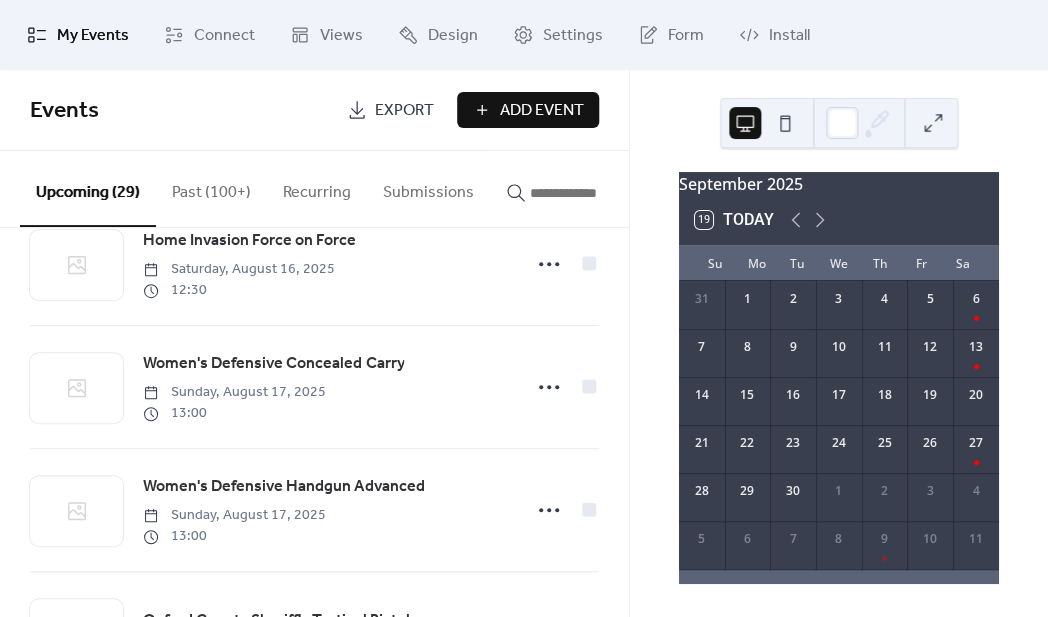 scroll, scrollTop: 1665, scrollLeft: 0, axis: vertical 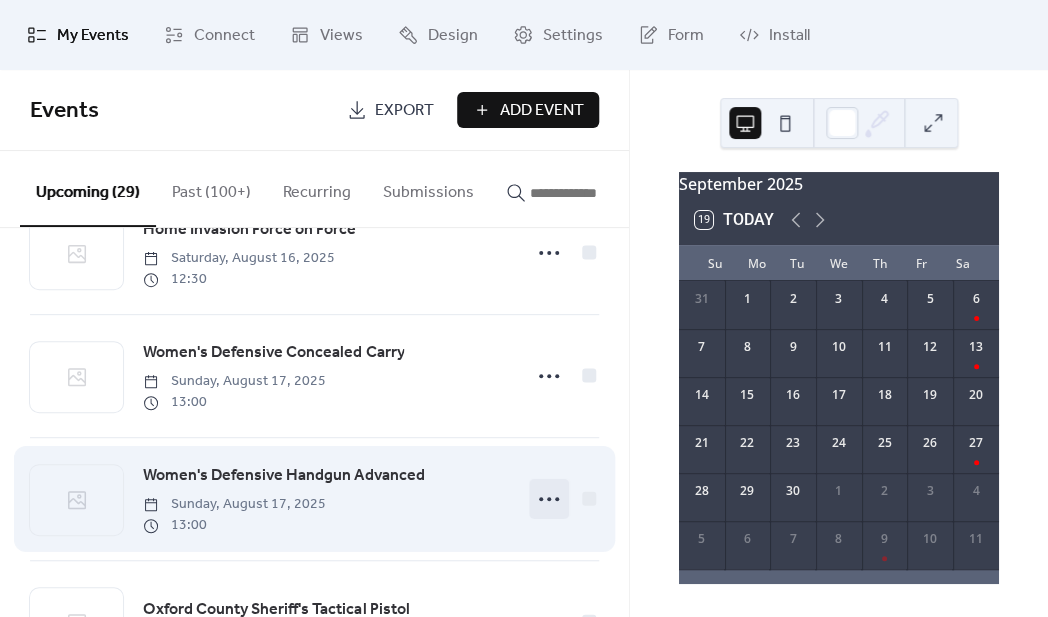 click 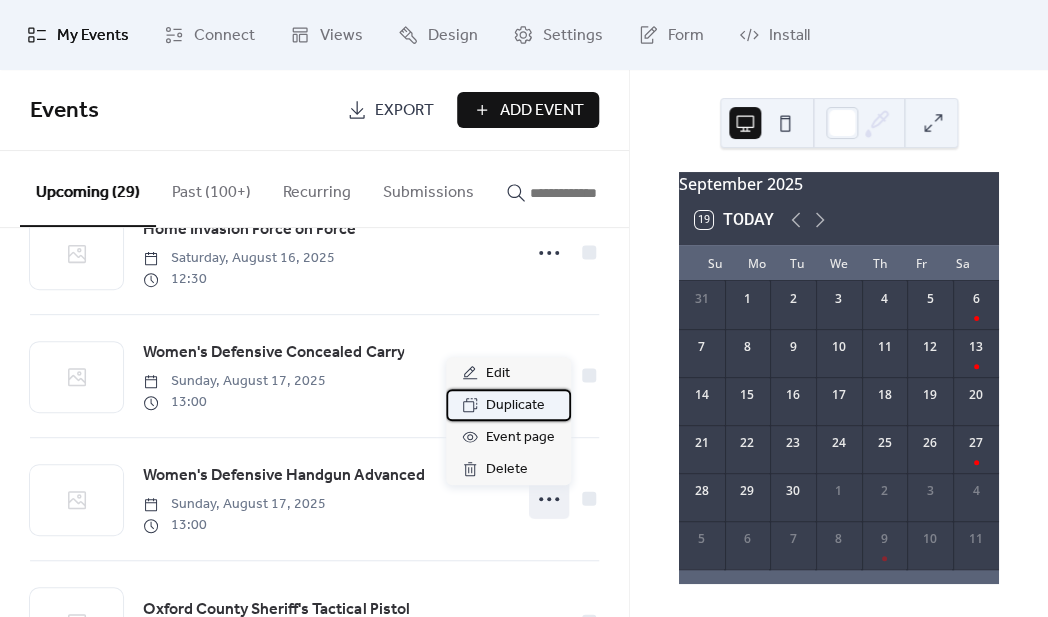 click on "Duplicate" at bounding box center (515, 406) 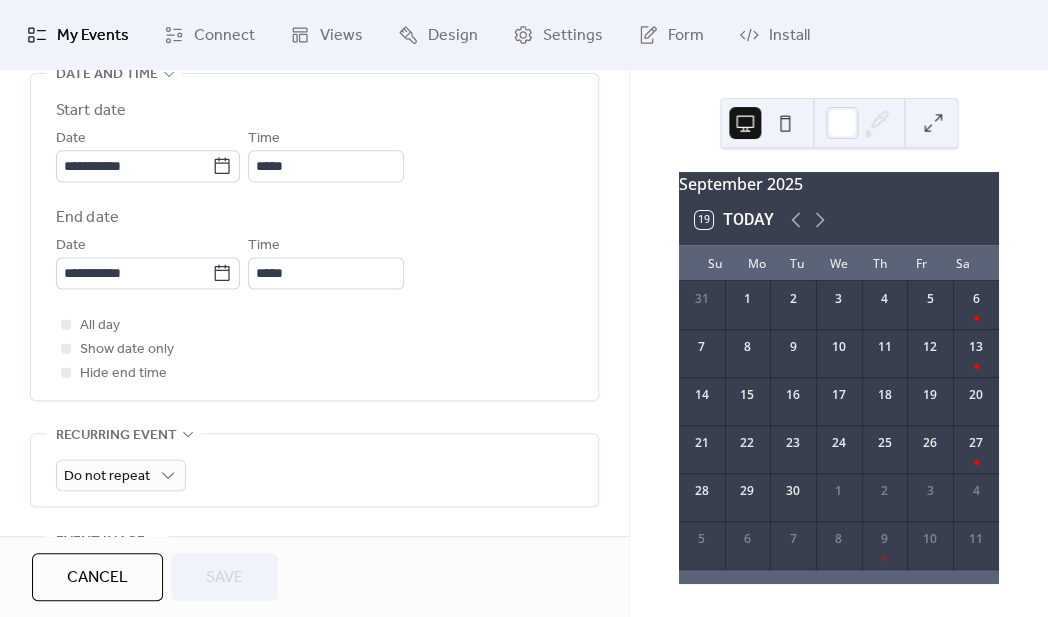 scroll, scrollTop: 694, scrollLeft: 0, axis: vertical 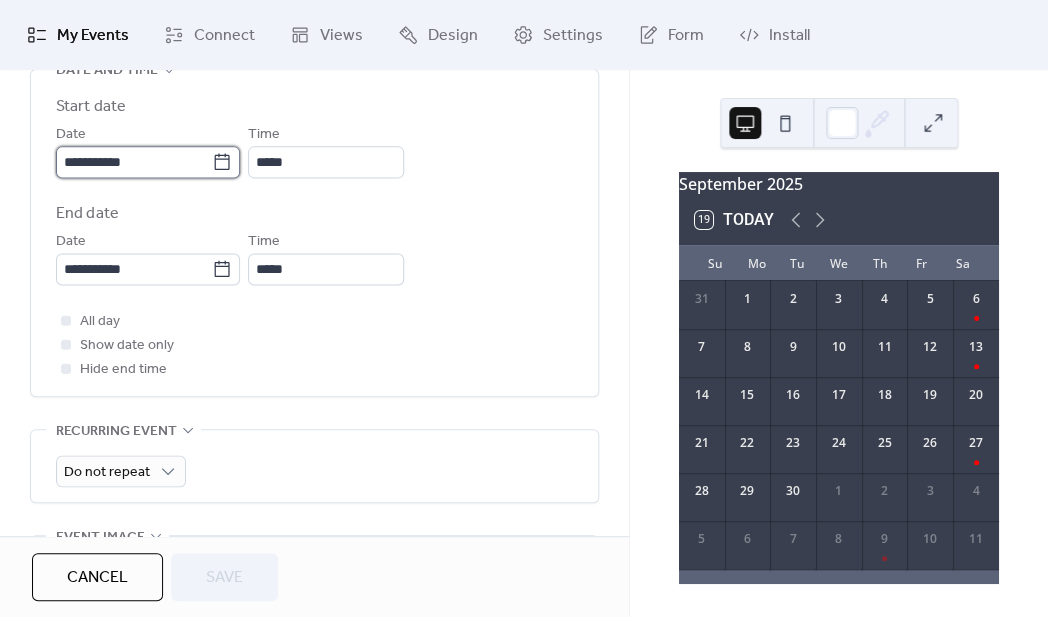 click on "**********" at bounding box center (134, 162) 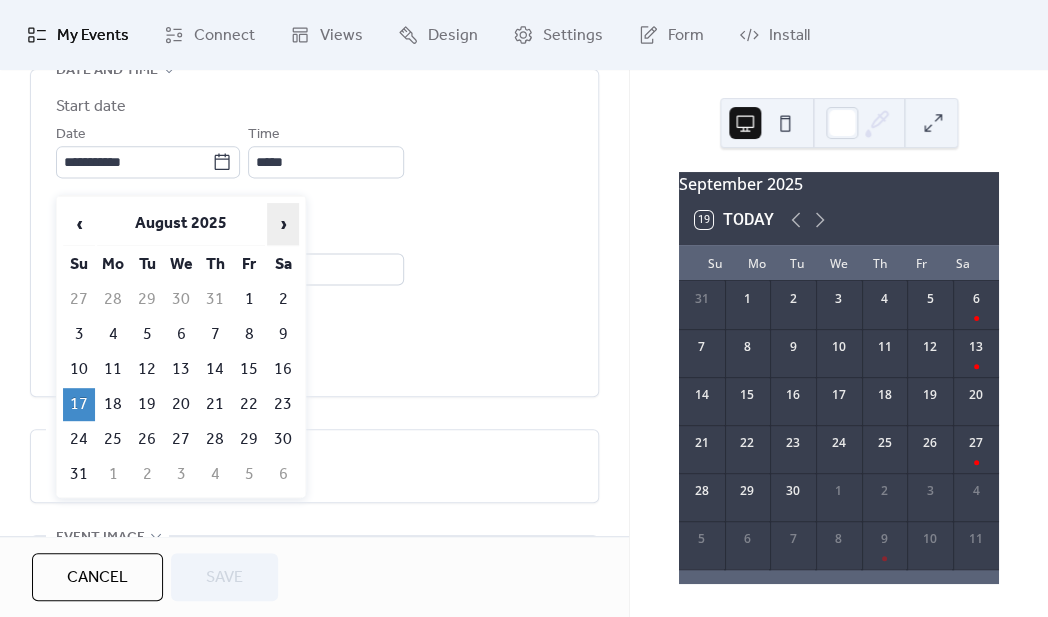 click on "›" at bounding box center (283, 224) 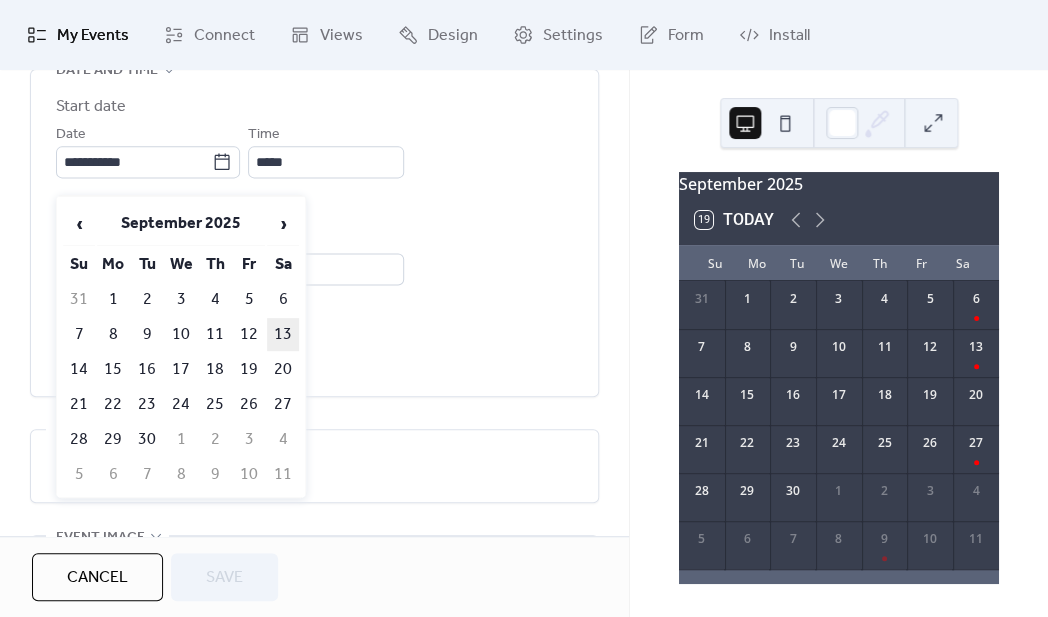 click on "13" at bounding box center [283, 334] 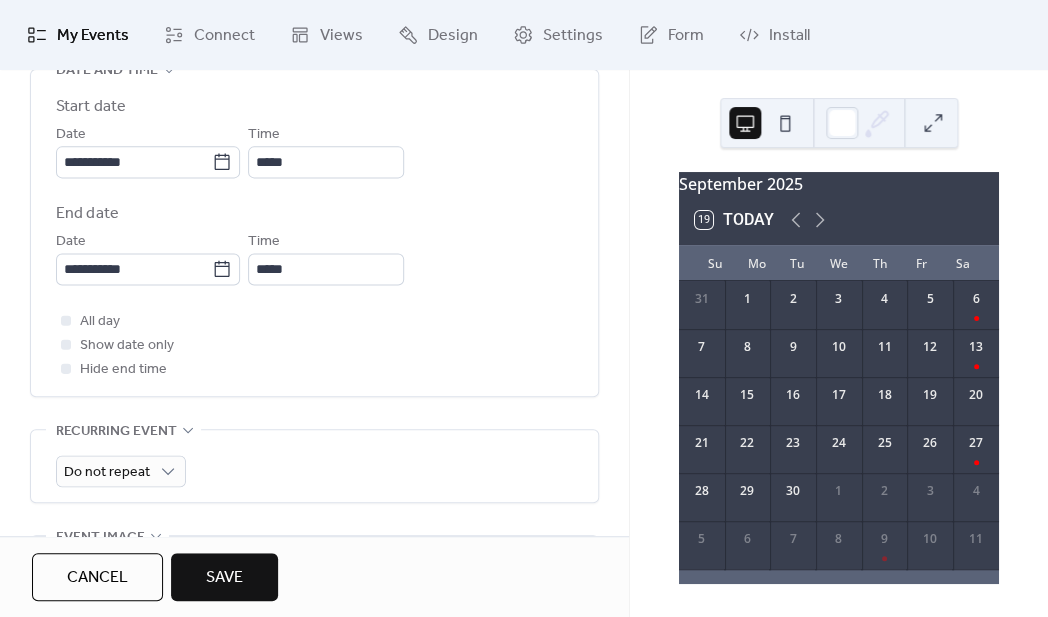 click on "Save" at bounding box center [224, 577] 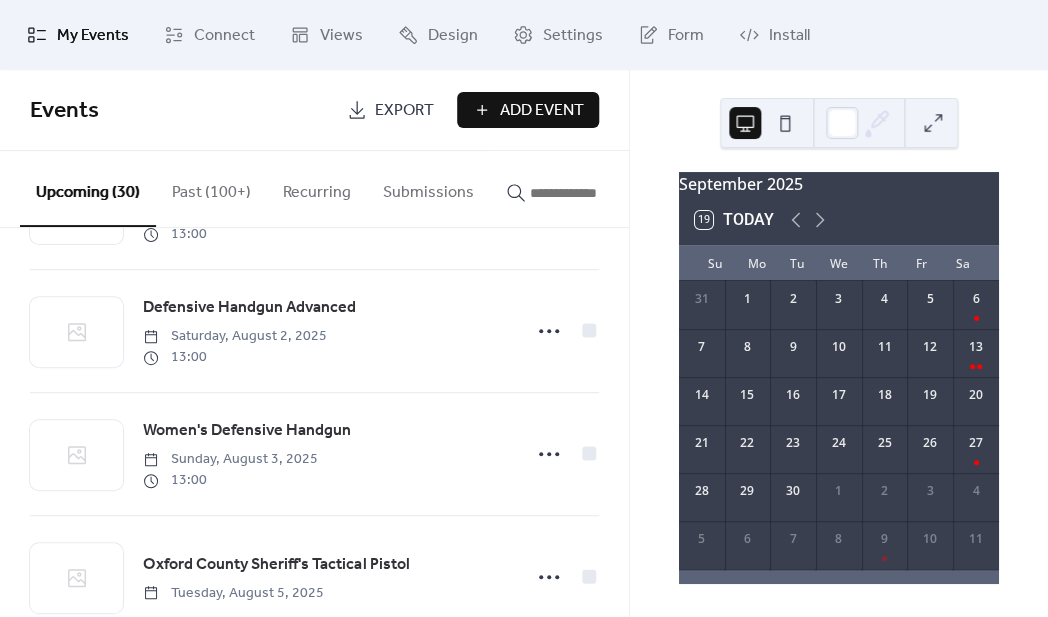 scroll, scrollTop: 863, scrollLeft: 0, axis: vertical 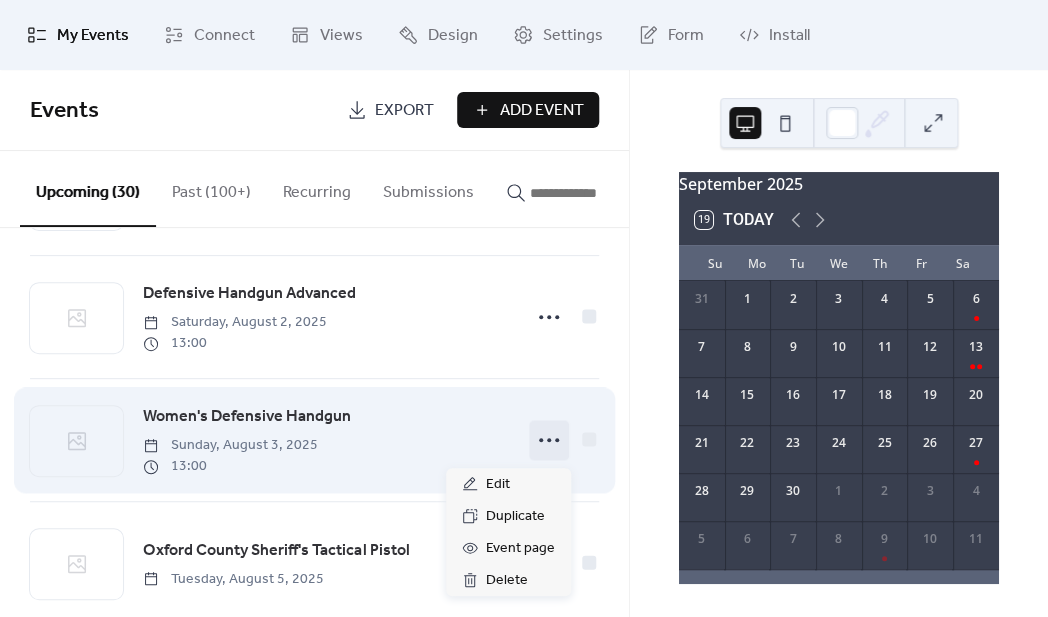 click 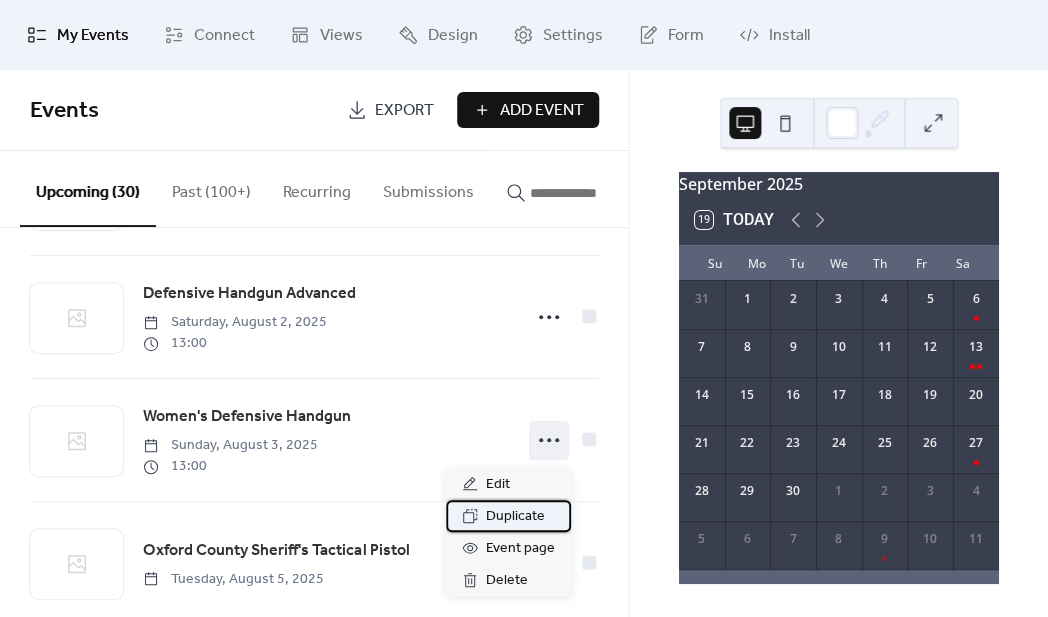 click on "Duplicate" at bounding box center (515, 517) 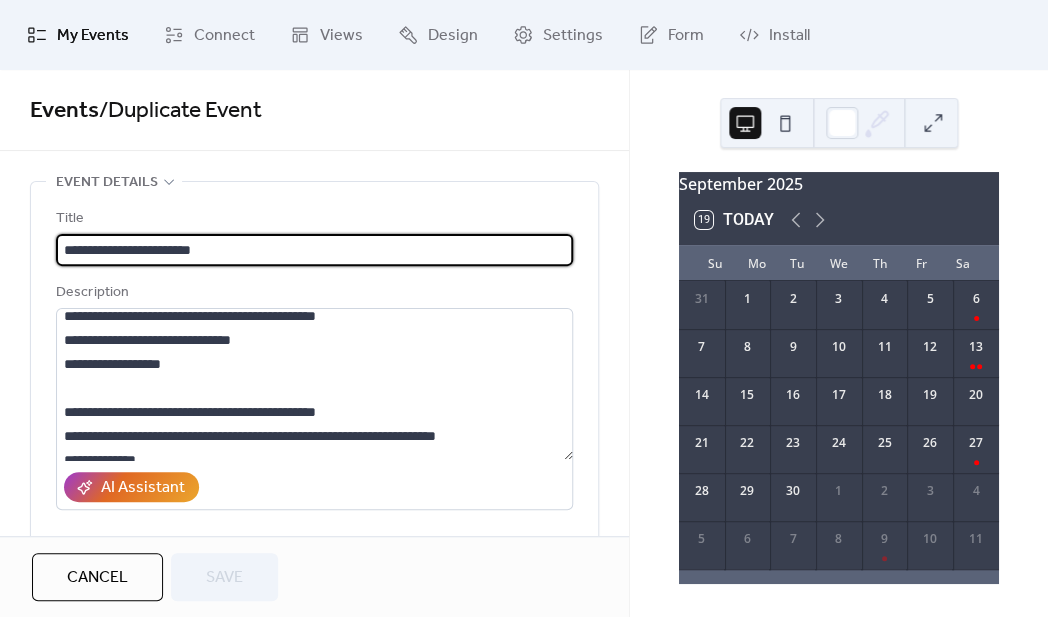 scroll, scrollTop: 453, scrollLeft: 0, axis: vertical 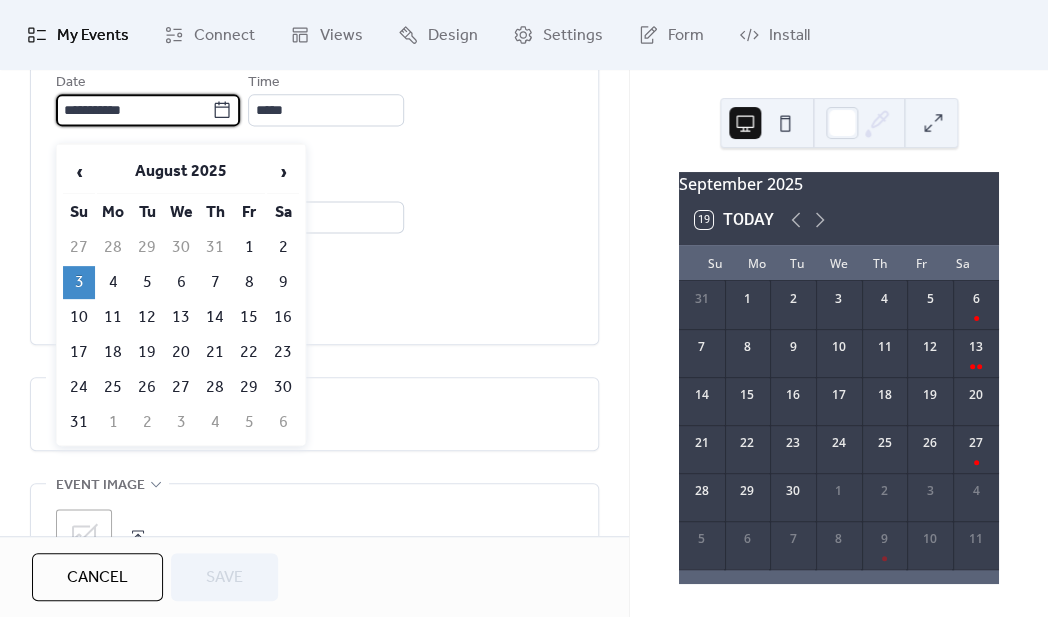 click on "**********" at bounding box center [134, 110] 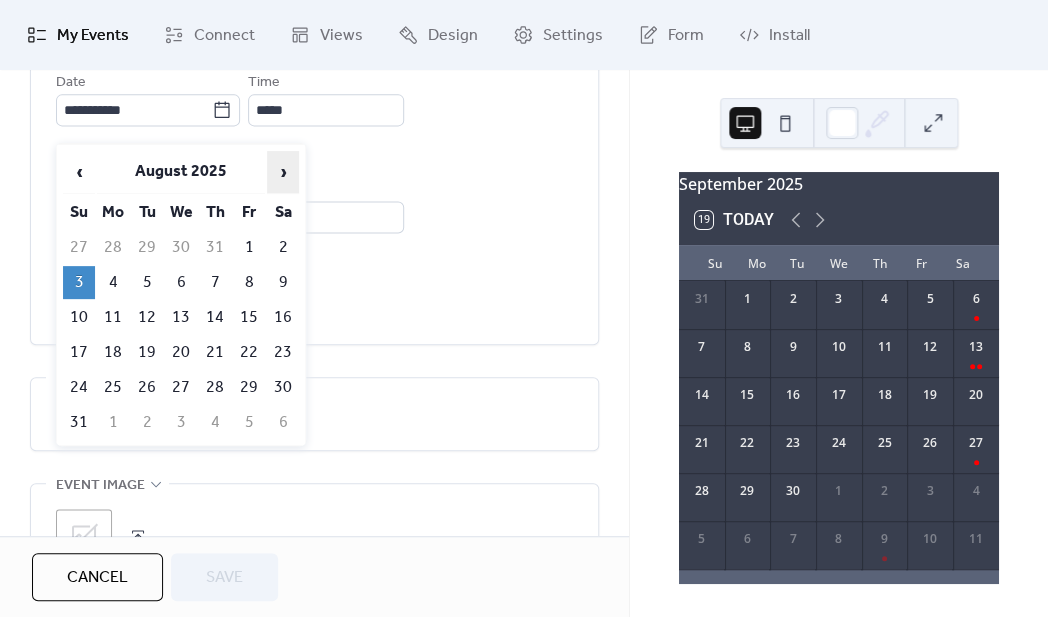 click on "›" at bounding box center [283, 172] 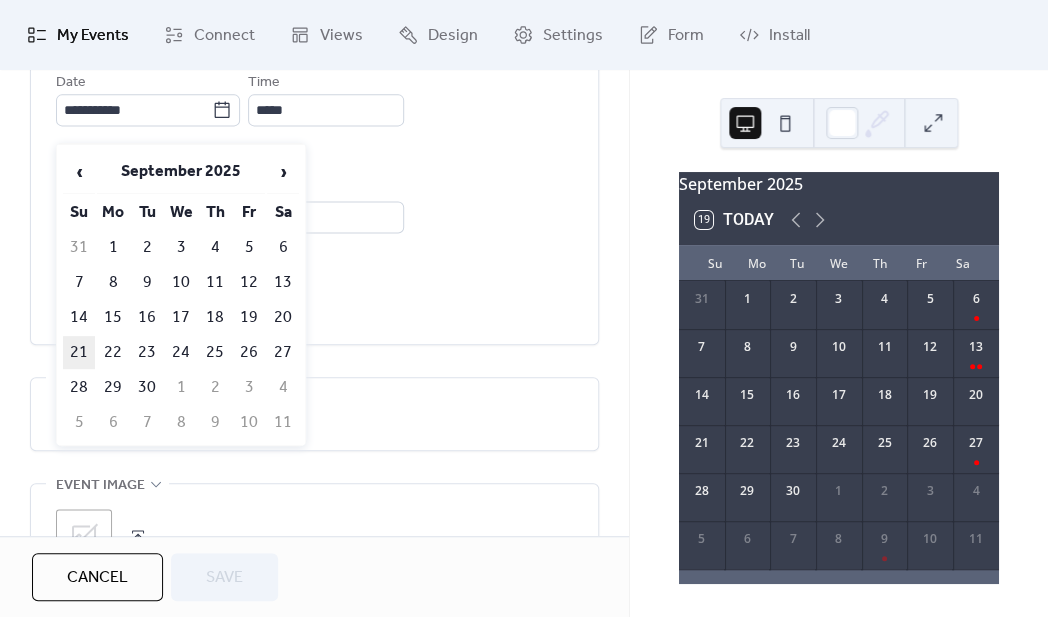click on "21" at bounding box center [79, 352] 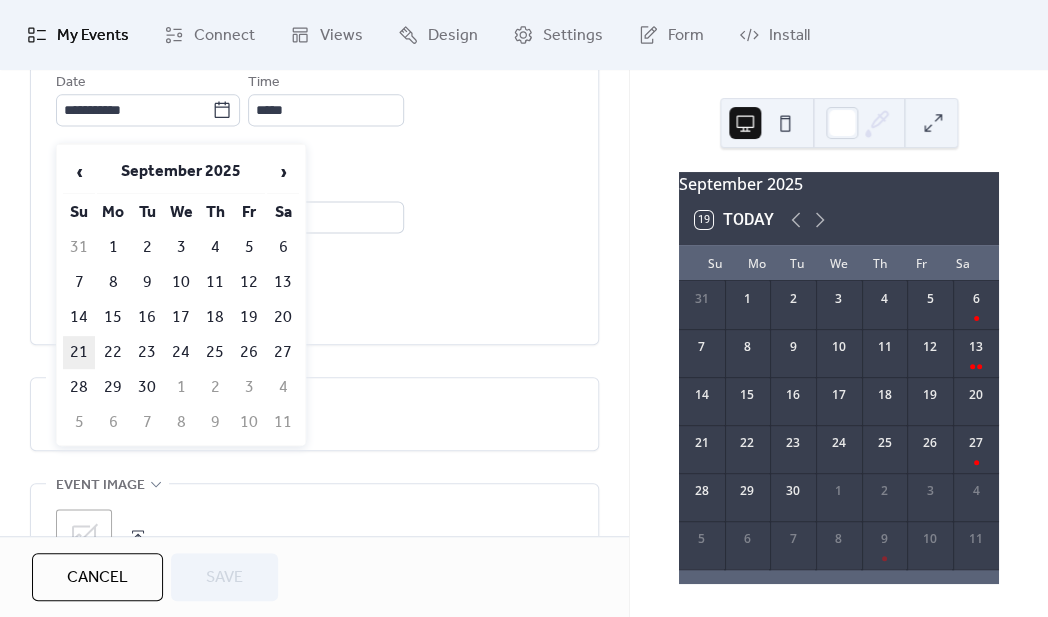 type on "**********" 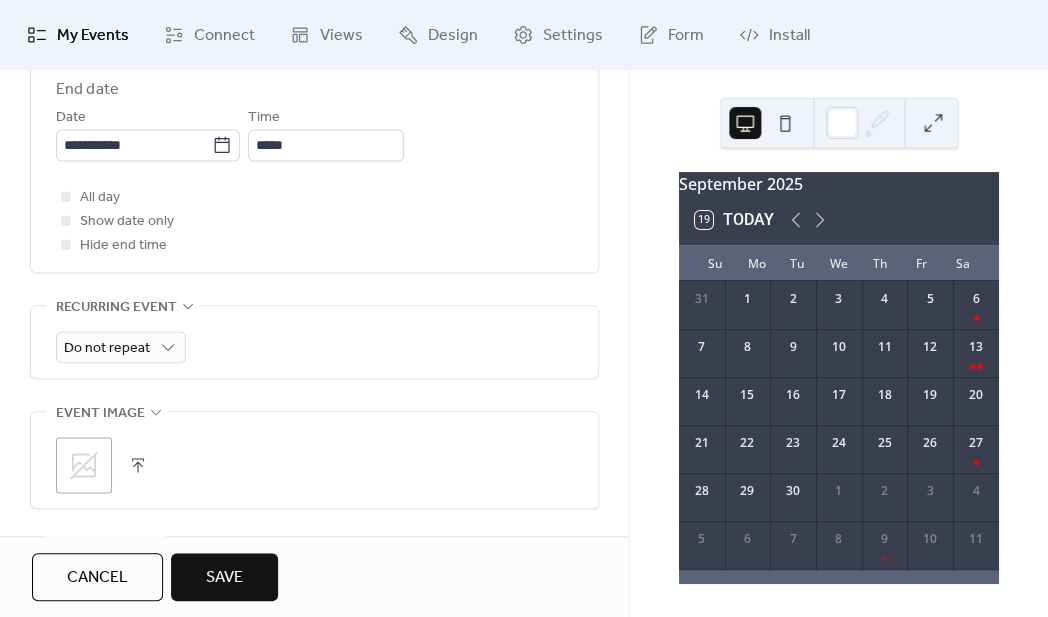 scroll, scrollTop: 840, scrollLeft: 0, axis: vertical 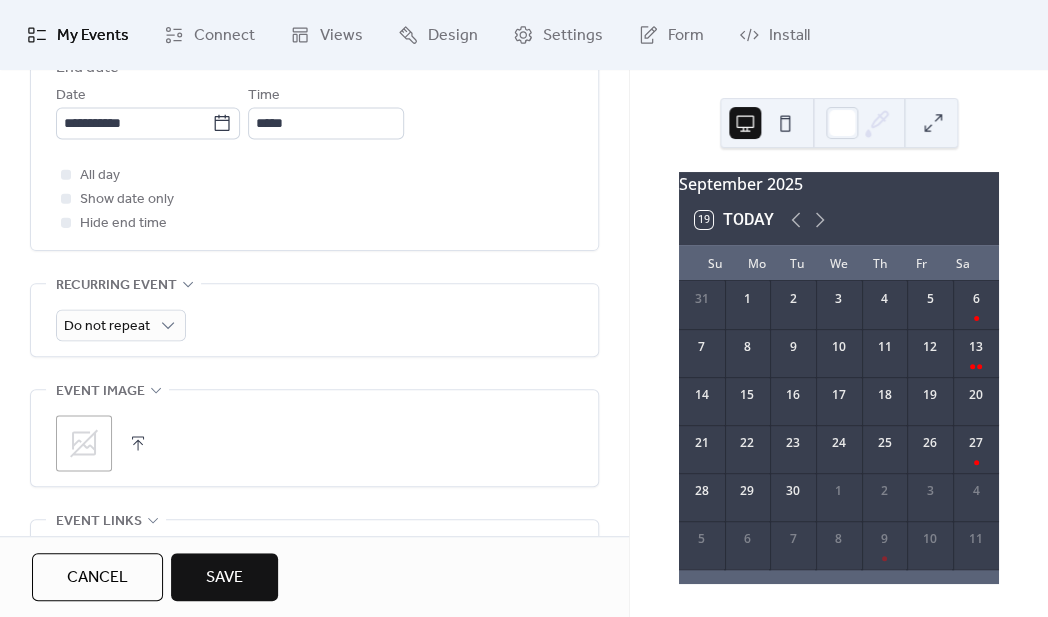 click on "Save" at bounding box center [224, 577] 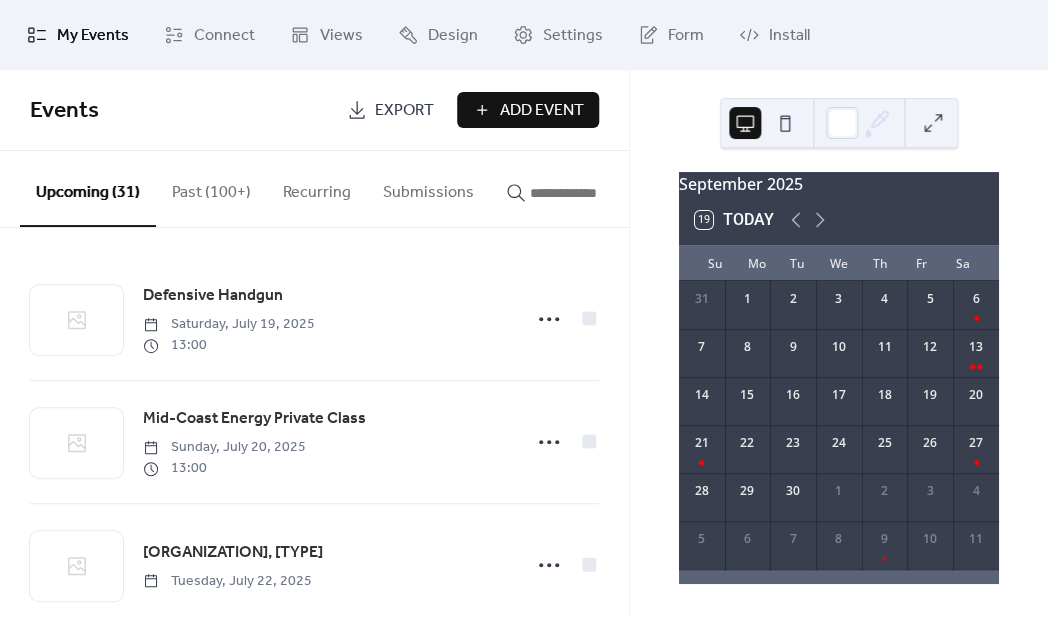 click on "Add Event" at bounding box center (528, 110) 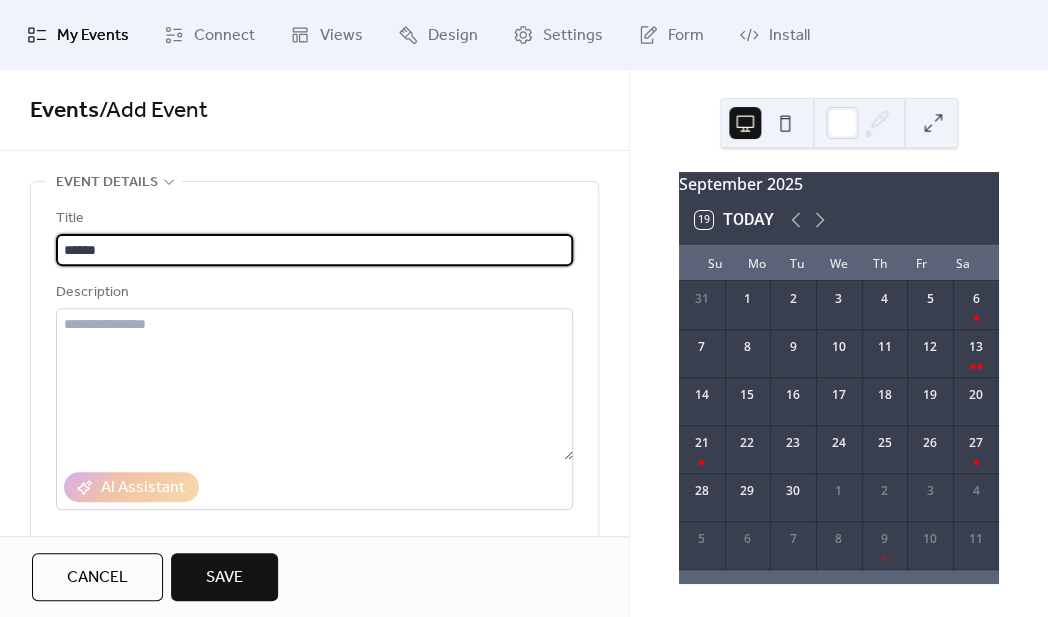 type on "******" 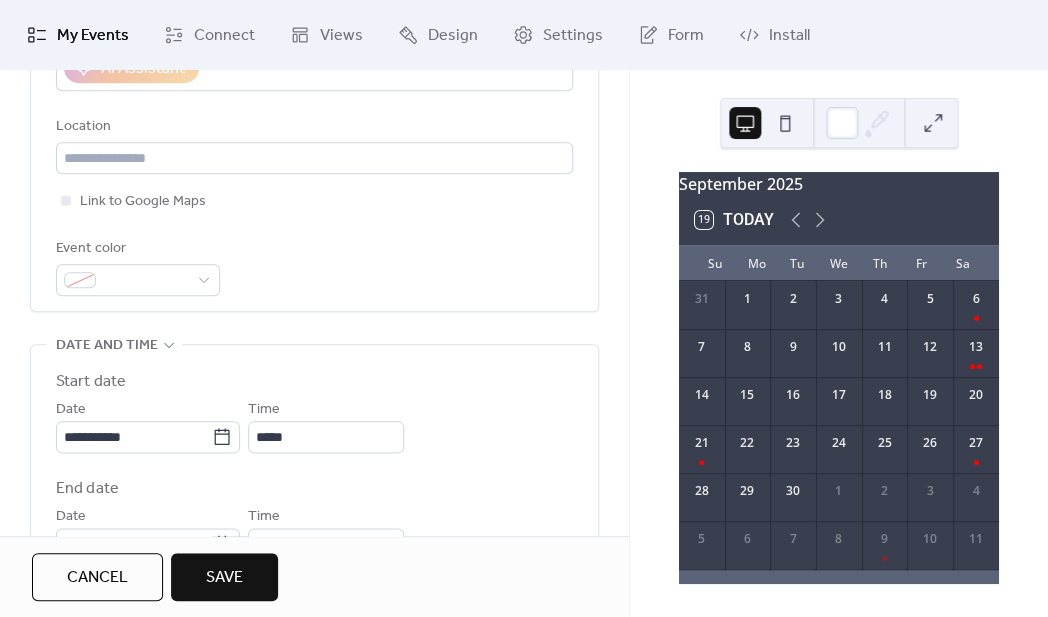 scroll, scrollTop: 458, scrollLeft: 0, axis: vertical 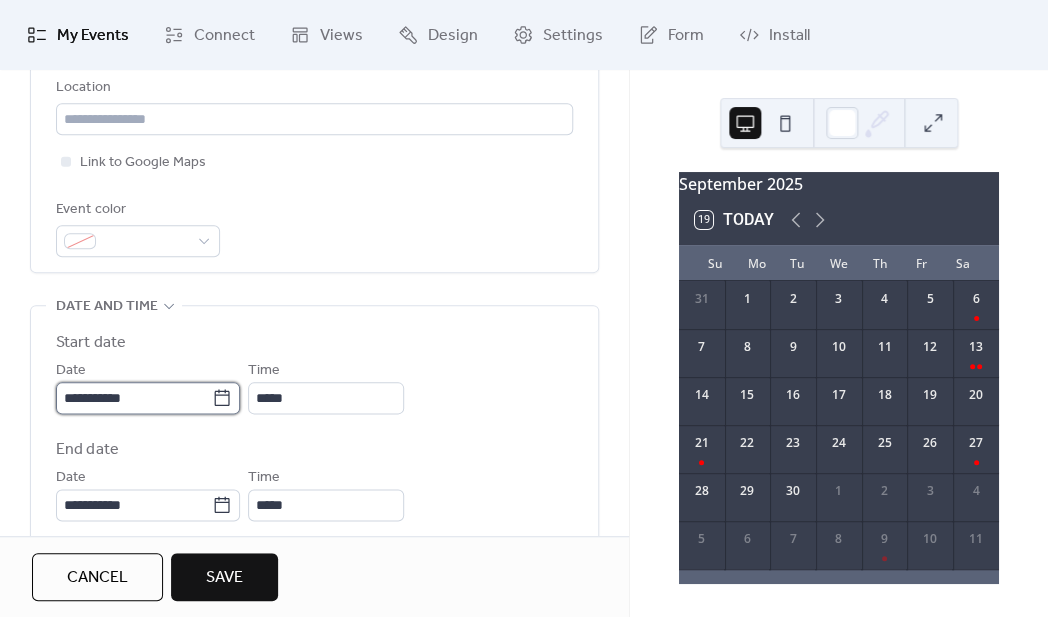 click on "**********" at bounding box center (134, 398) 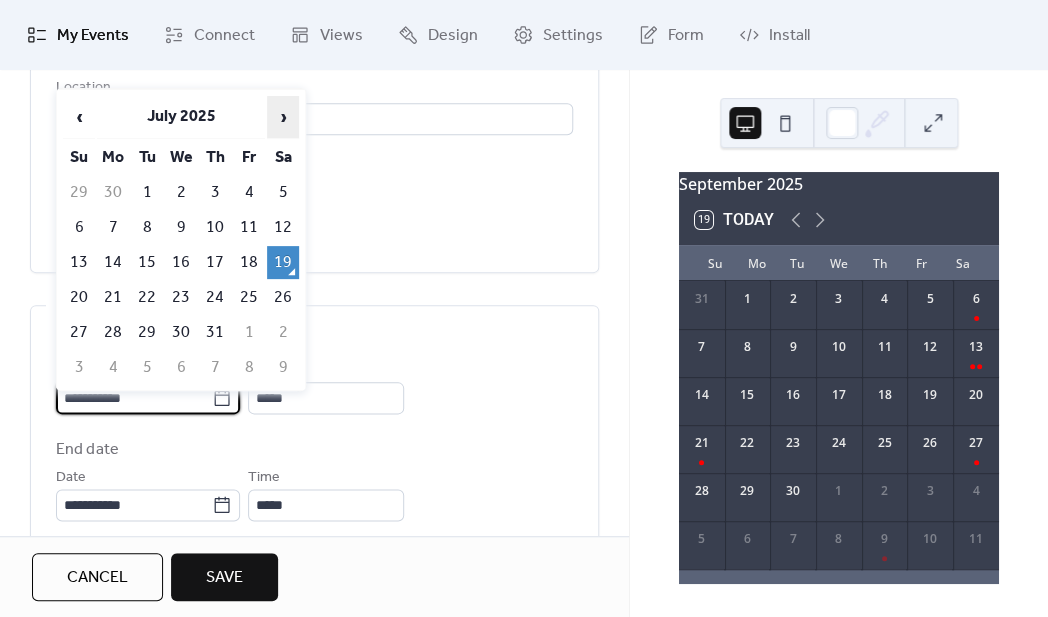 click on "›" at bounding box center [283, 117] 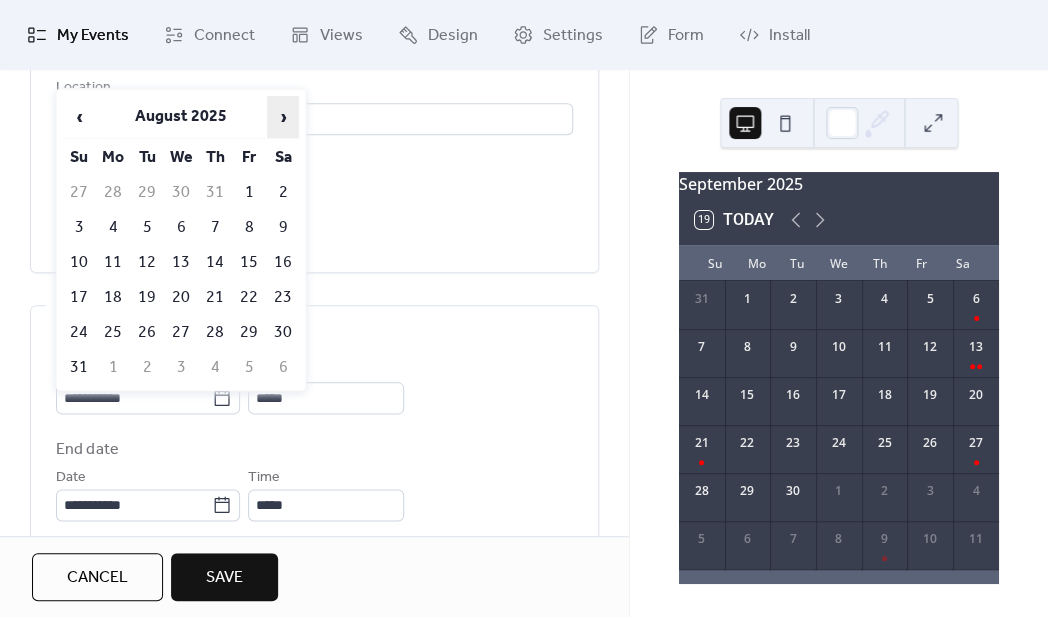 click on "›" at bounding box center [283, 117] 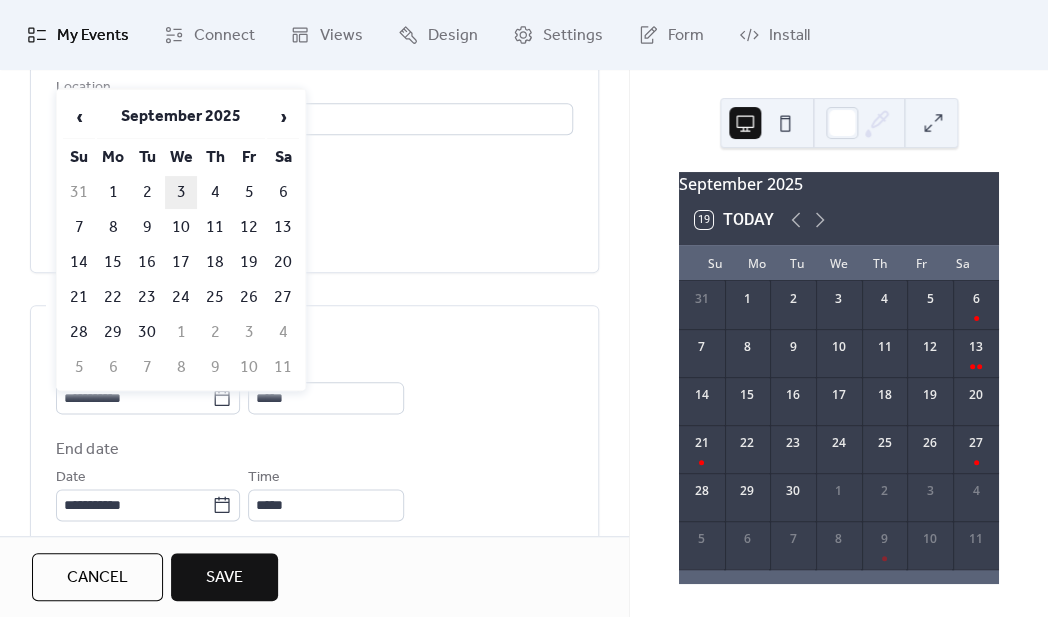 click on "3" at bounding box center [181, 192] 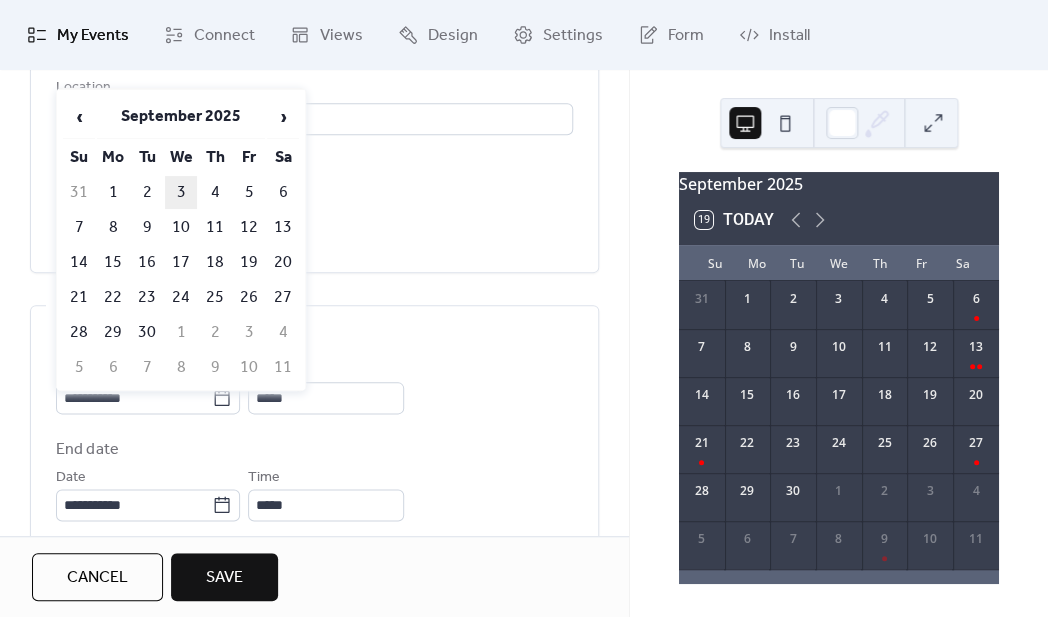 type on "**********" 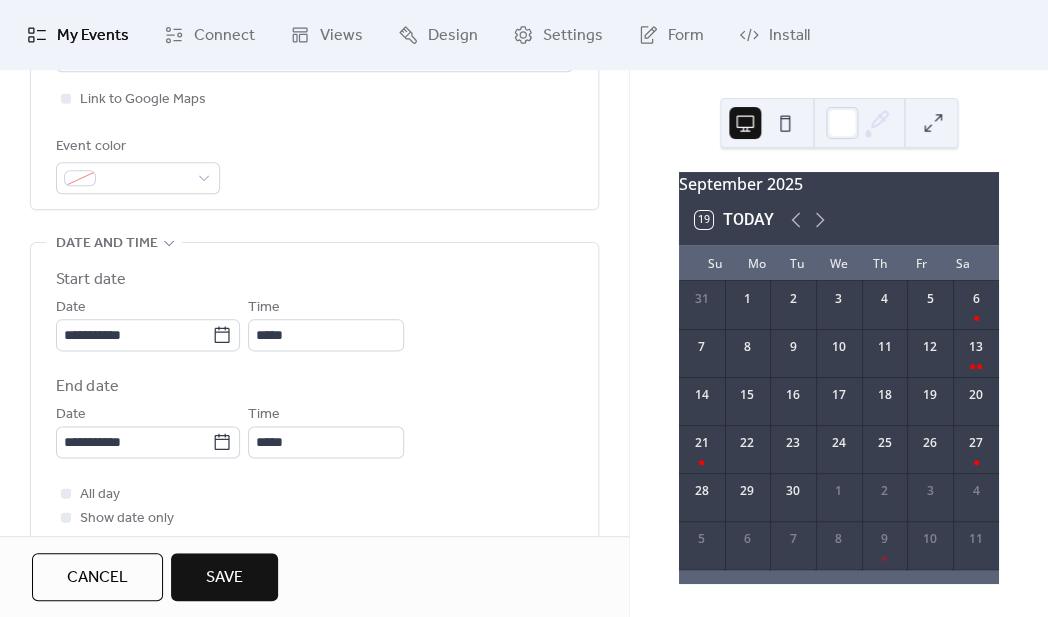 scroll, scrollTop: 551, scrollLeft: 0, axis: vertical 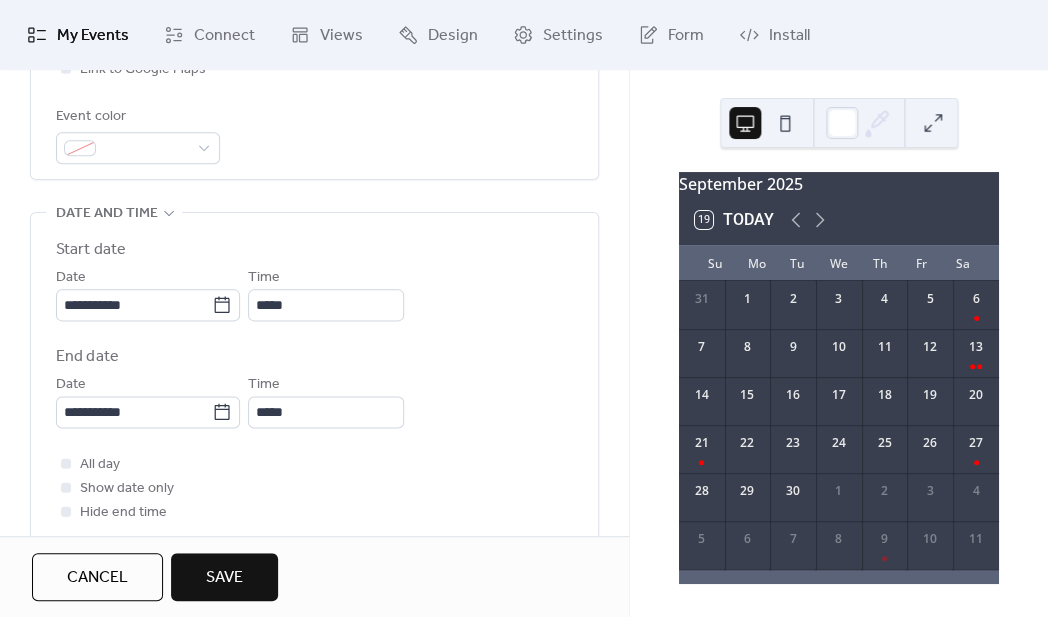 click on "Save" at bounding box center [224, 578] 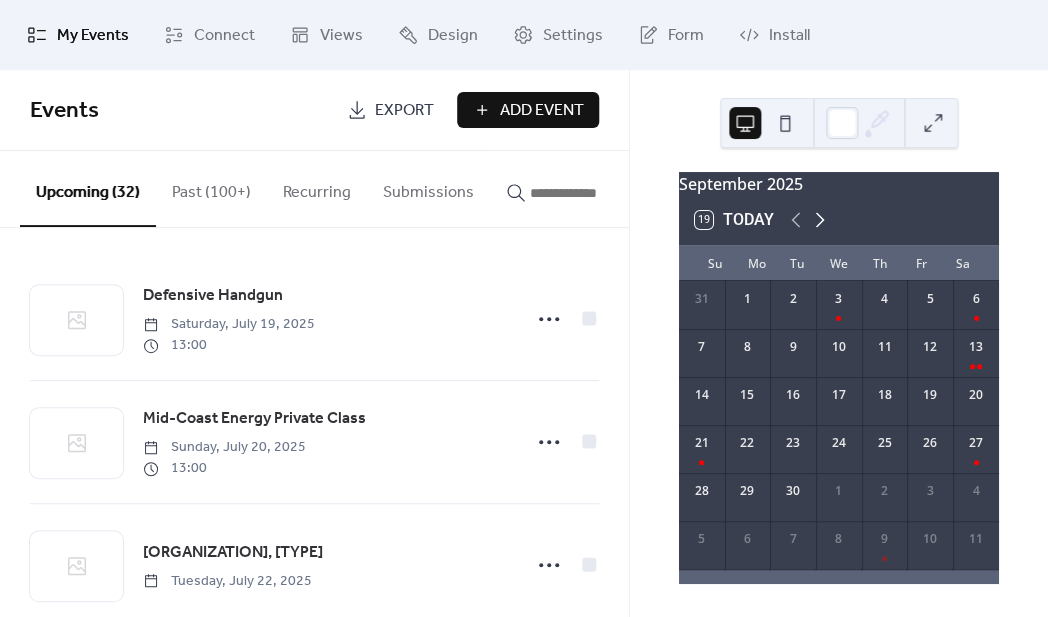 click 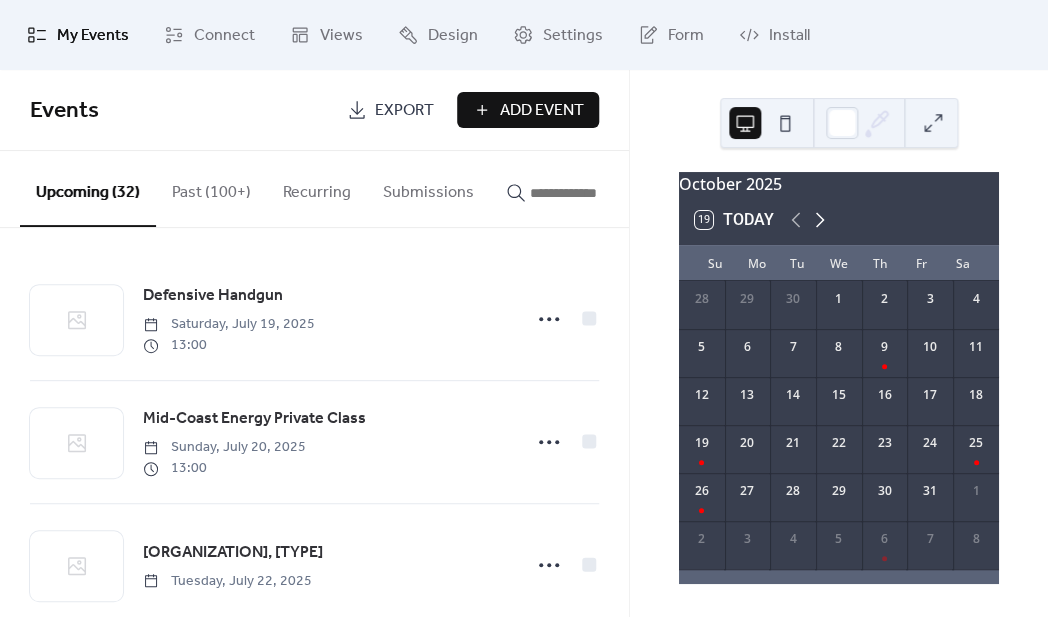 click 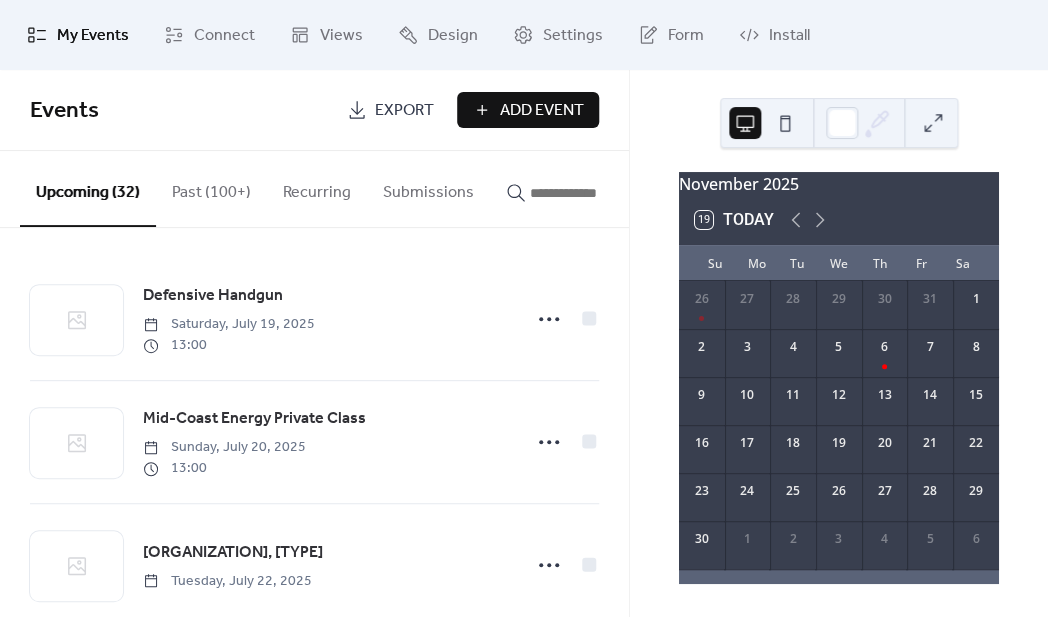click on "Add Event" at bounding box center [528, 110] 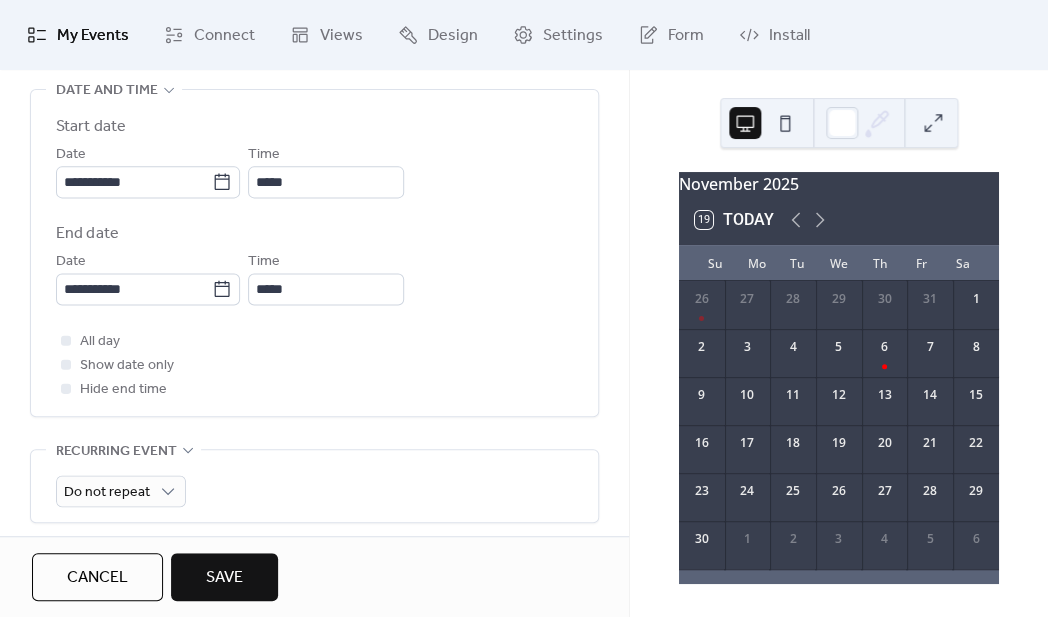 scroll, scrollTop: 701, scrollLeft: 0, axis: vertical 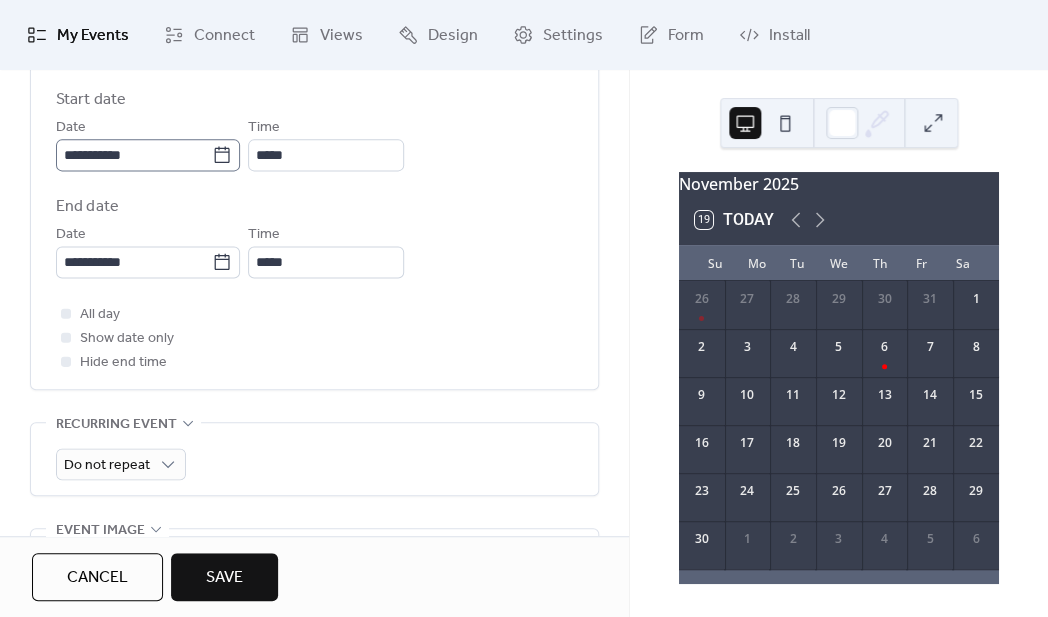 type on "**********" 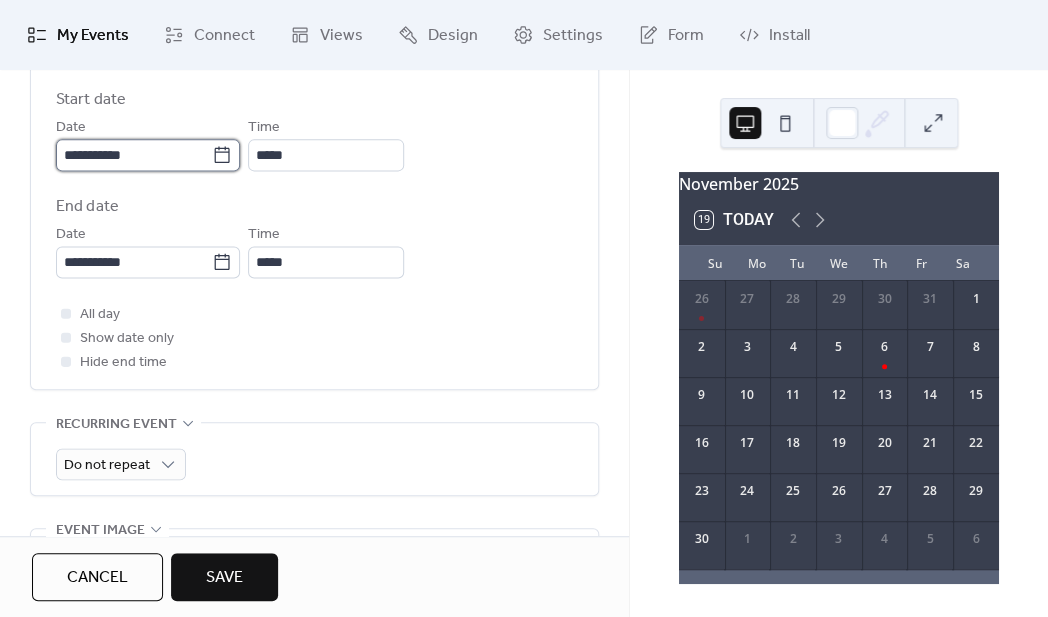 click on "**********" at bounding box center (134, 155) 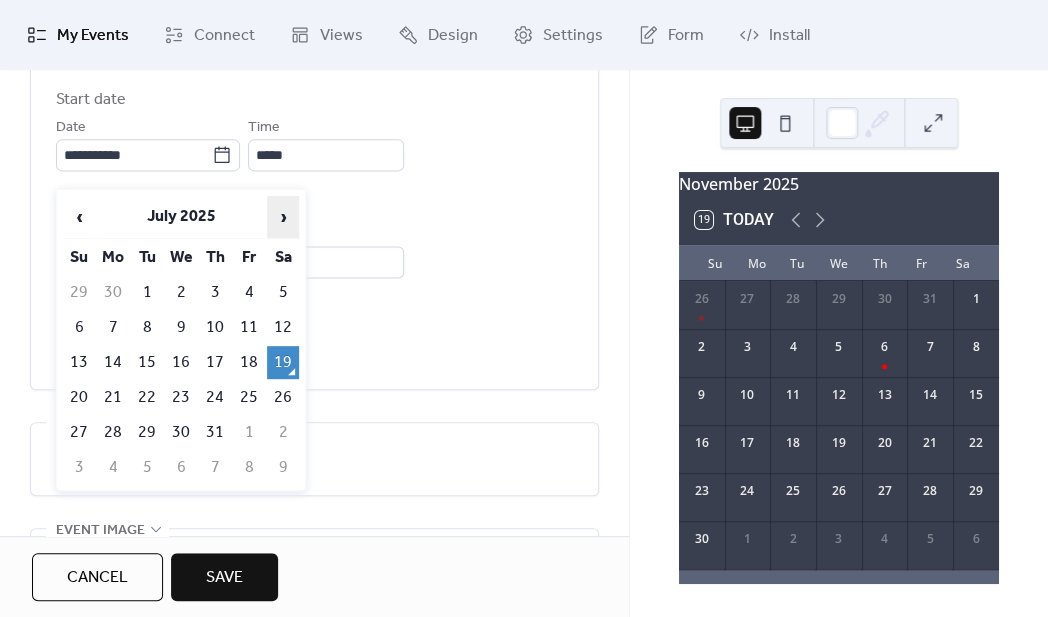 click on "›" at bounding box center [283, 217] 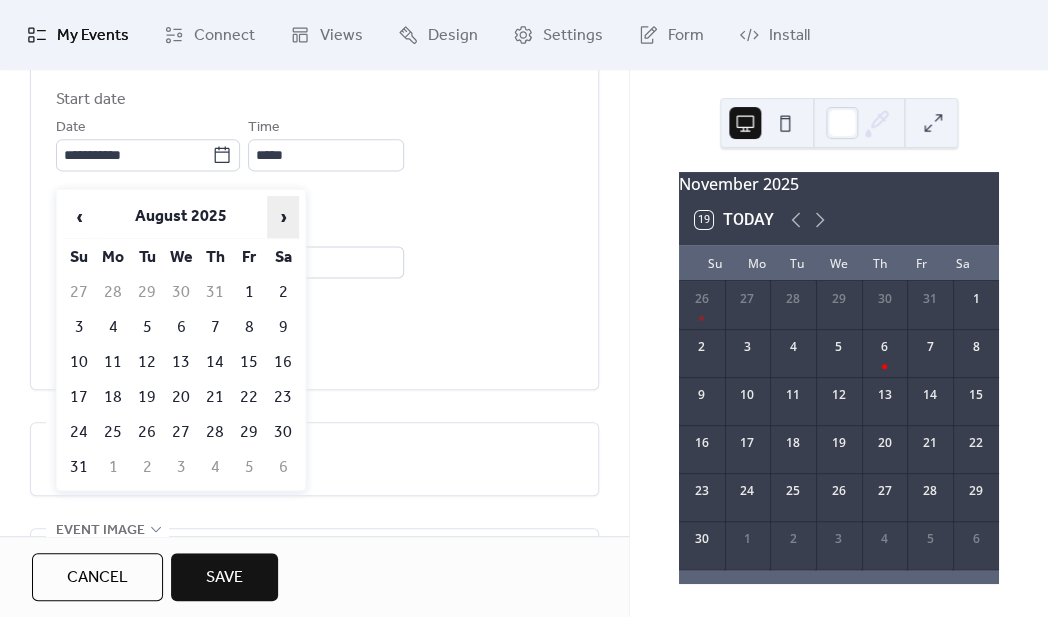click on "›" at bounding box center [283, 217] 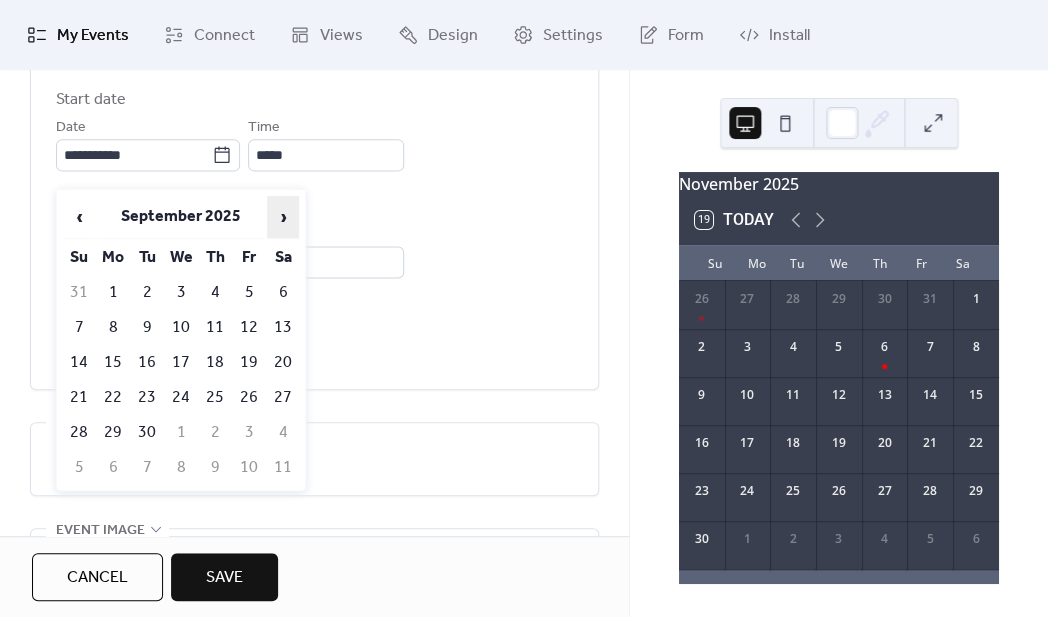 click on "›" at bounding box center [283, 217] 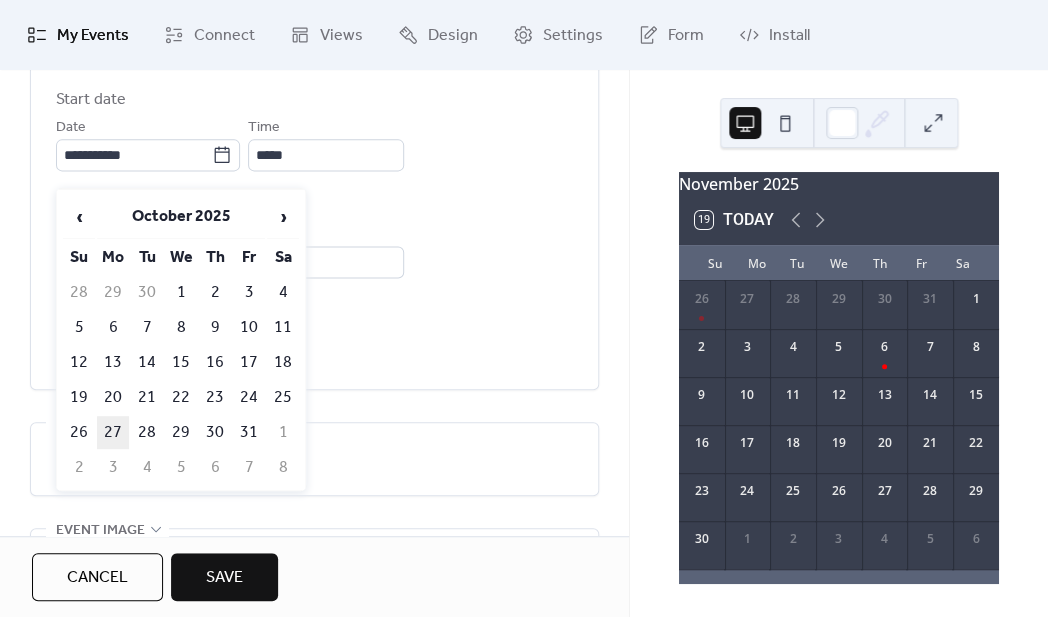 click on "27" at bounding box center (113, 432) 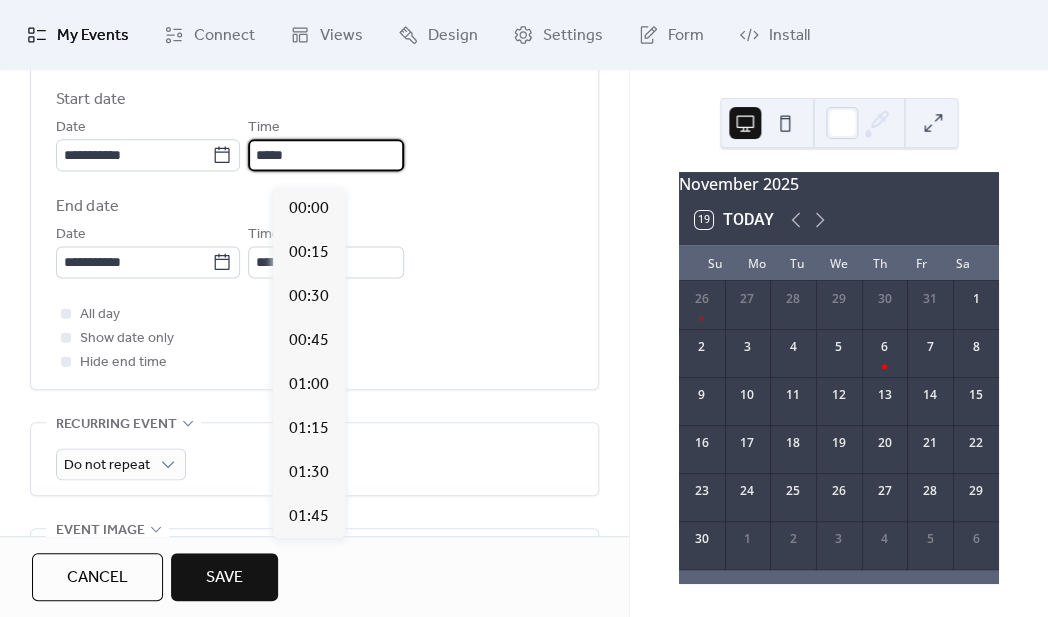 click on "*****" at bounding box center [326, 155] 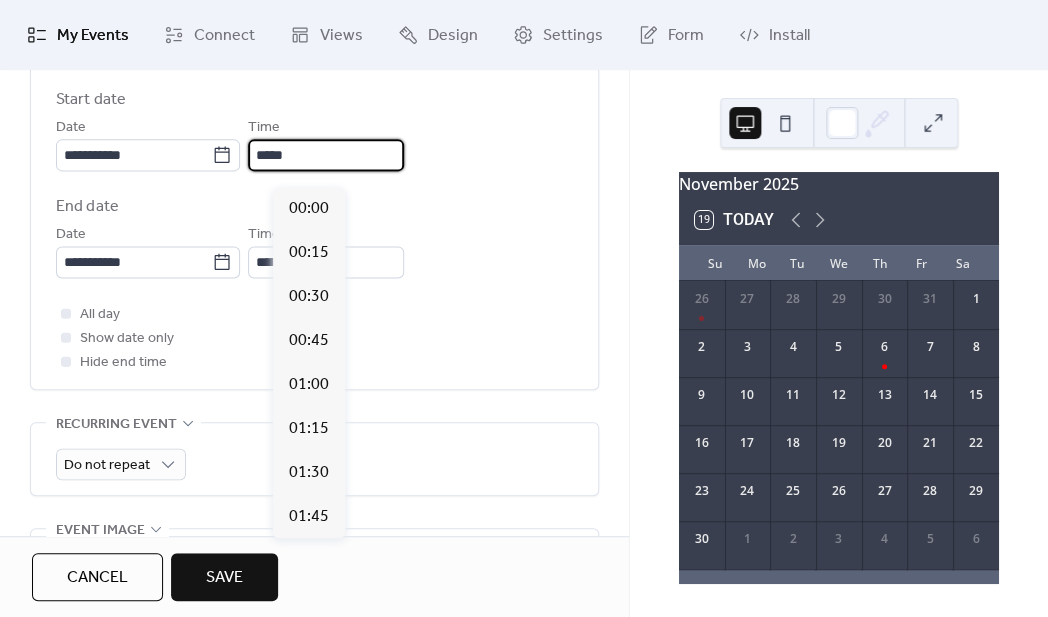 scroll, scrollTop: 2188, scrollLeft: 0, axis: vertical 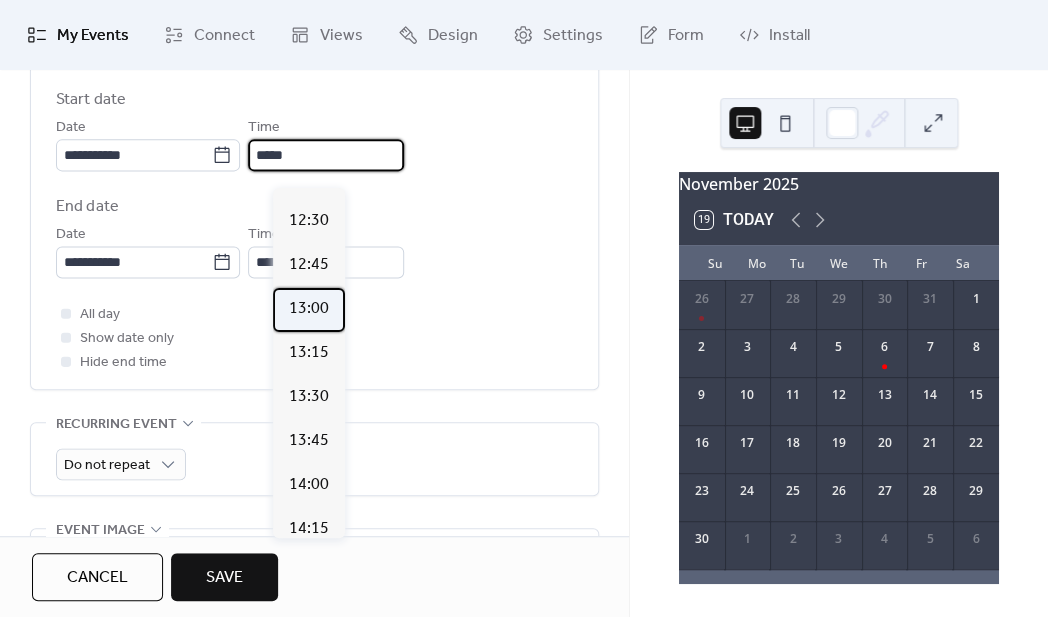 click on "13:00" at bounding box center (309, 309) 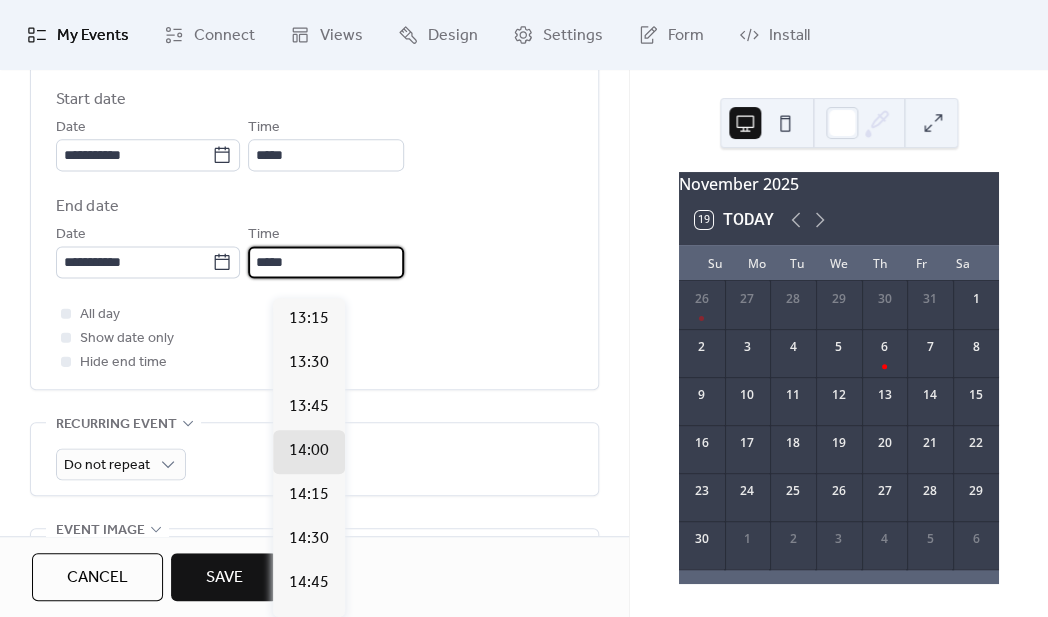 click on "*****" at bounding box center (326, 262) 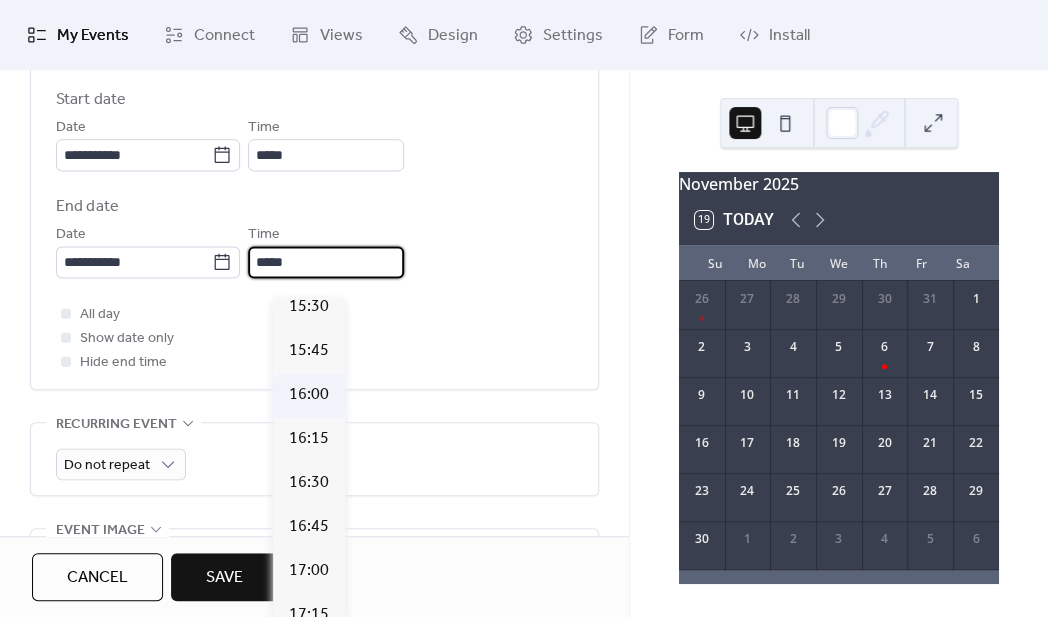 scroll, scrollTop: 410, scrollLeft: 0, axis: vertical 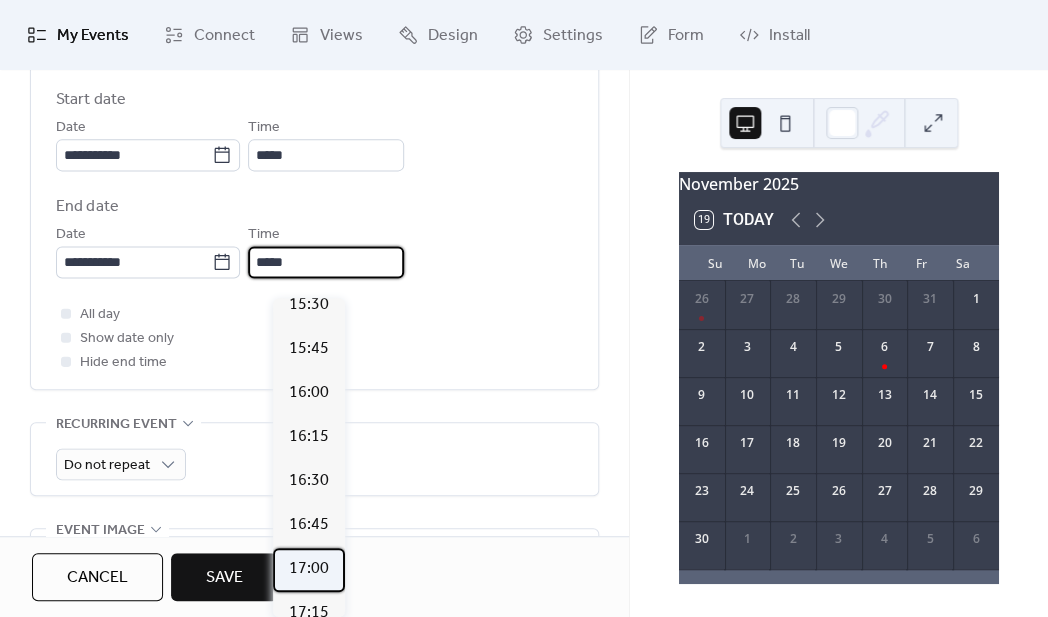click on "17:00" at bounding box center (309, 569) 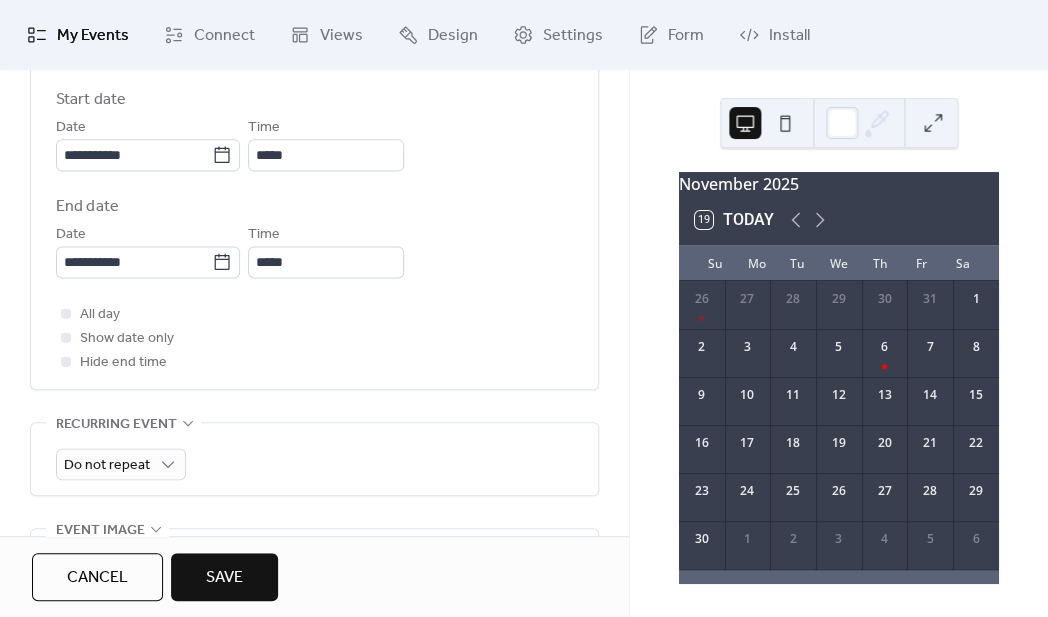 type on "*****" 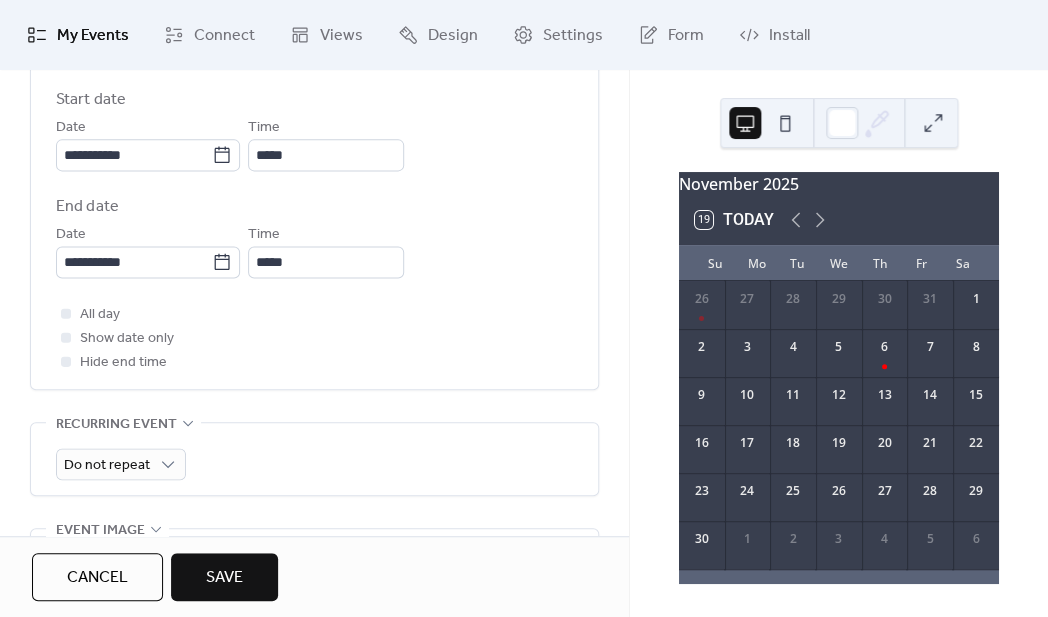 click on "Save" at bounding box center [224, 577] 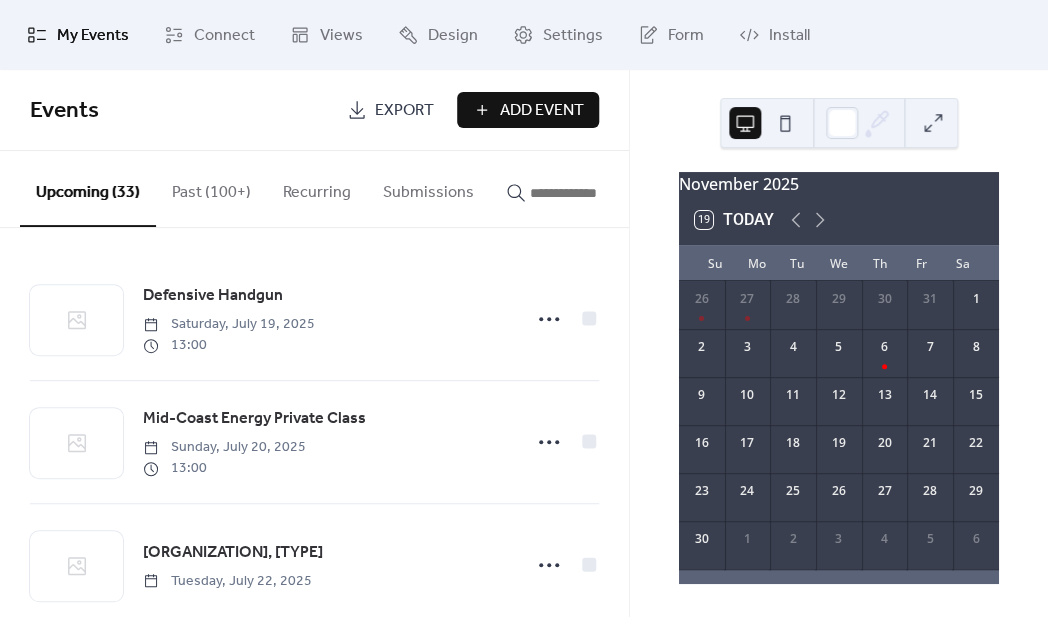click on "Add Event" at bounding box center [542, 111] 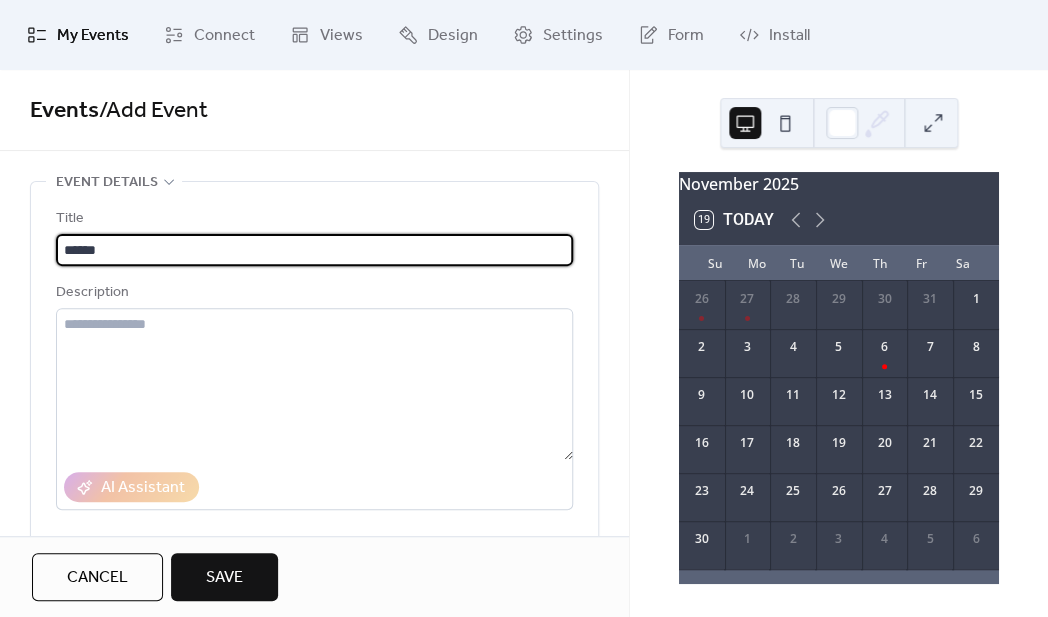 type on "******" 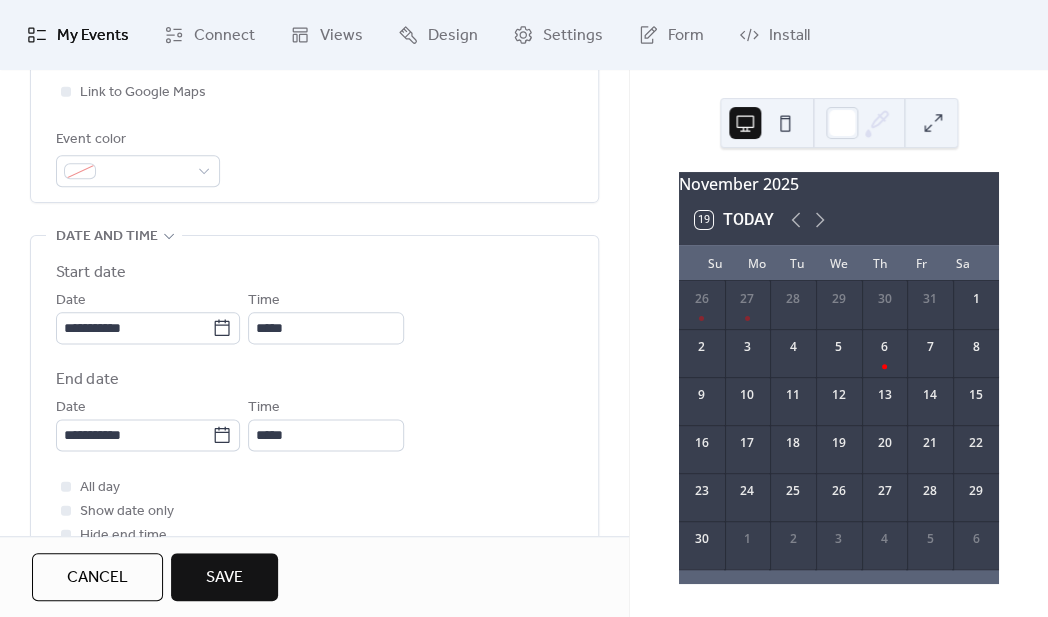 scroll, scrollTop: 531, scrollLeft: 0, axis: vertical 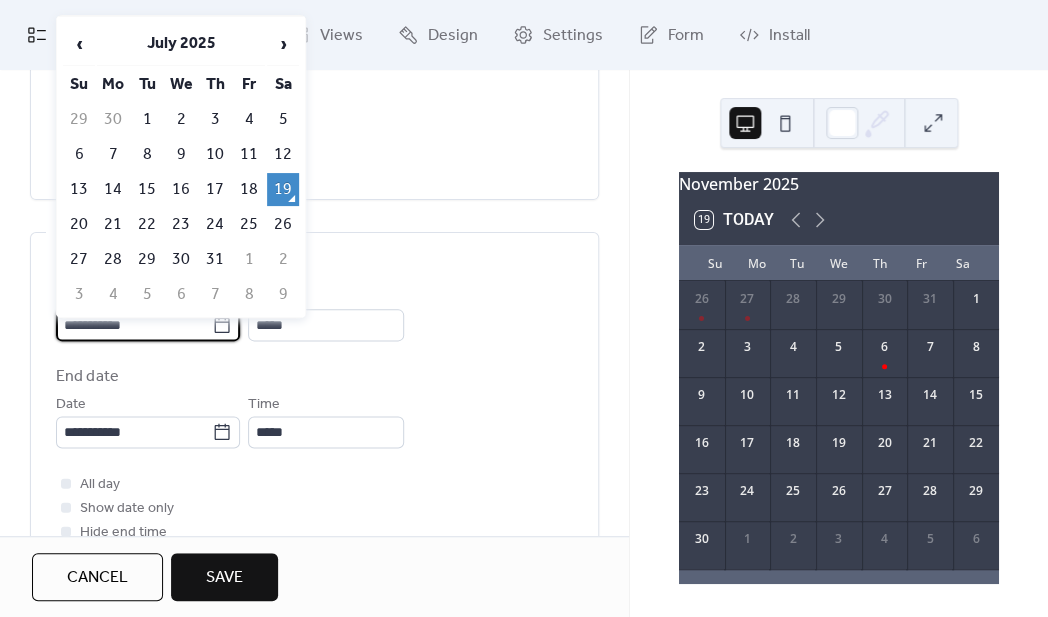 click on "**********" at bounding box center [134, 325] 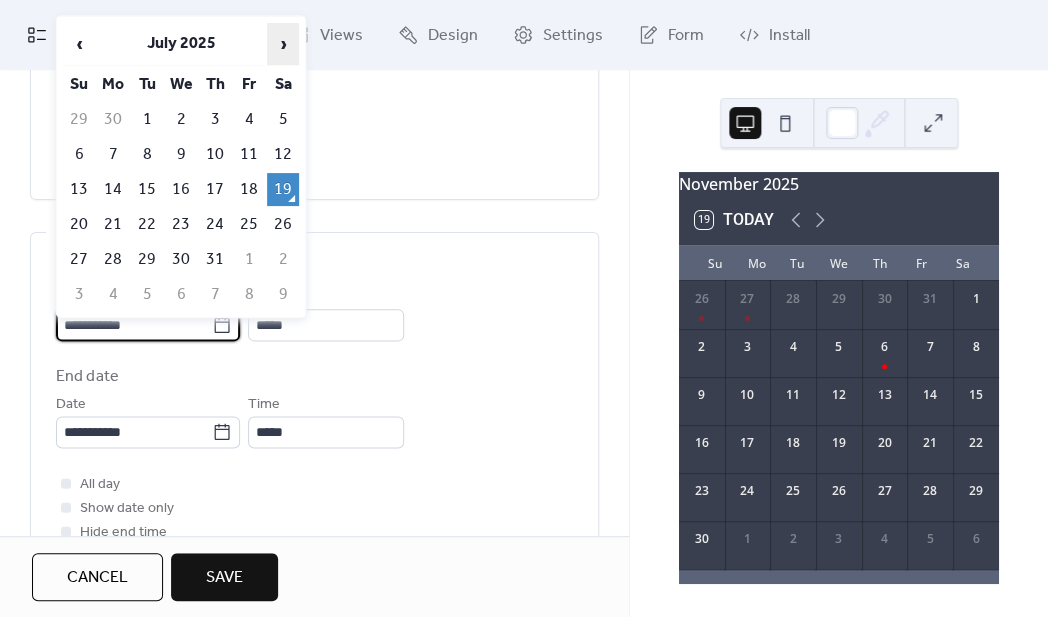 click on "›" at bounding box center [283, 44] 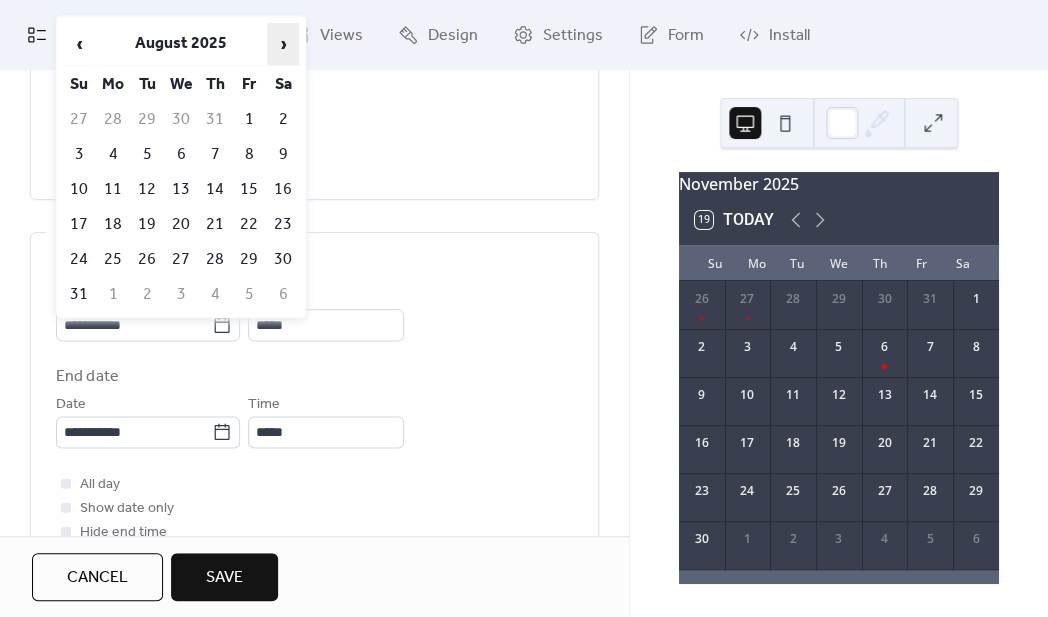 click on "›" at bounding box center [283, 44] 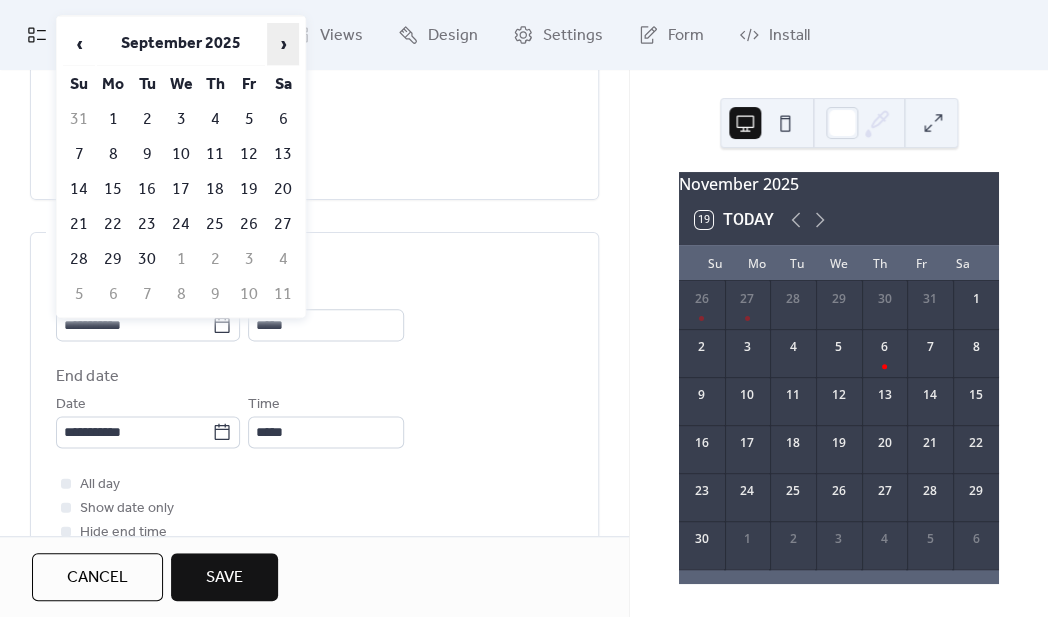 click on "›" at bounding box center (283, 44) 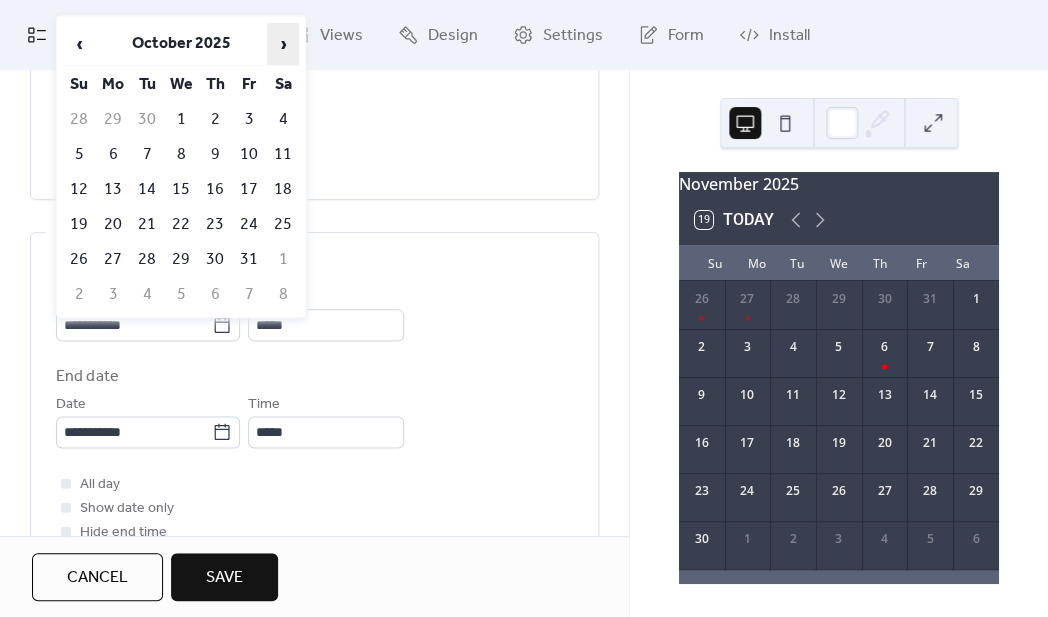 click on "›" at bounding box center [283, 44] 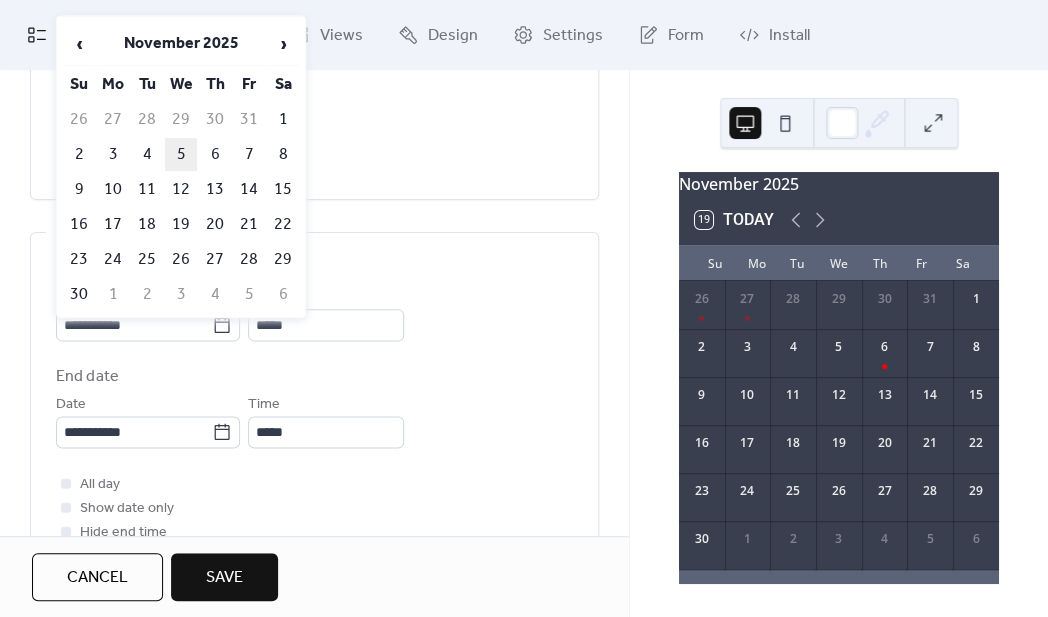 click on "5" at bounding box center (181, 154) 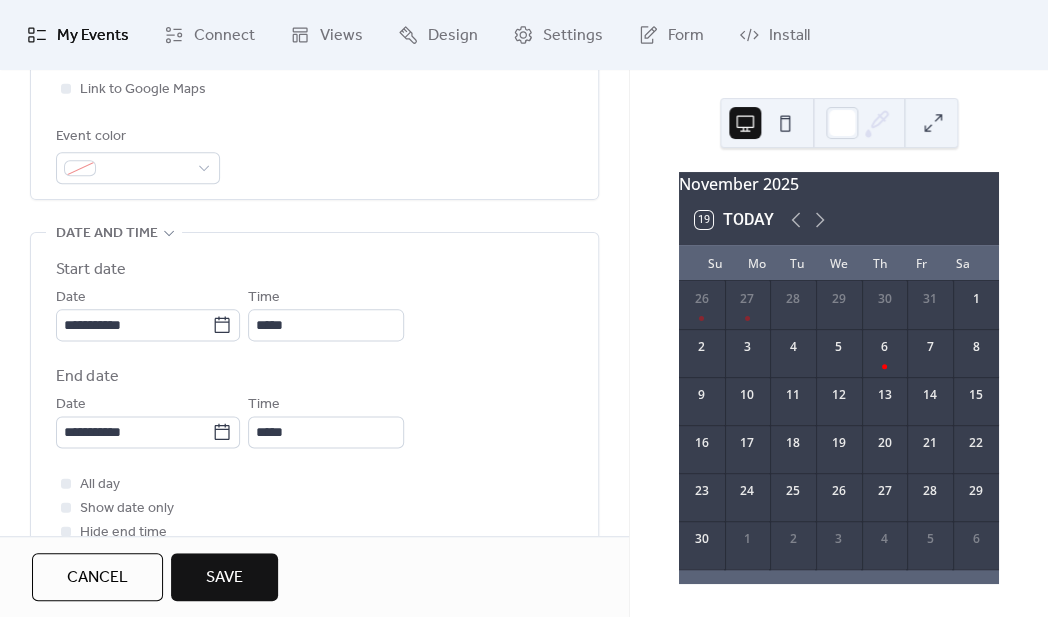 click on "Save" at bounding box center [224, 577] 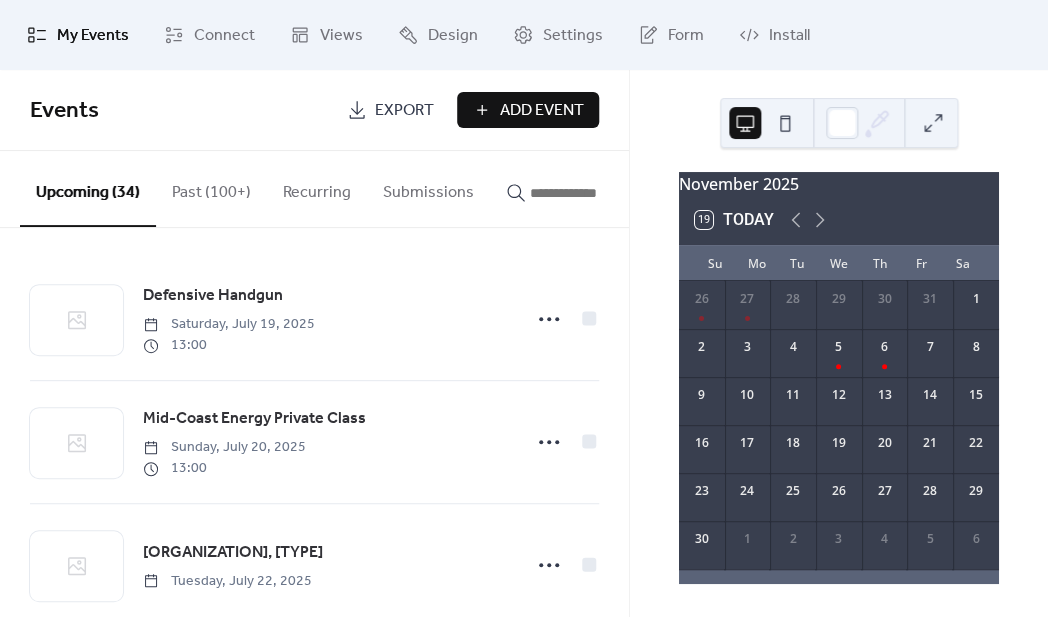 click on "Add Event" at bounding box center (542, 111) 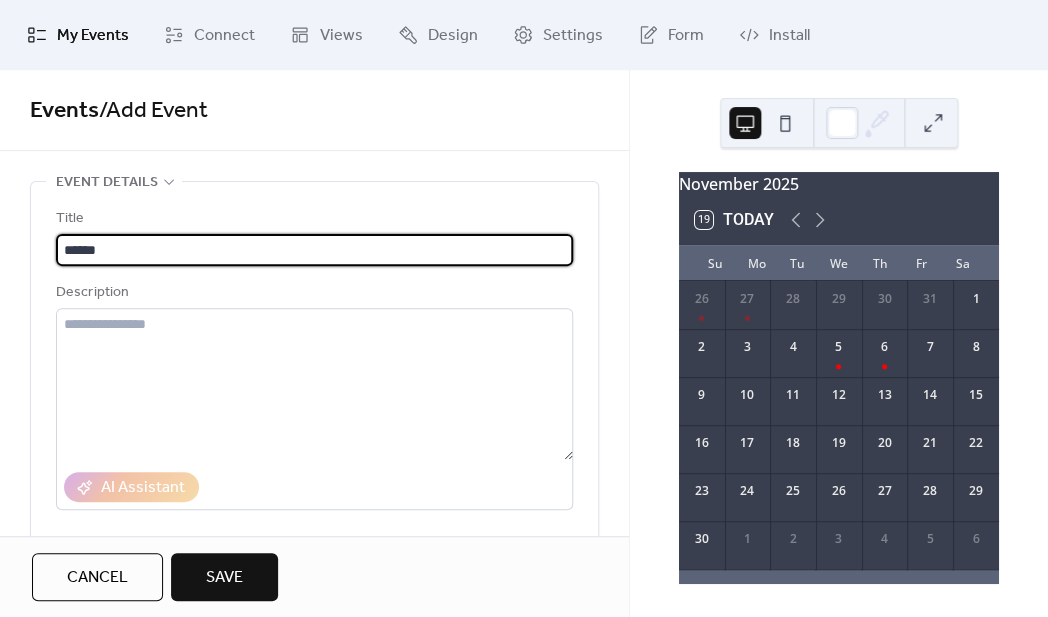 type on "******" 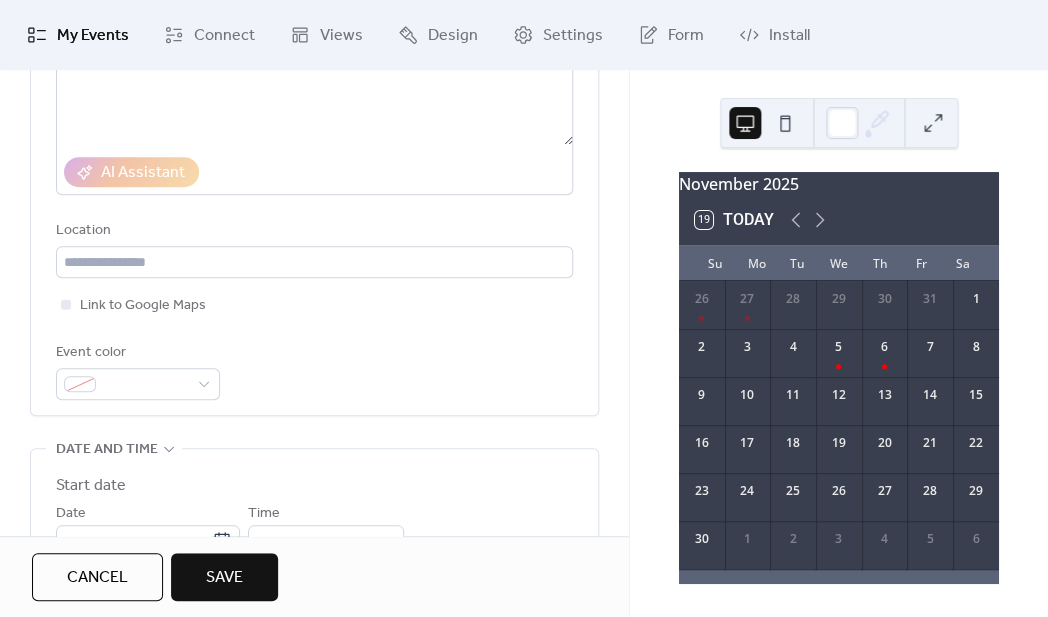 scroll, scrollTop: 503, scrollLeft: 0, axis: vertical 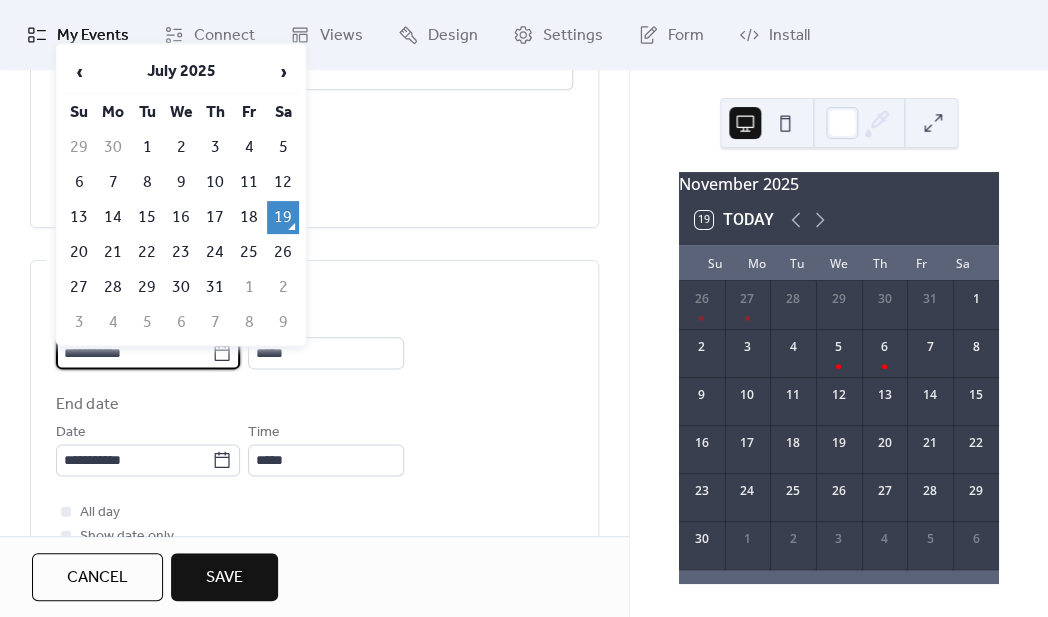 click on "**********" at bounding box center (134, 353) 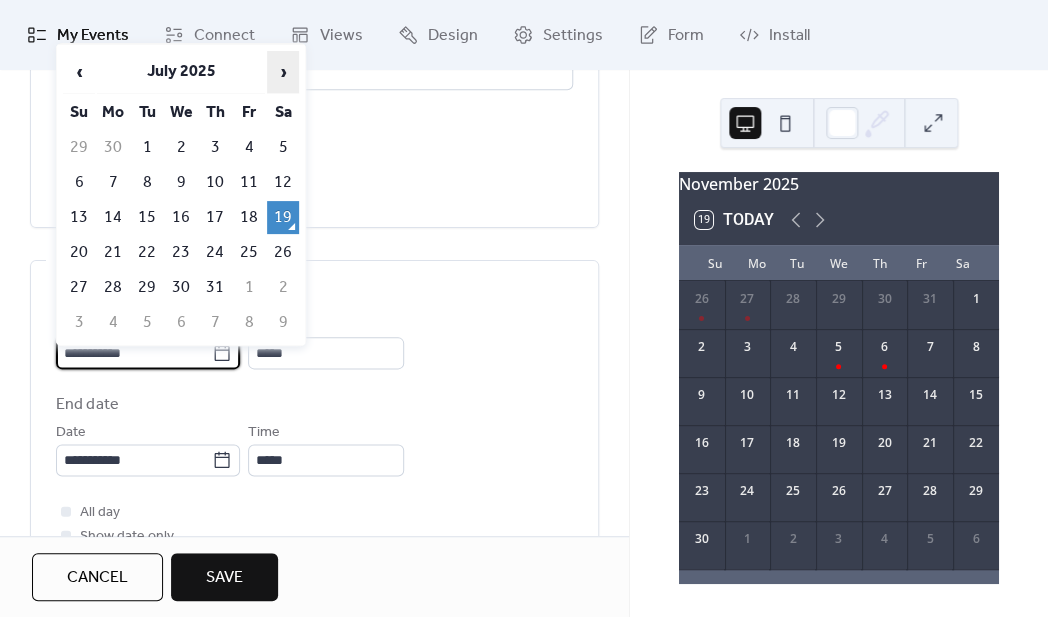 click on "›" at bounding box center [283, 72] 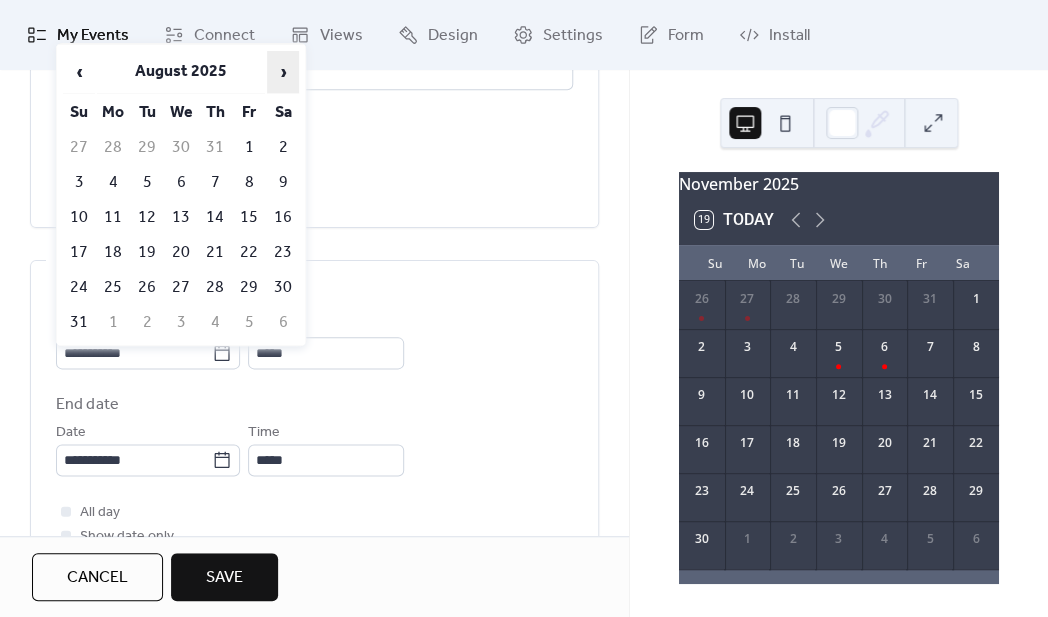 click on "›" at bounding box center [283, 72] 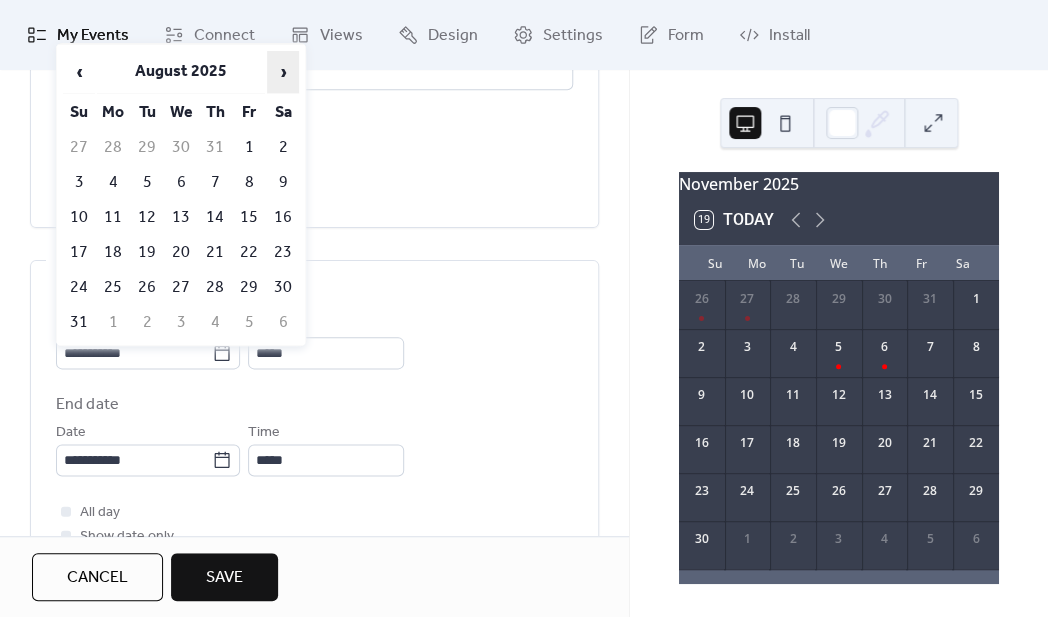 click on "›" at bounding box center [283, 72] 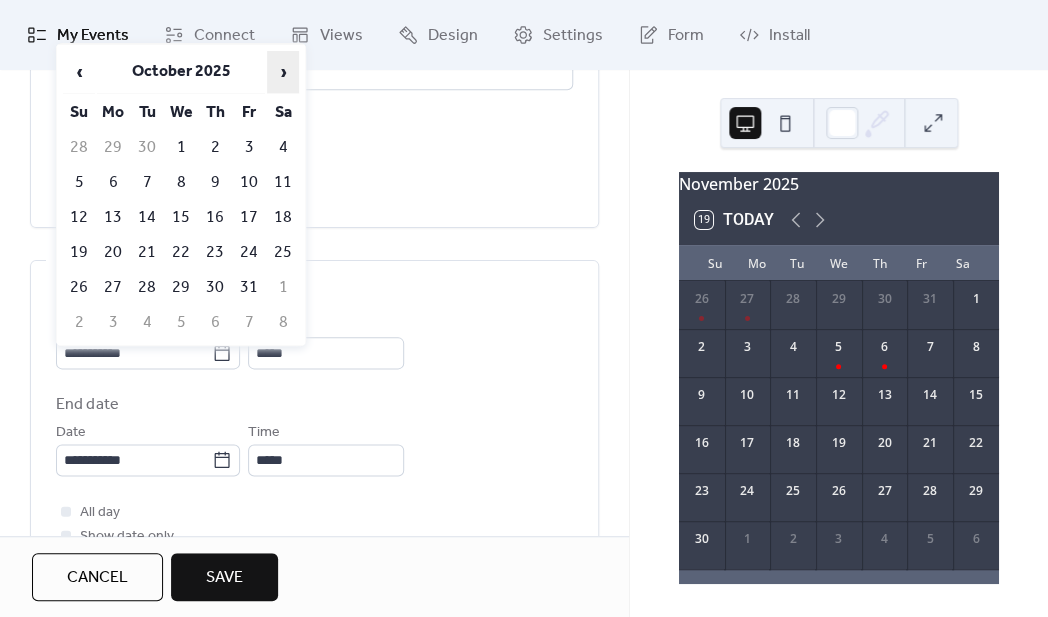 click on "›" at bounding box center [283, 72] 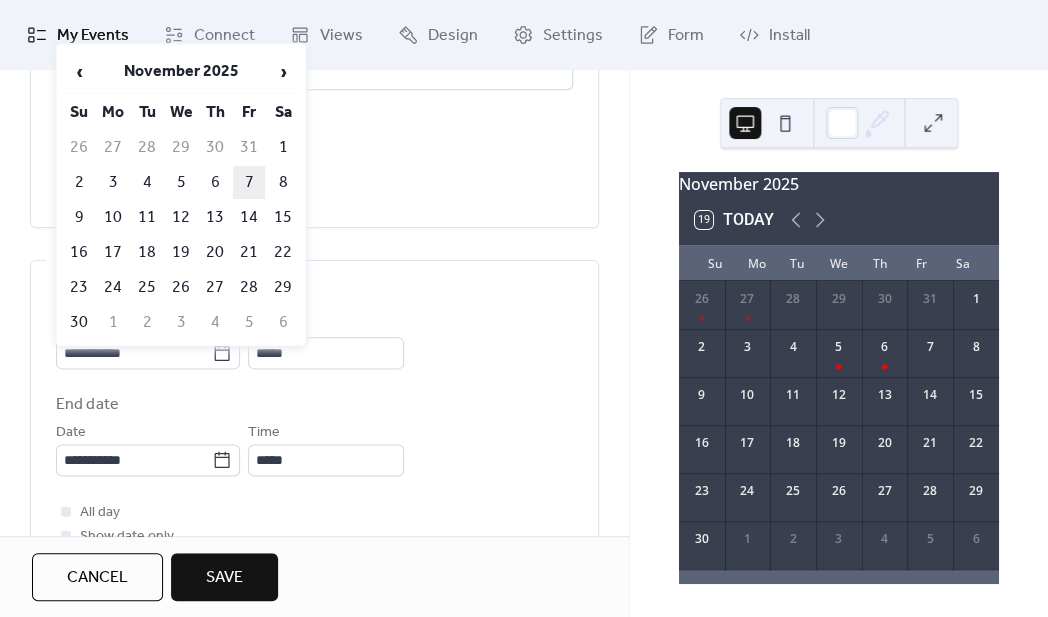 click on "7" at bounding box center [249, 182] 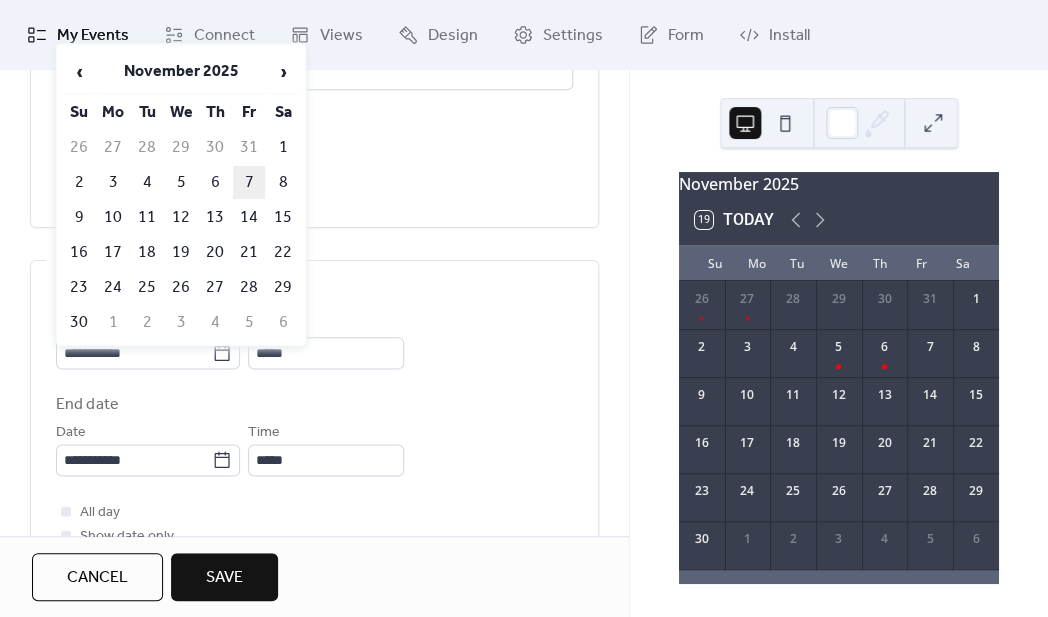 type on "**********" 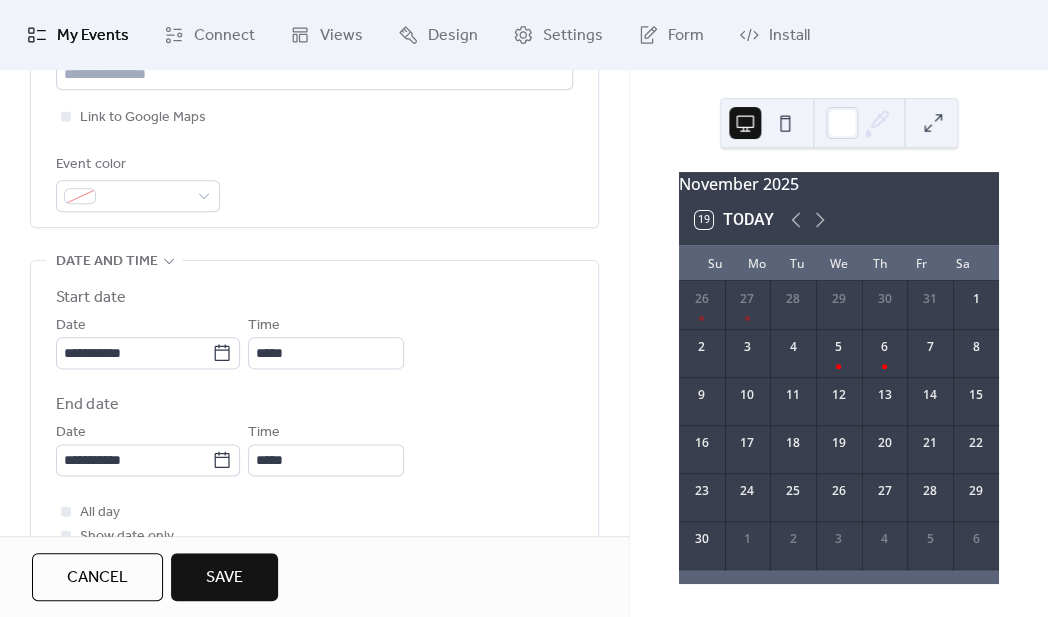 click on "Save" at bounding box center (224, 577) 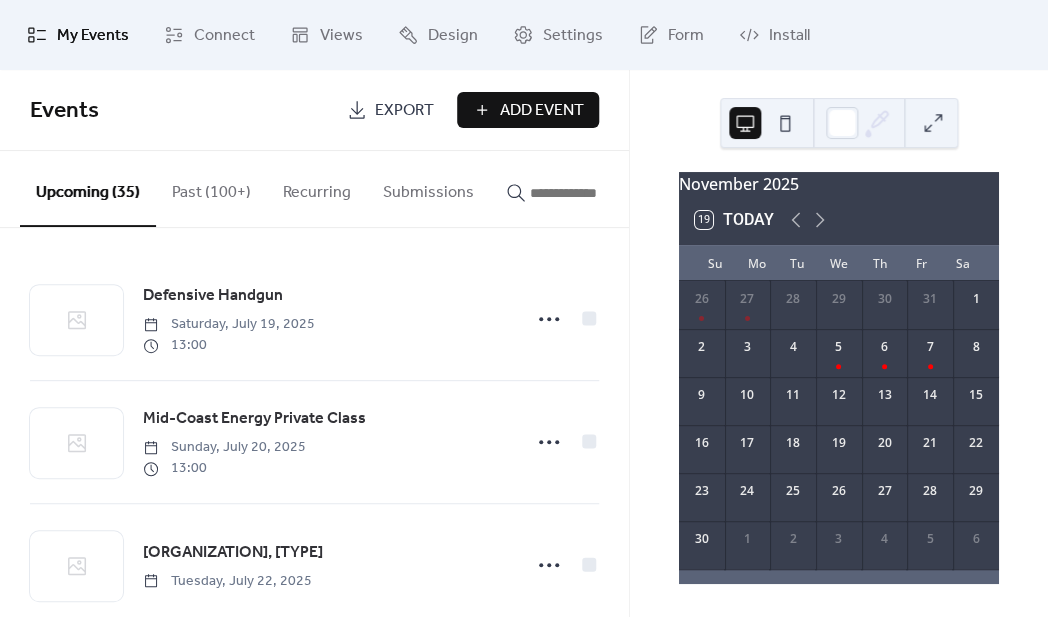 click on "Past (100+)" at bounding box center (211, 188) 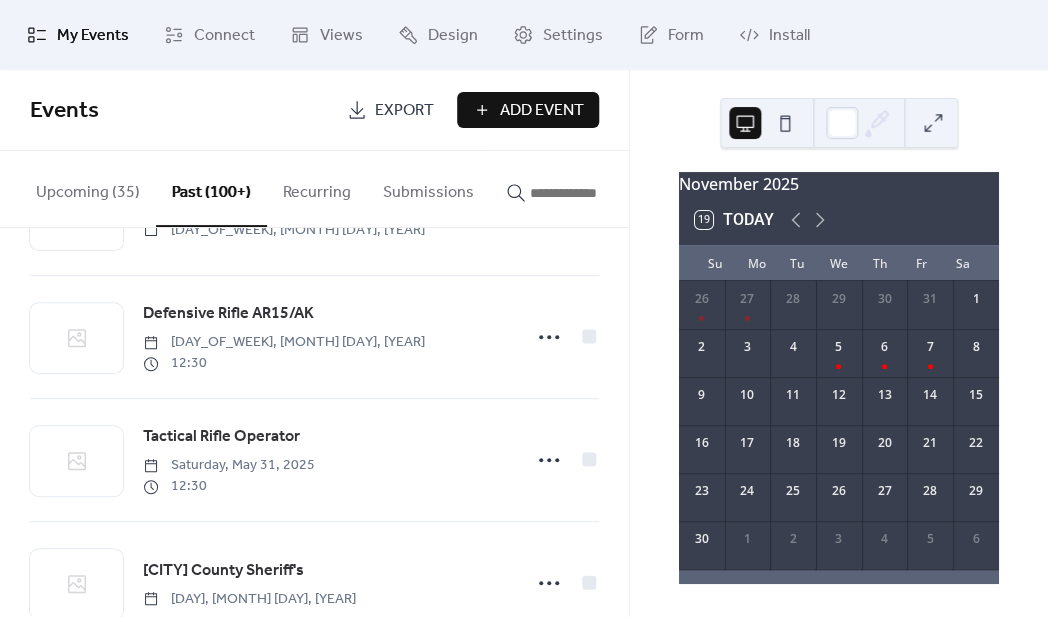 scroll, scrollTop: 3308, scrollLeft: 0, axis: vertical 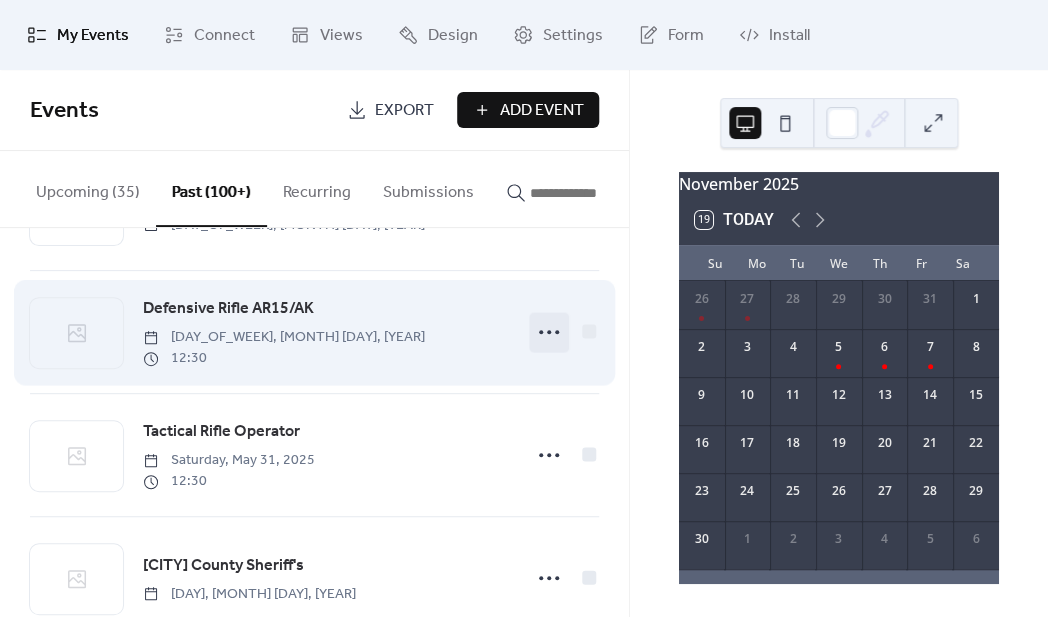 click 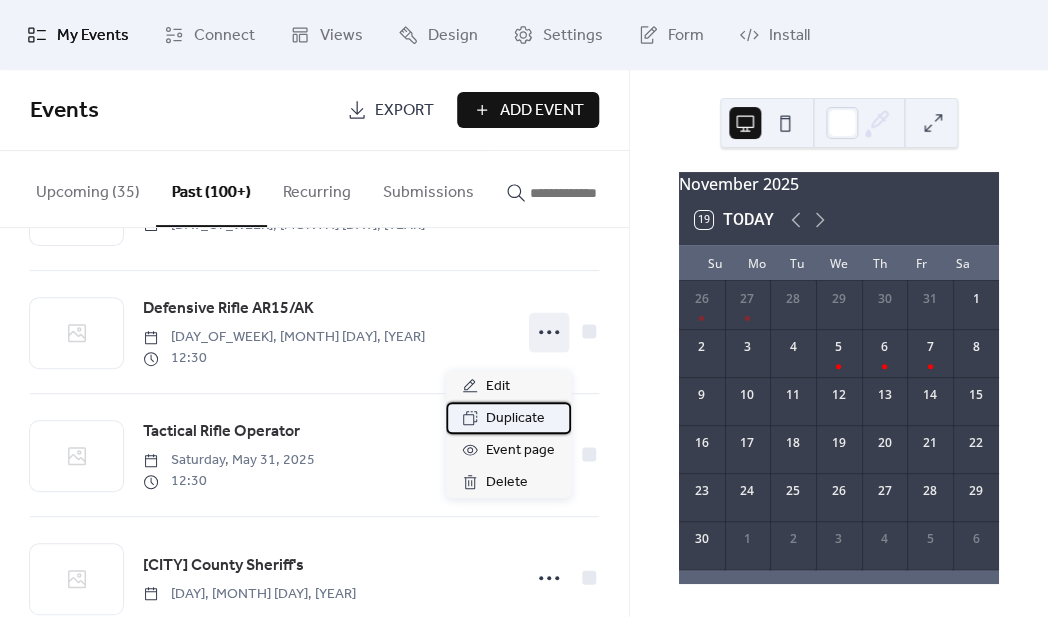 click on "Duplicate" at bounding box center [515, 419] 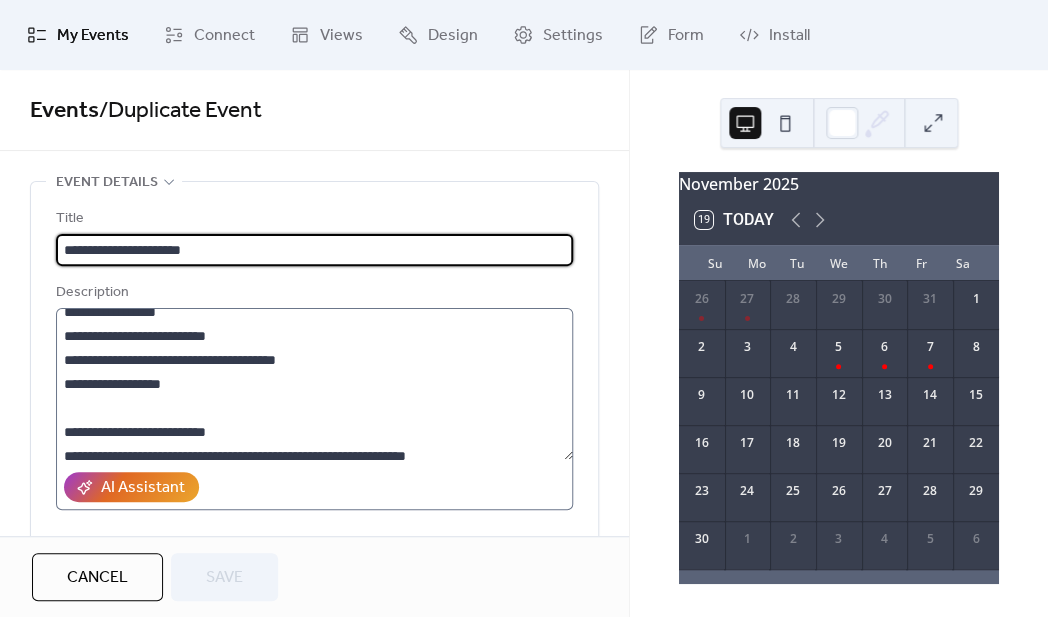 scroll, scrollTop: 444, scrollLeft: 0, axis: vertical 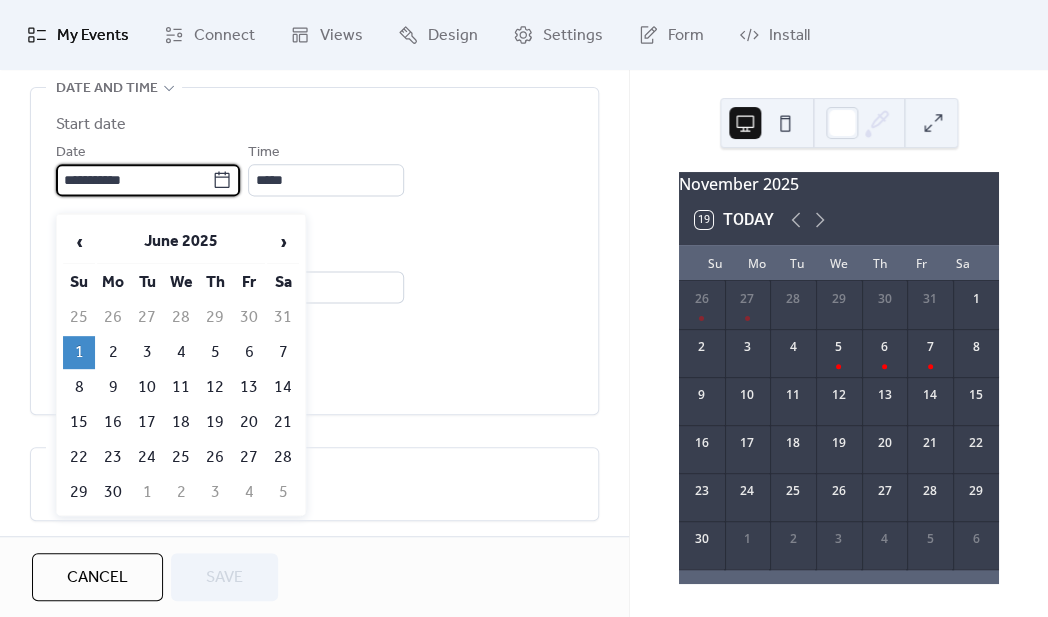 click on "**********" at bounding box center (134, 180) 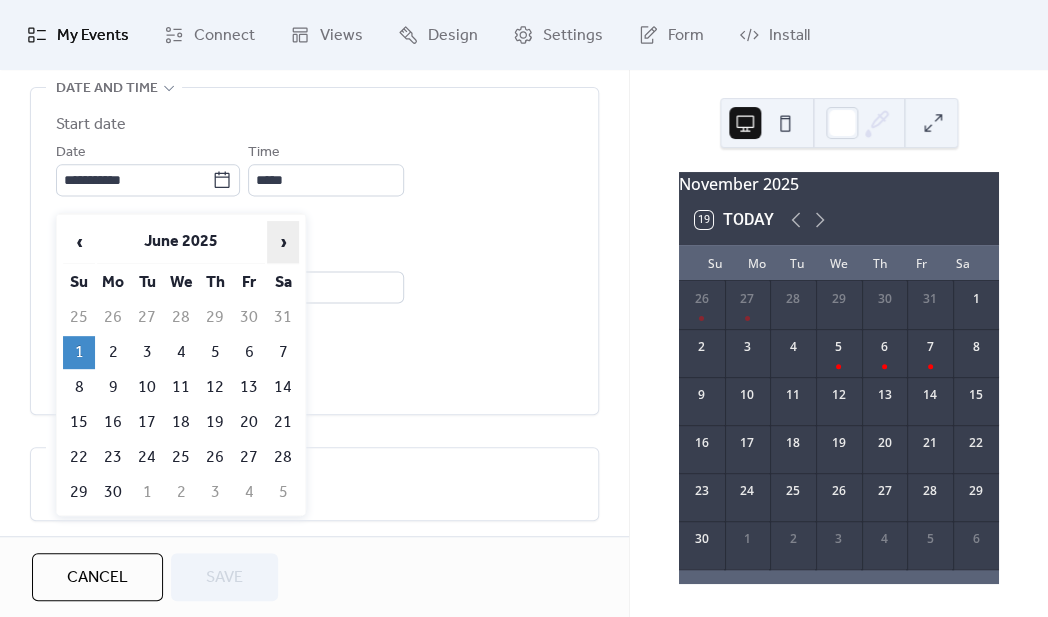 click on "›" at bounding box center [283, 242] 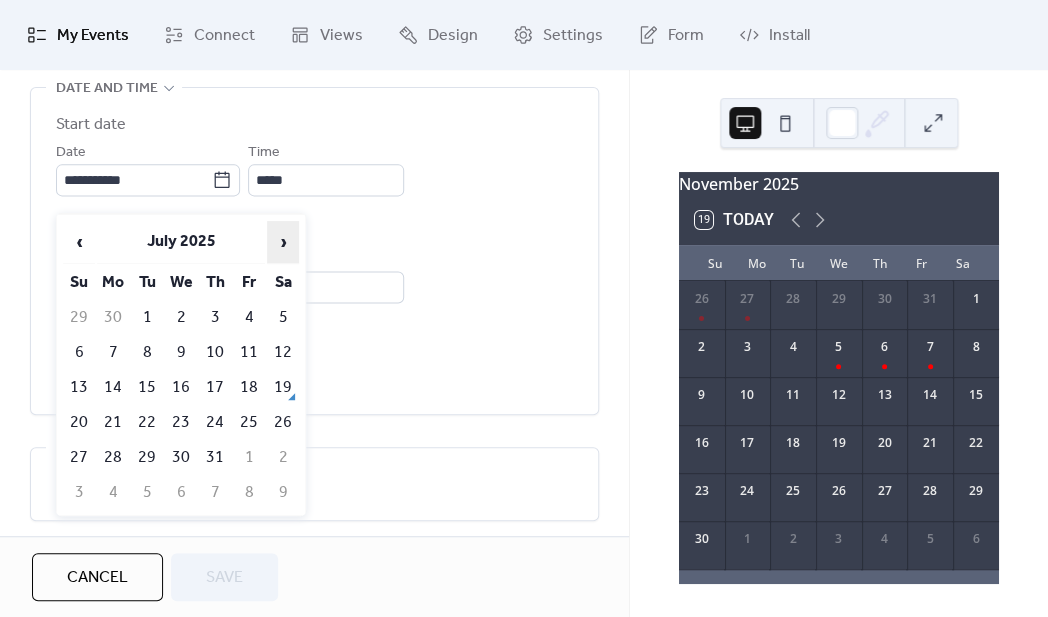 click on "›" at bounding box center [283, 242] 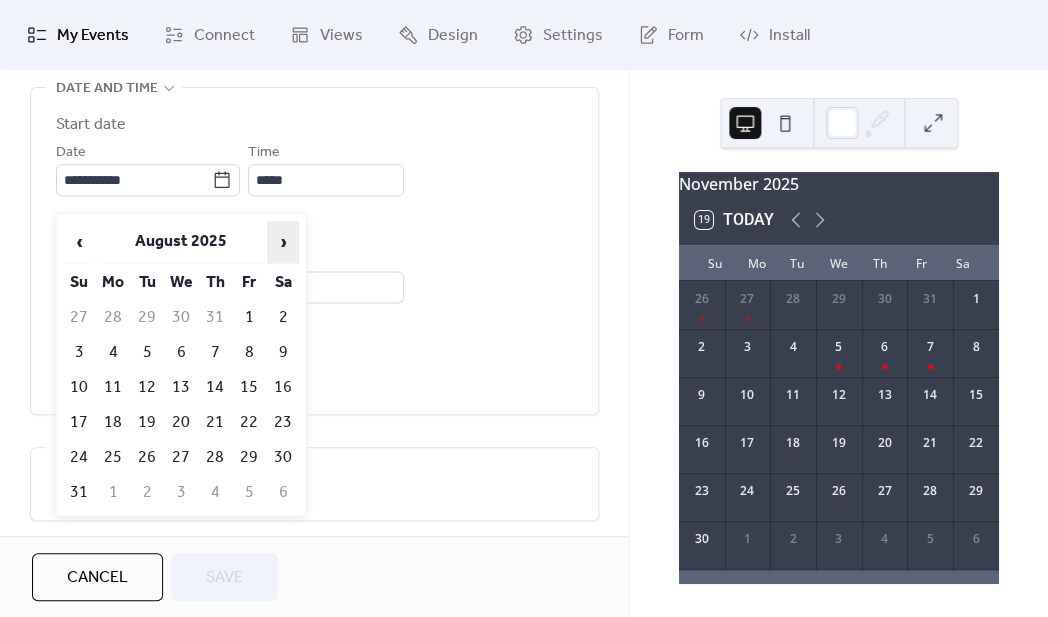 click on "›" at bounding box center (283, 242) 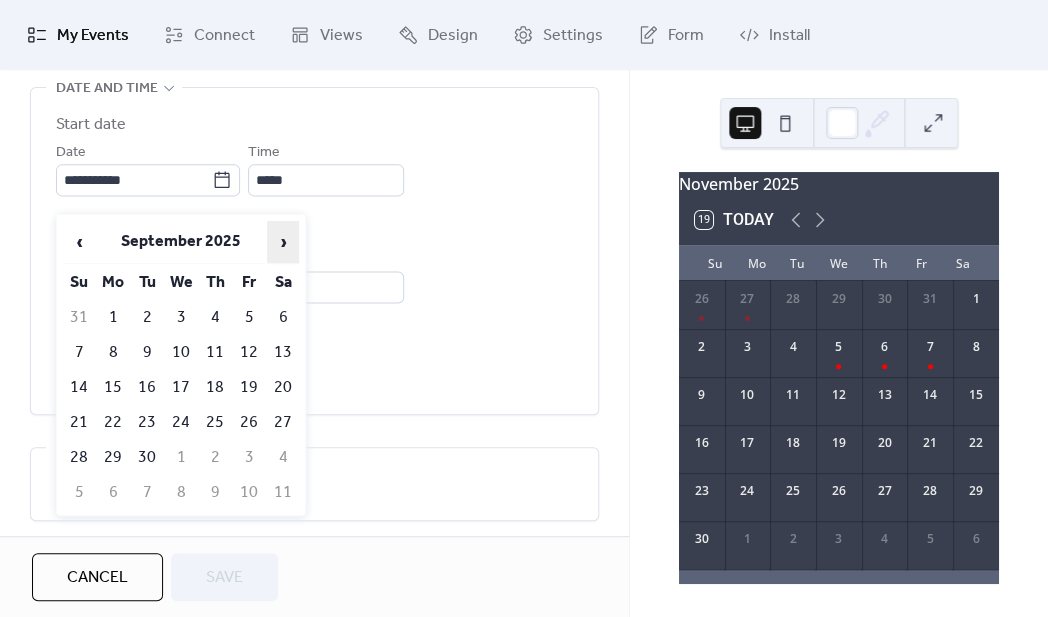 click on "›" at bounding box center (283, 242) 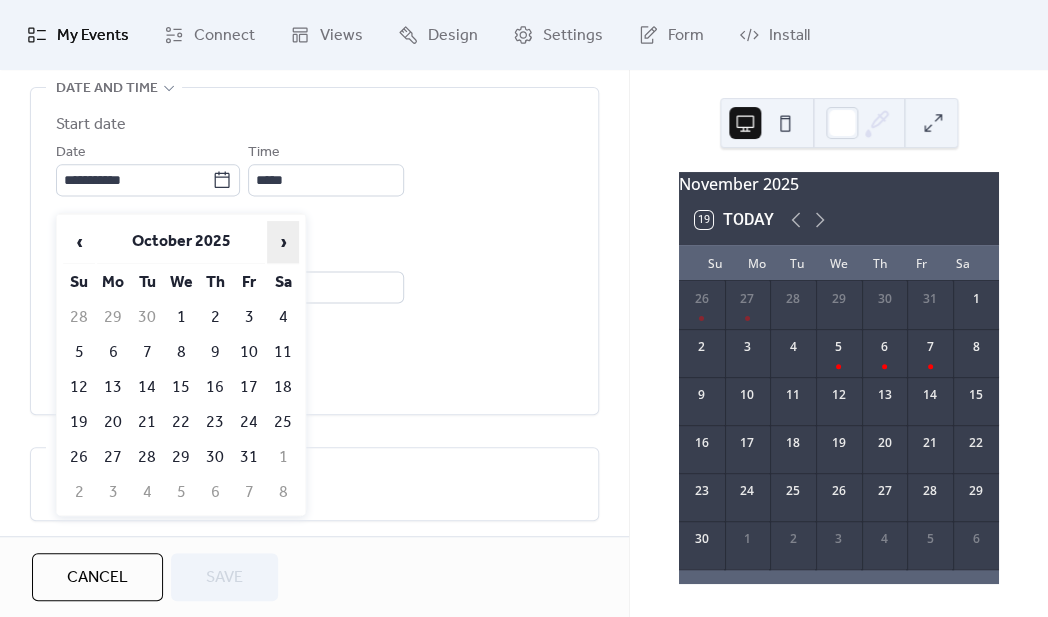 click on "›" at bounding box center (283, 242) 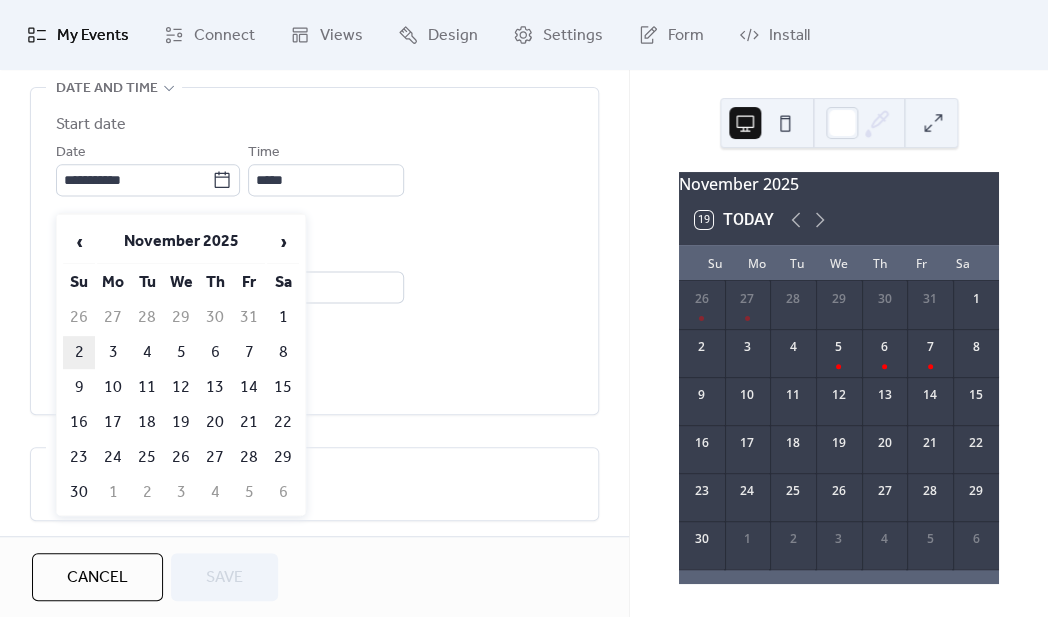 click on "2" at bounding box center (79, 352) 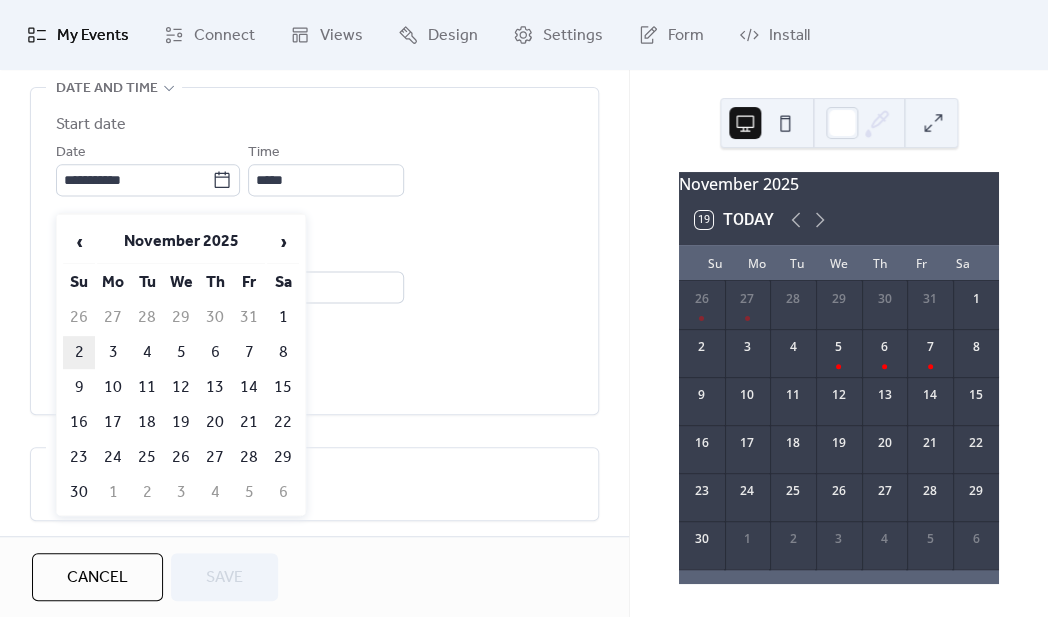 type on "**********" 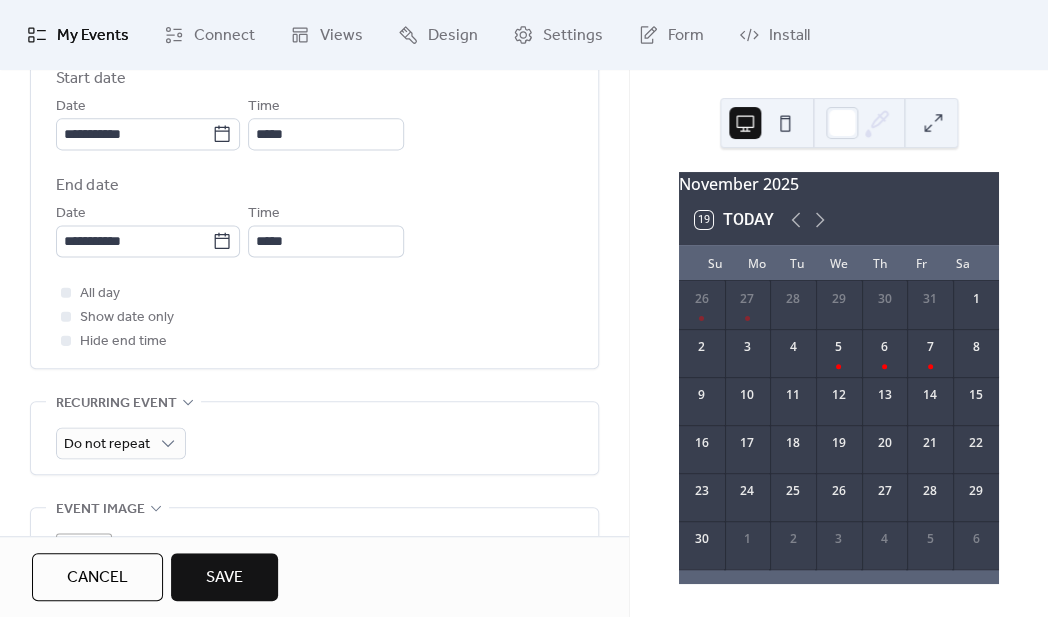 scroll, scrollTop: 724, scrollLeft: 0, axis: vertical 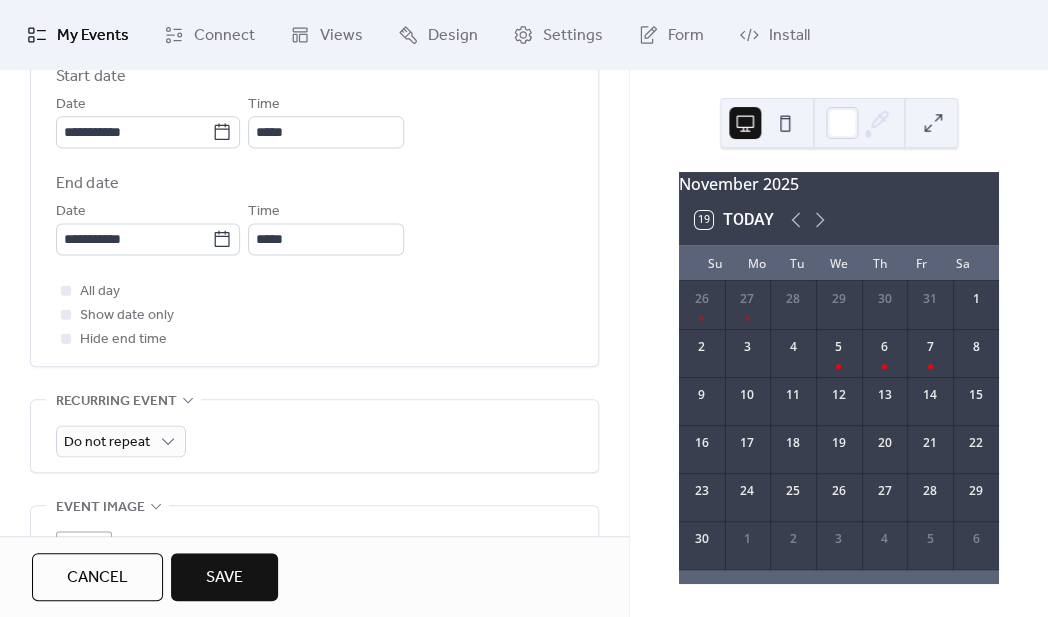 click on "Save" at bounding box center (224, 577) 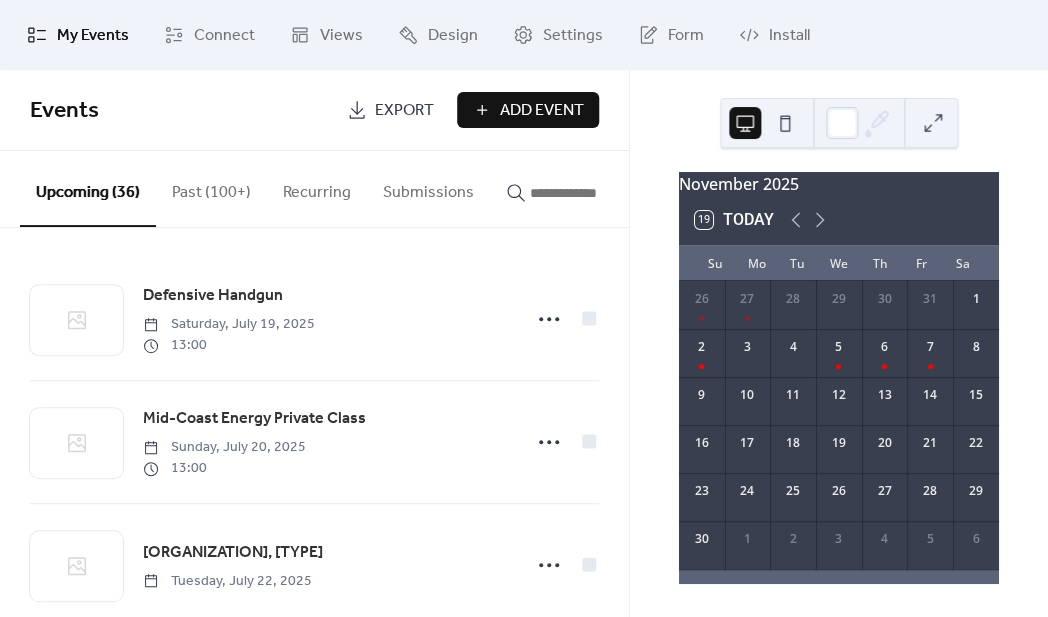 click on "Past (100+)" at bounding box center (211, 188) 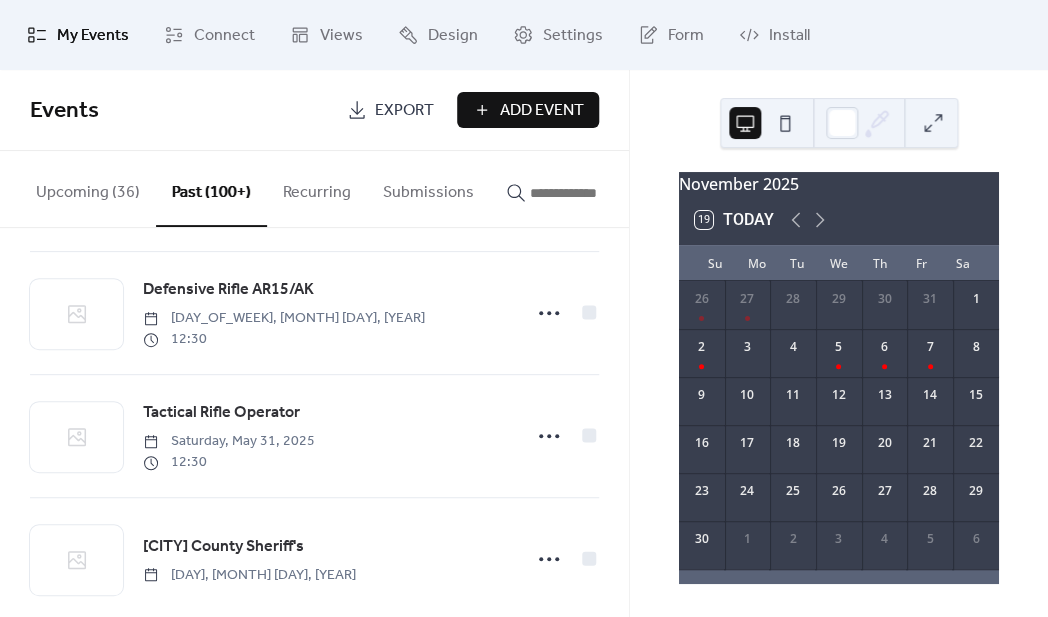 scroll, scrollTop: 3378, scrollLeft: 0, axis: vertical 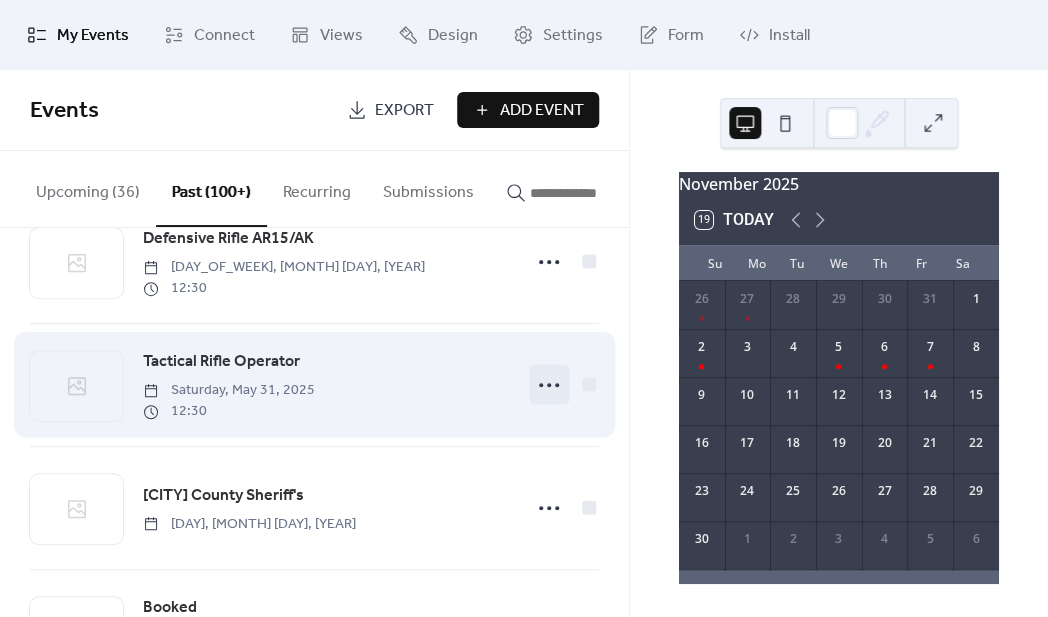 click 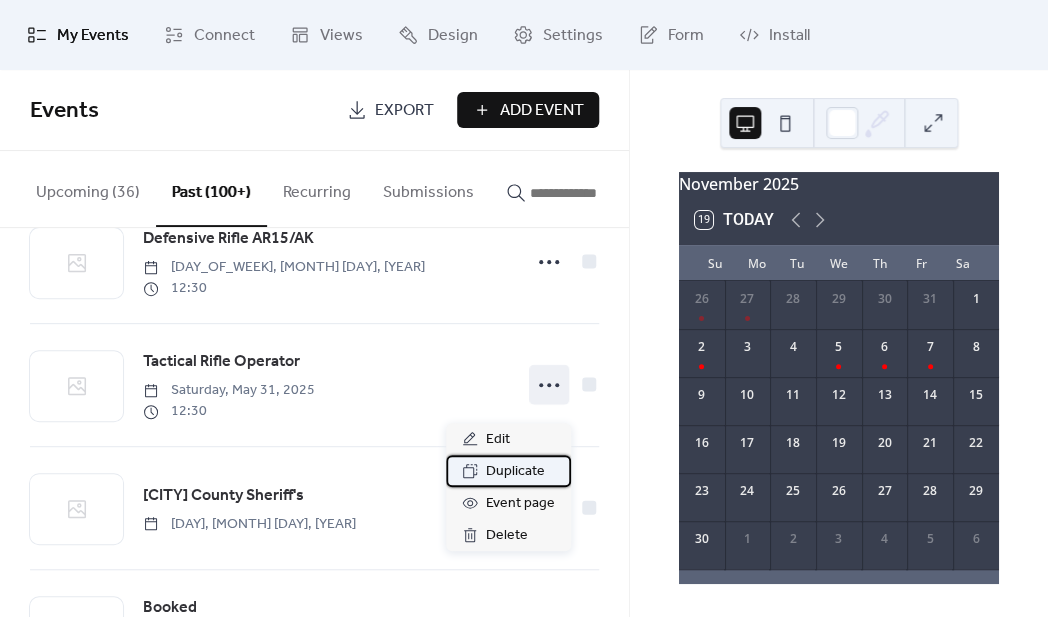 click on "Duplicate" at bounding box center (515, 472) 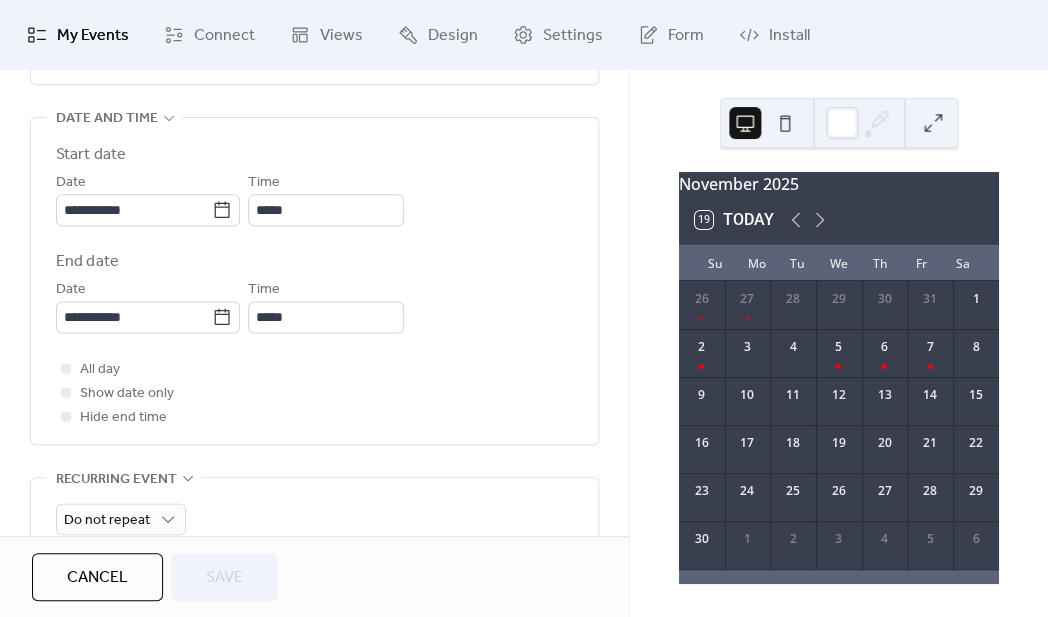 scroll, scrollTop: 607, scrollLeft: 0, axis: vertical 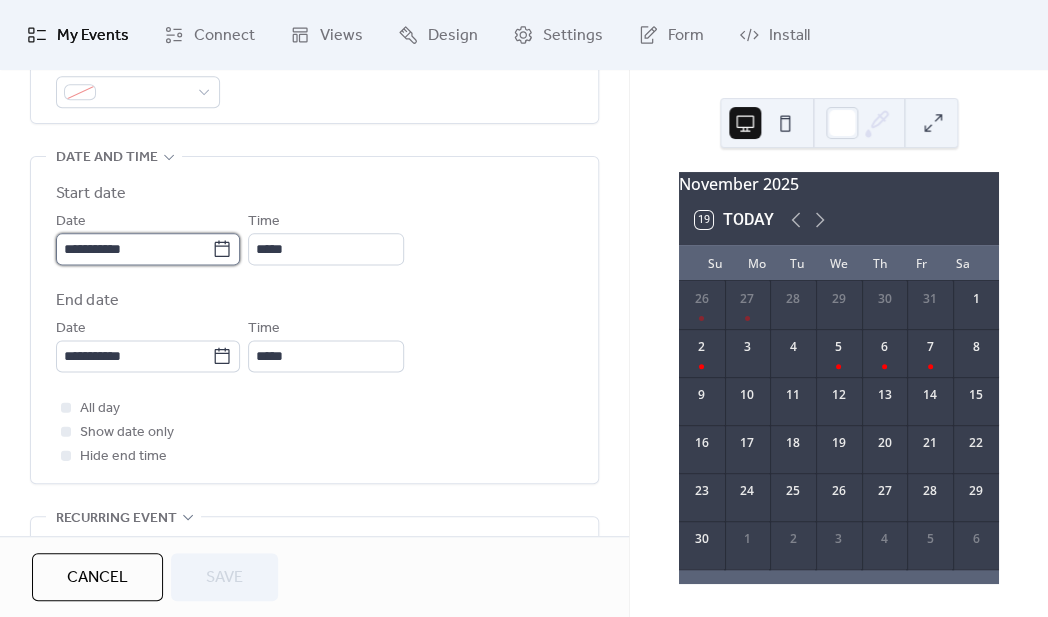 click on "**********" at bounding box center (134, 249) 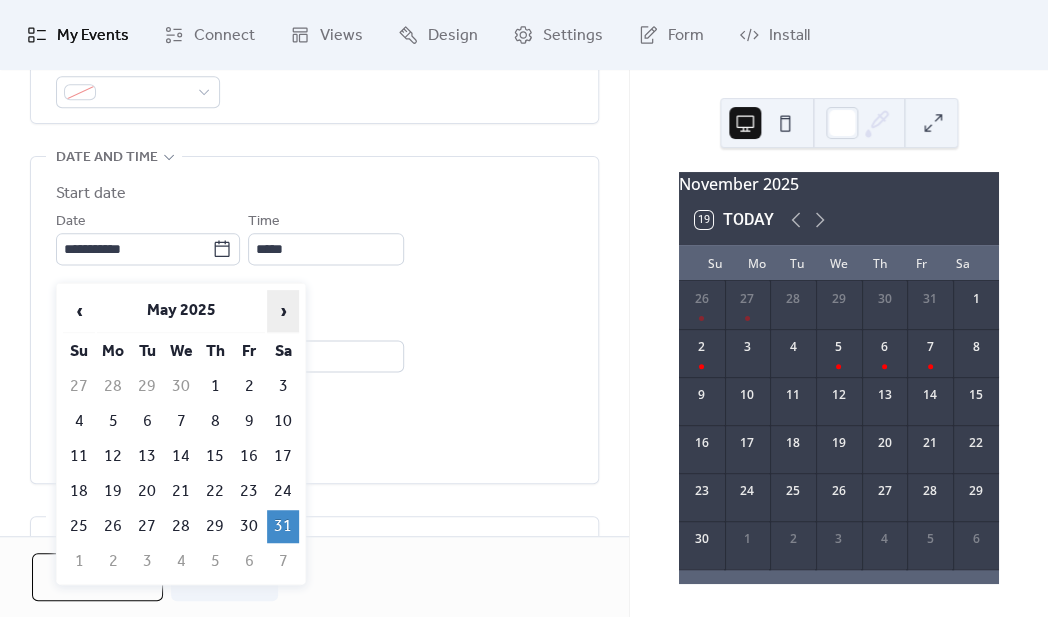 click on "›" at bounding box center [283, 311] 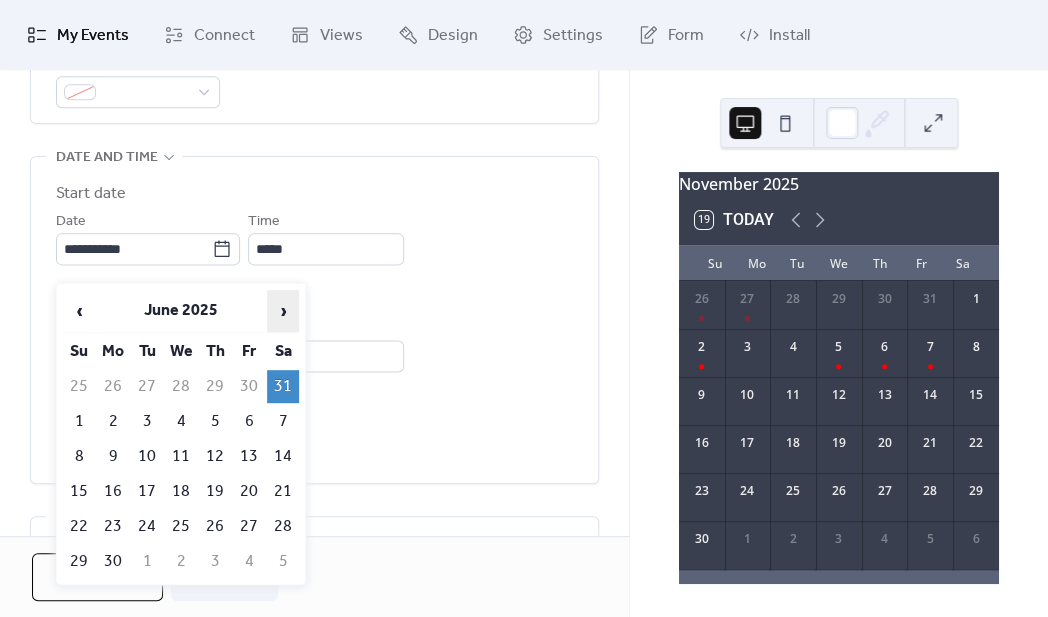 click on "›" at bounding box center [283, 311] 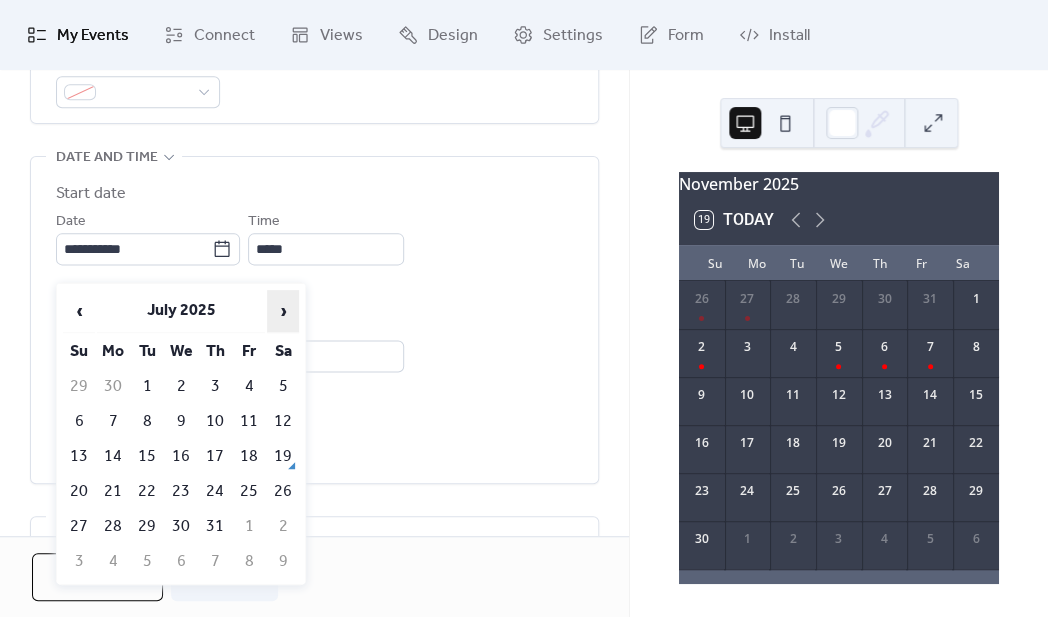 click on "›" at bounding box center [283, 311] 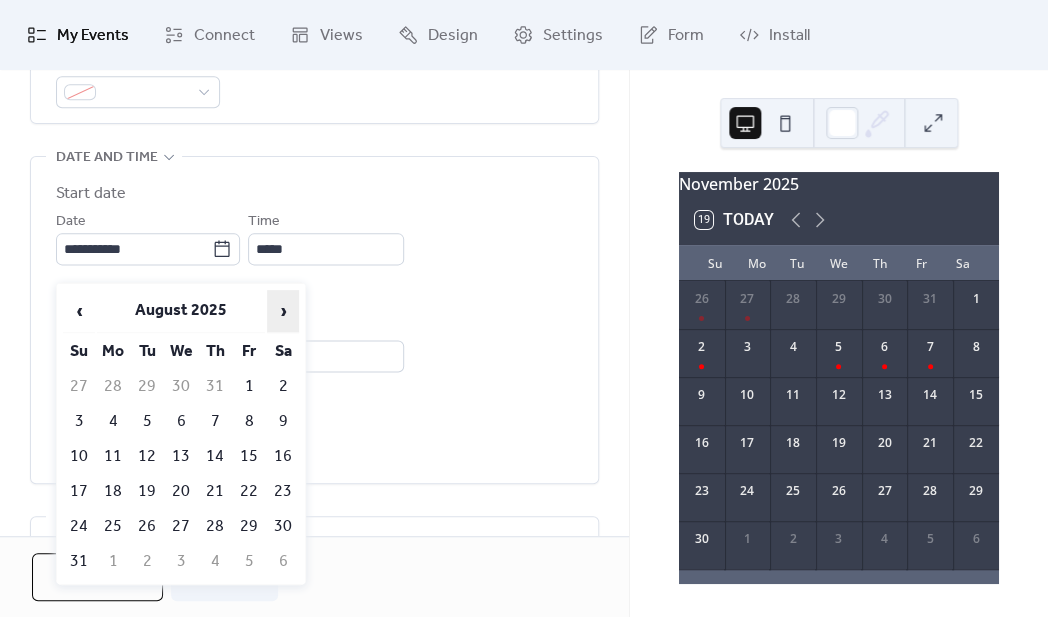 click on "›" at bounding box center (283, 311) 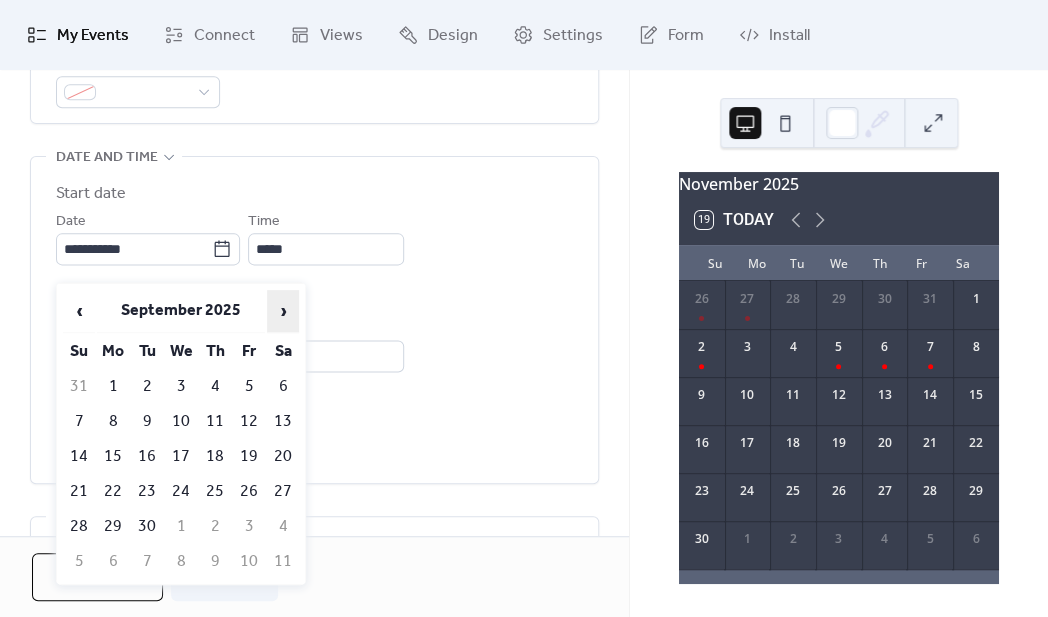 click on "›" at bounding box center (283, 311) 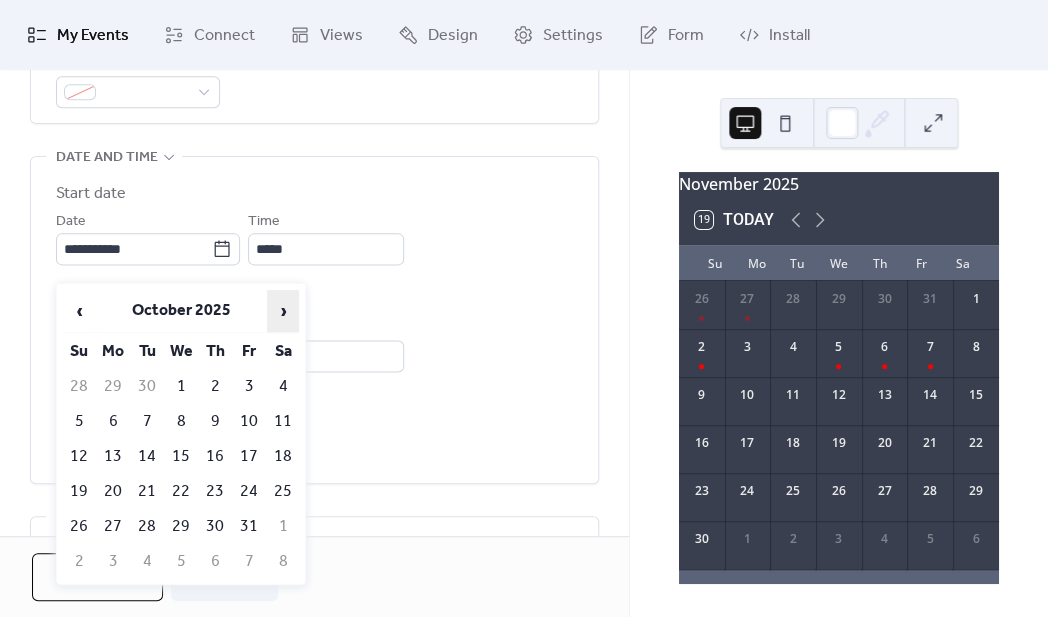 click on "›" at bounding box center [283, 311] 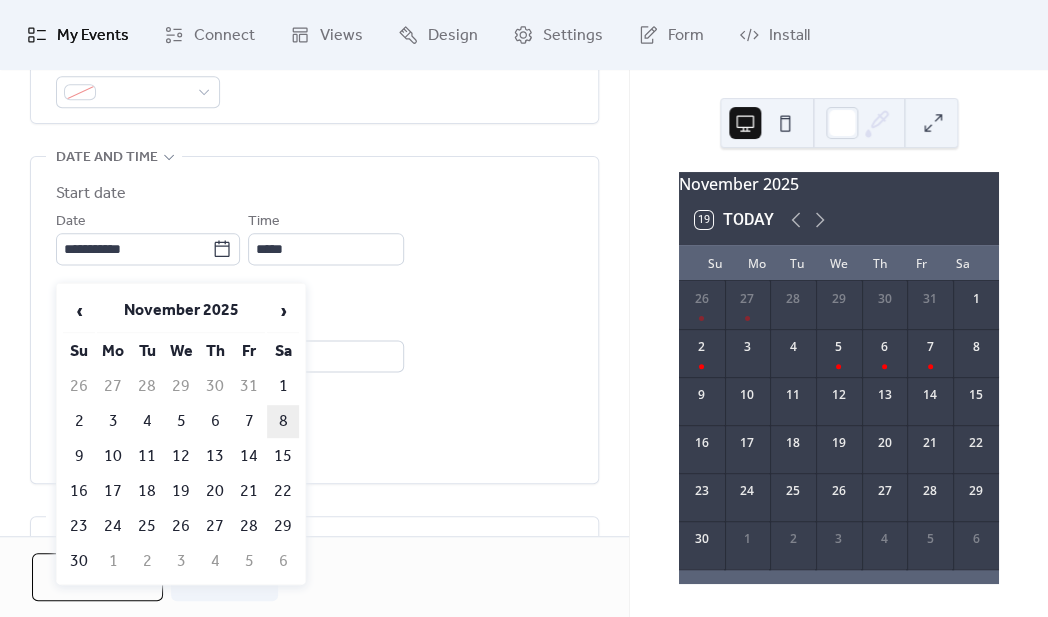 click on "8" at bounding box center (283, 421) 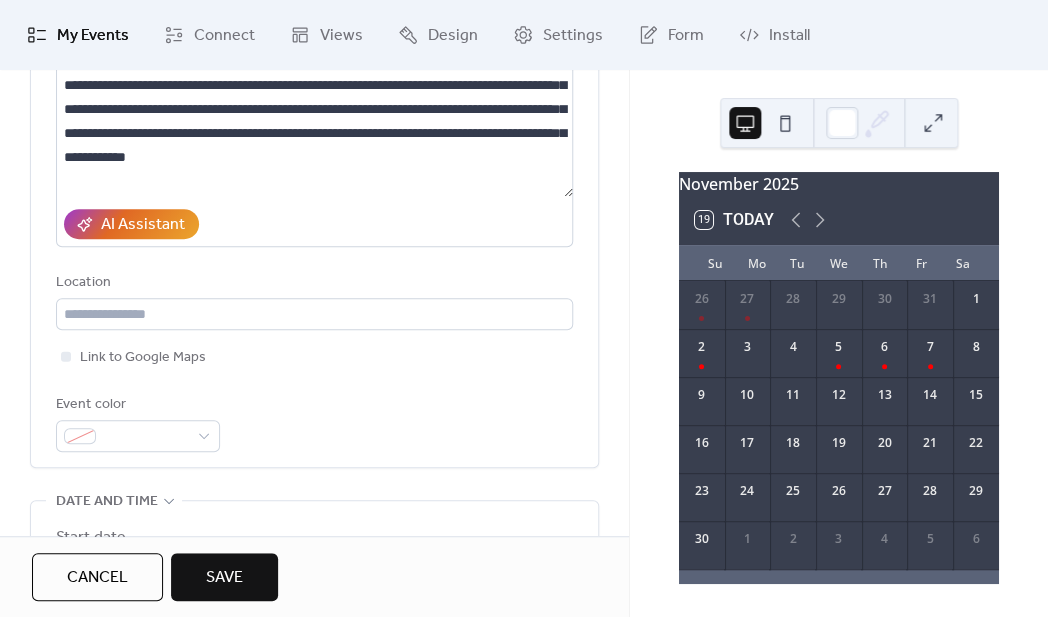 scroll, scrollTop: 264, scrollLeft: 0, axis: vertical 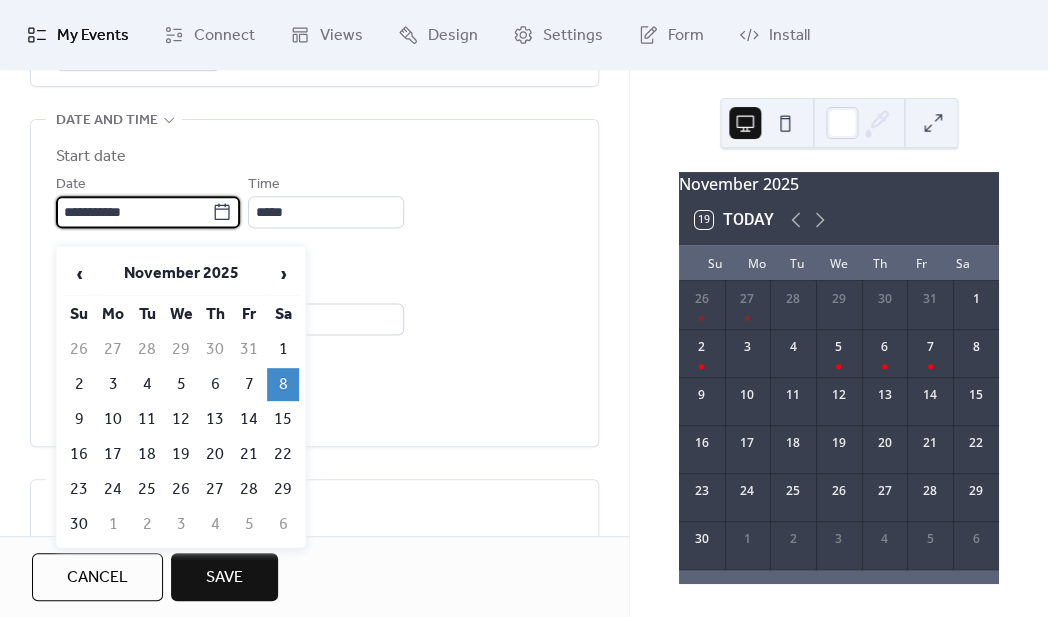 click on "**********" at bounding box center [134, 212] 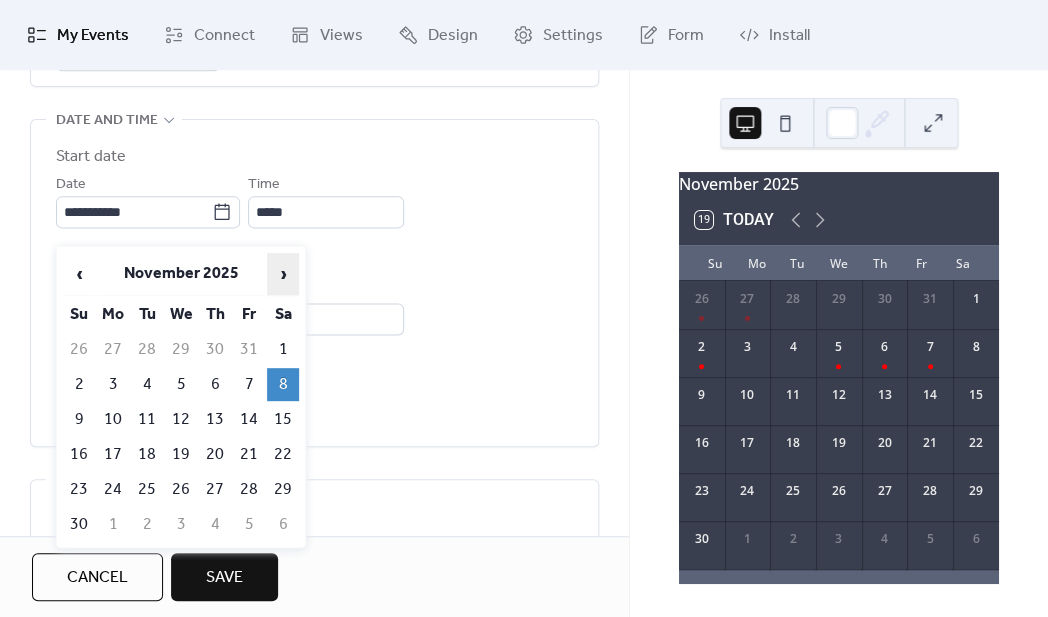 click on "›" at bounding box center [283, 274] 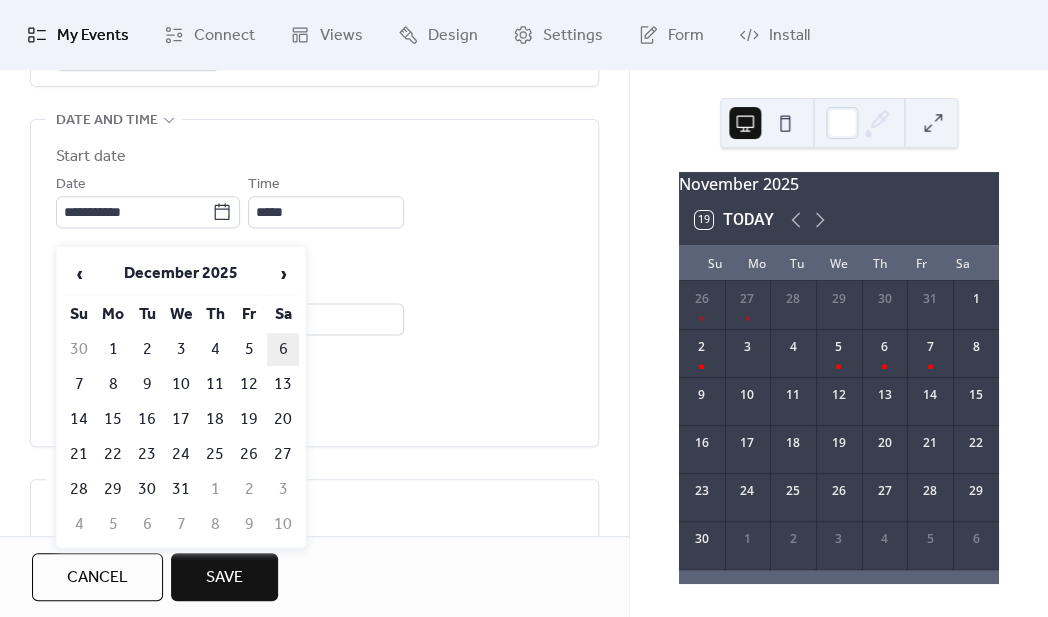 click on "6" at bounding box center (283, 349) 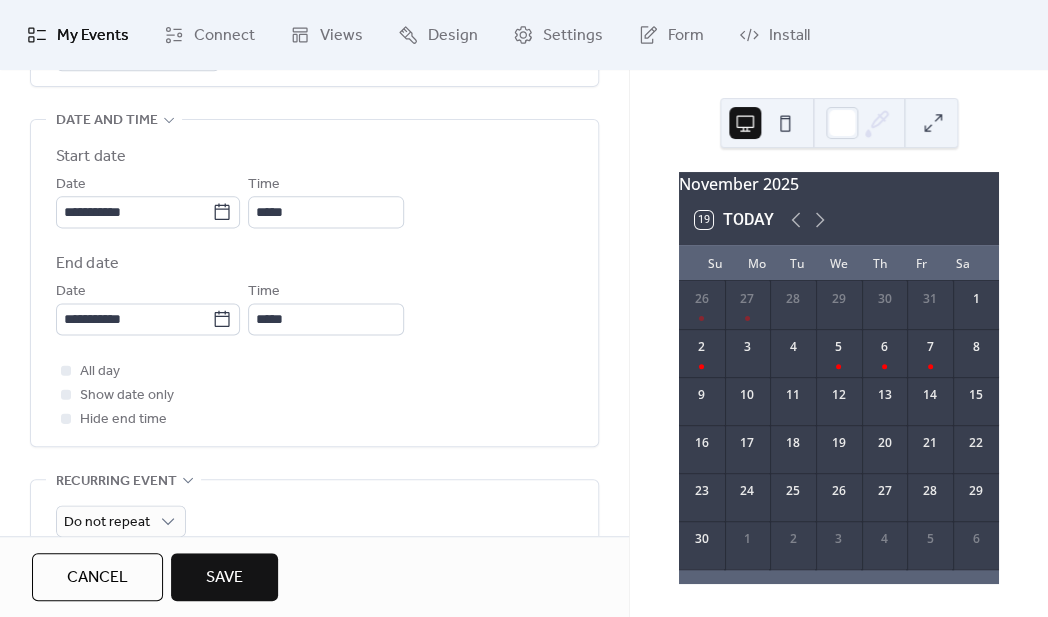 click on "Save" at bounding box center [224, 577] 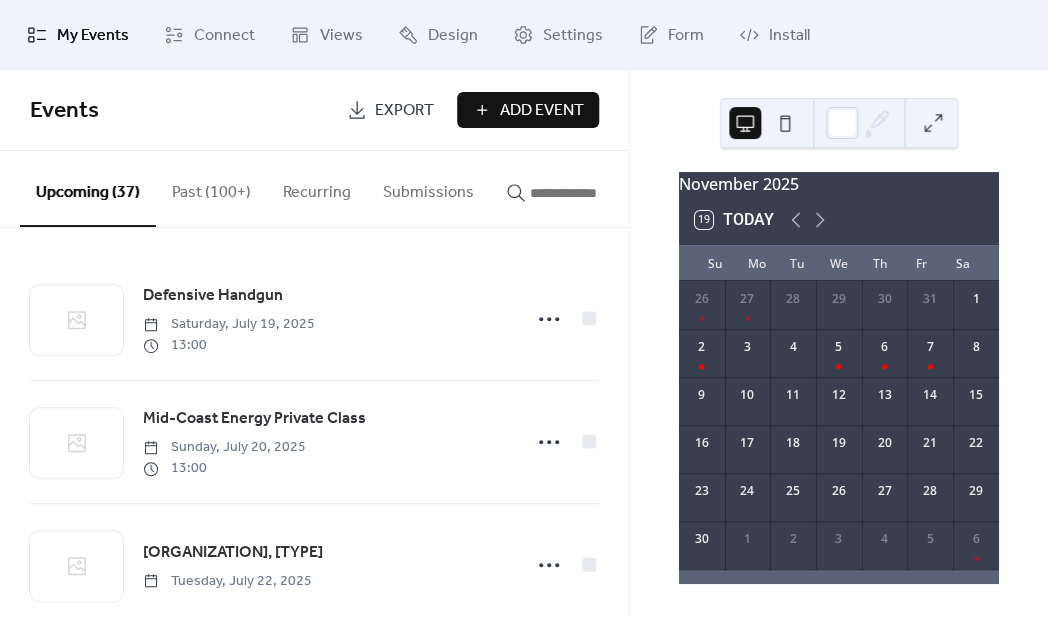 click on "Past (100+)" at bounding box center (211, 188) 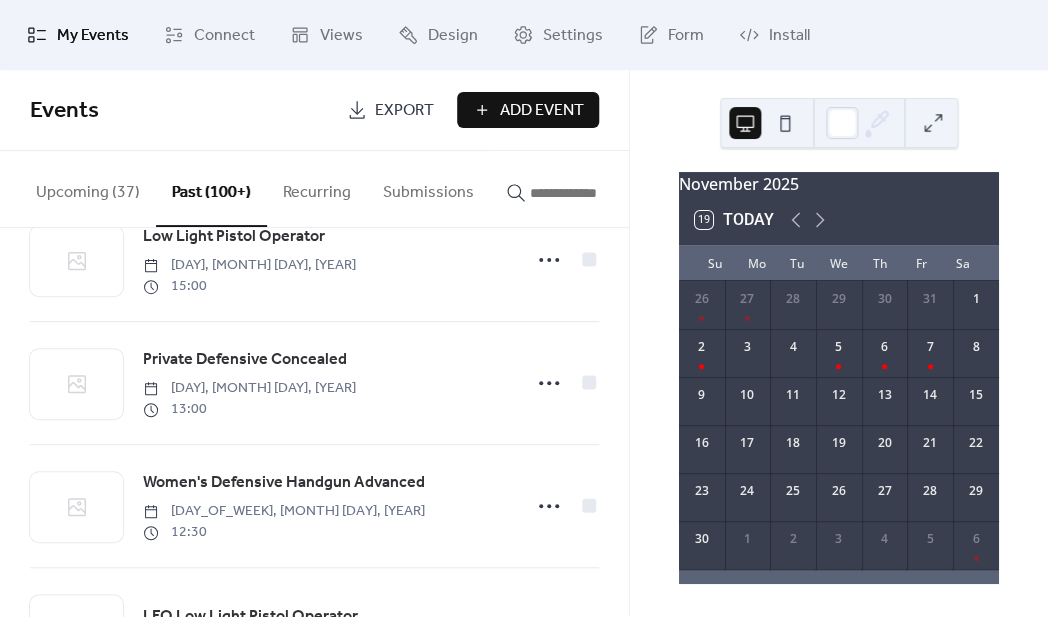scroll, scrollTop: 12478, scrollLeft: 0, axis: vertical 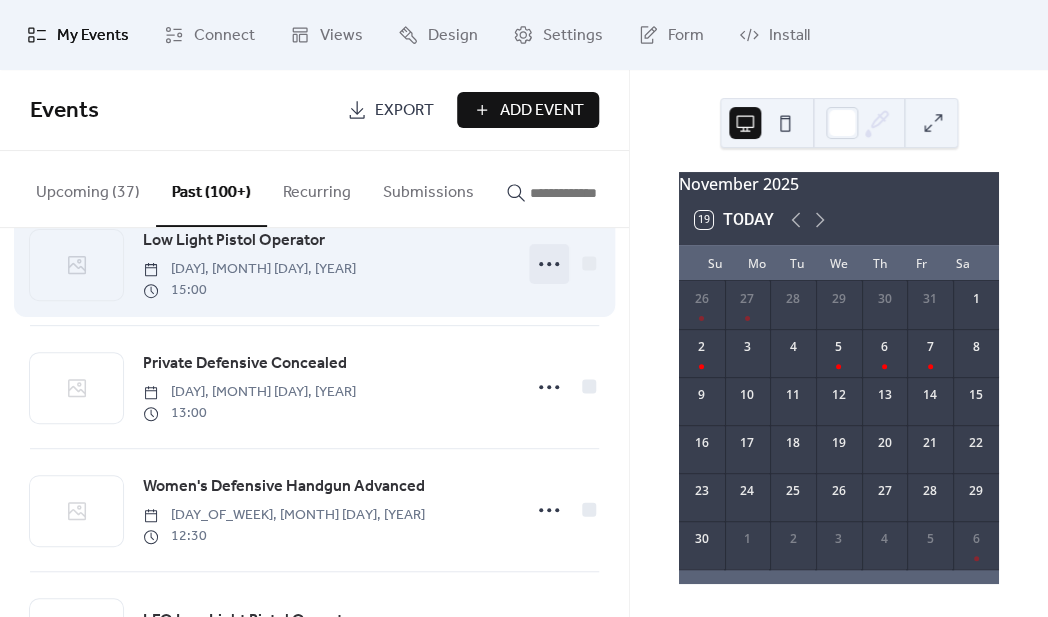 click 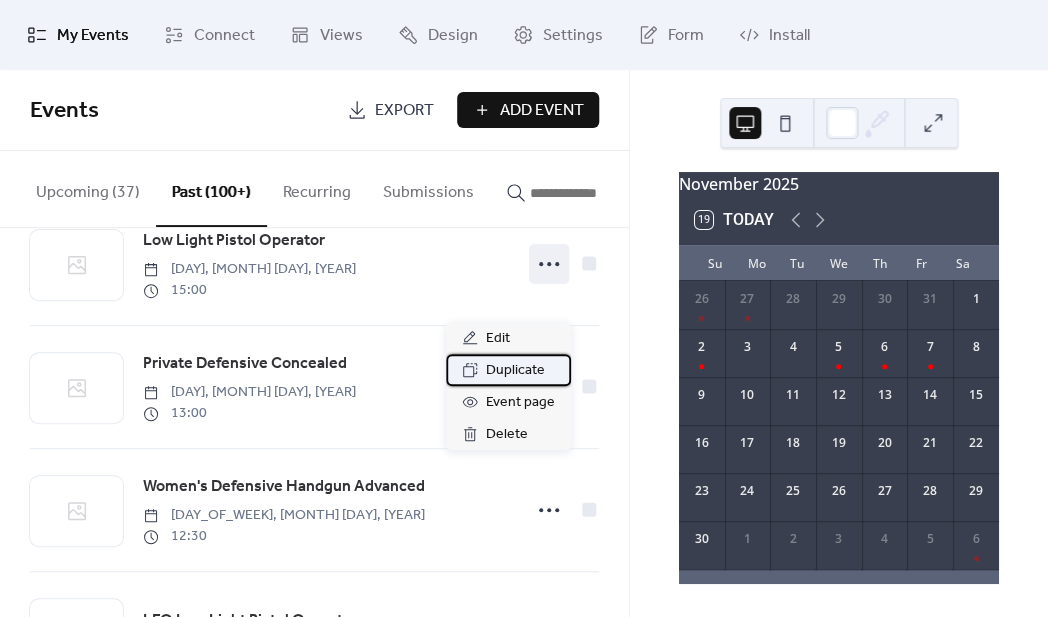 click on "Duplicate" at bounding box center [515, 371] 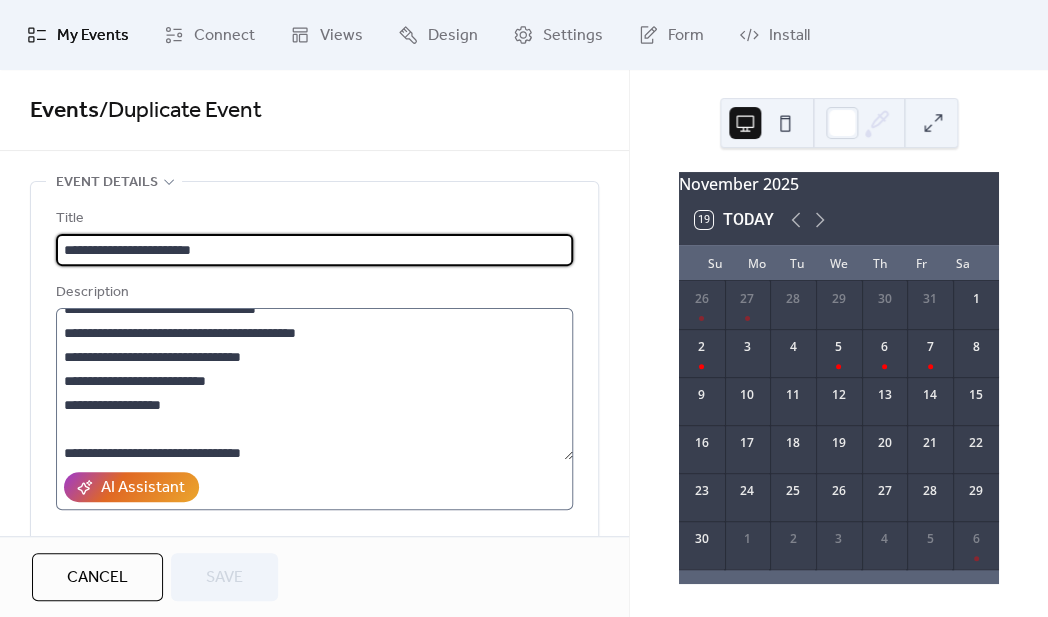 scroll, scrollTop: 558, scrollLeft: 0, axis: vertical 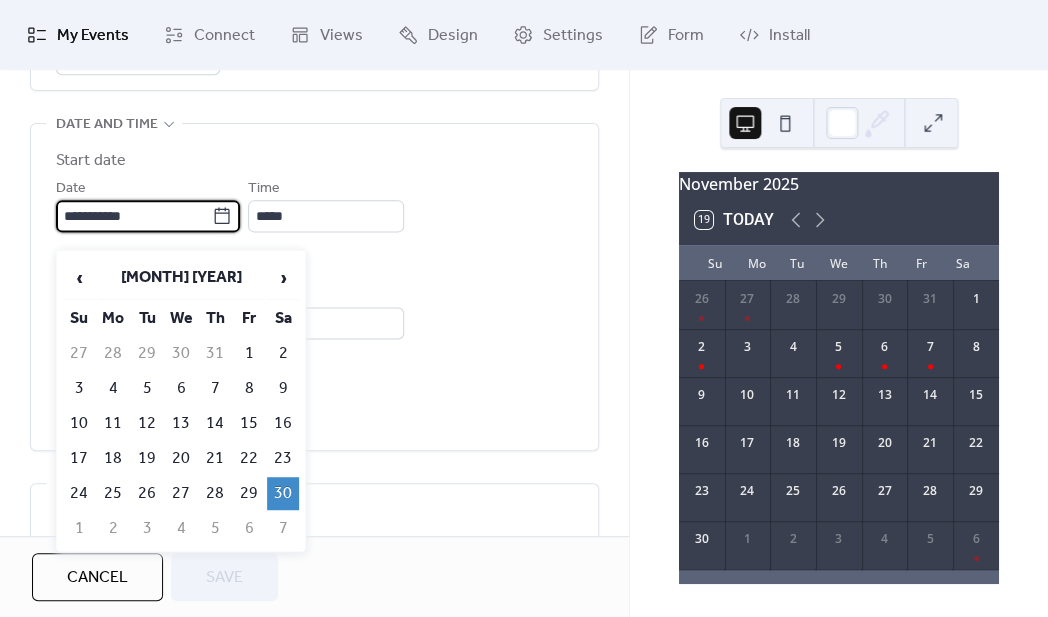 click on "**********" at bounding box center (134, 216) 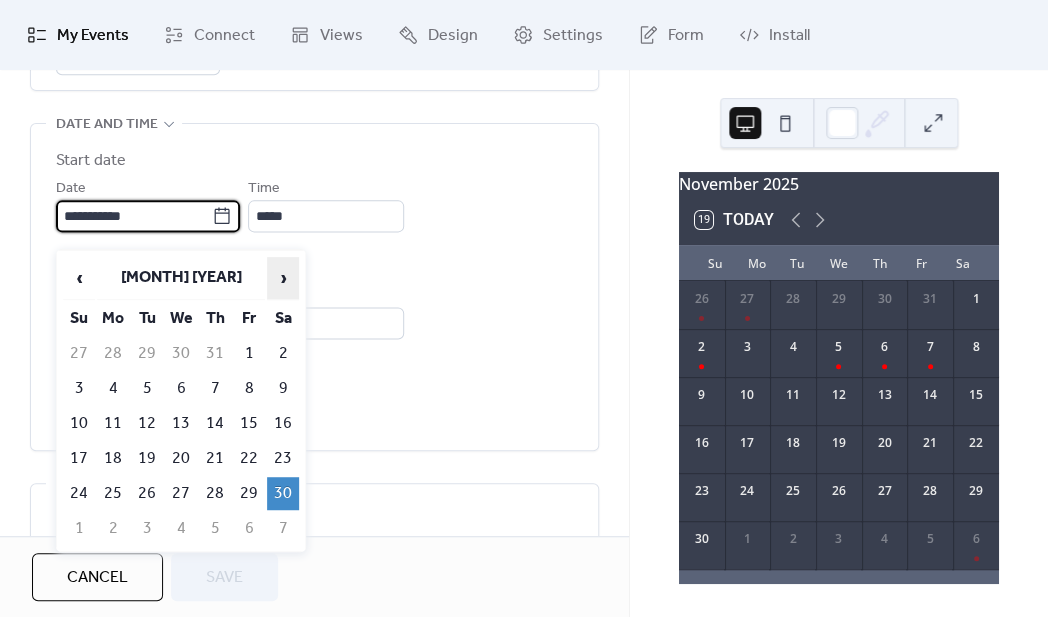 click on "›" at bounding box center (283, 278) 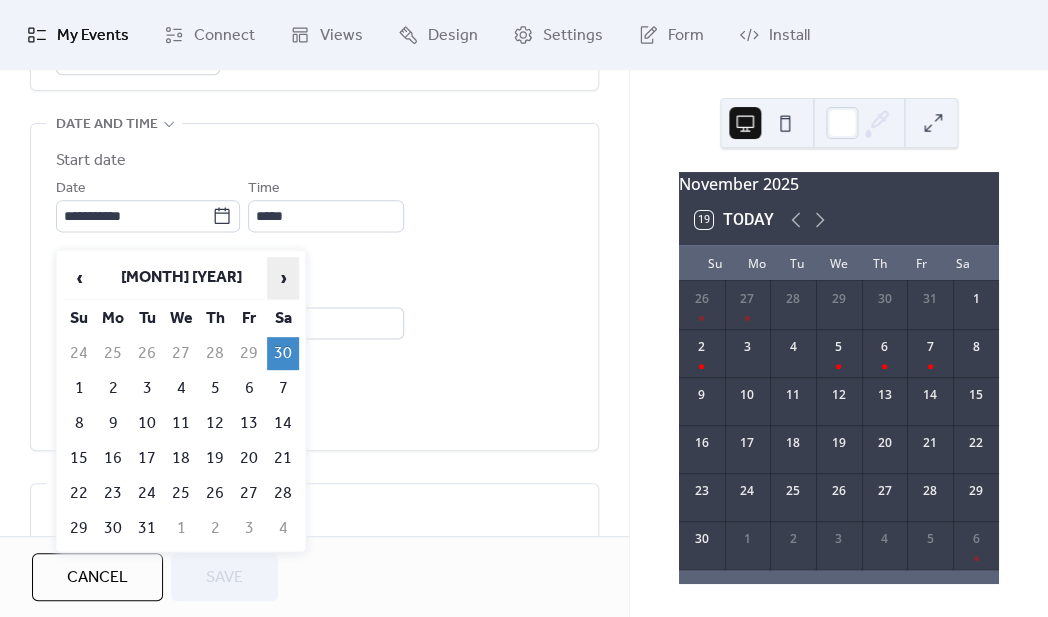 click on "›" at bounding box center (283, 278) 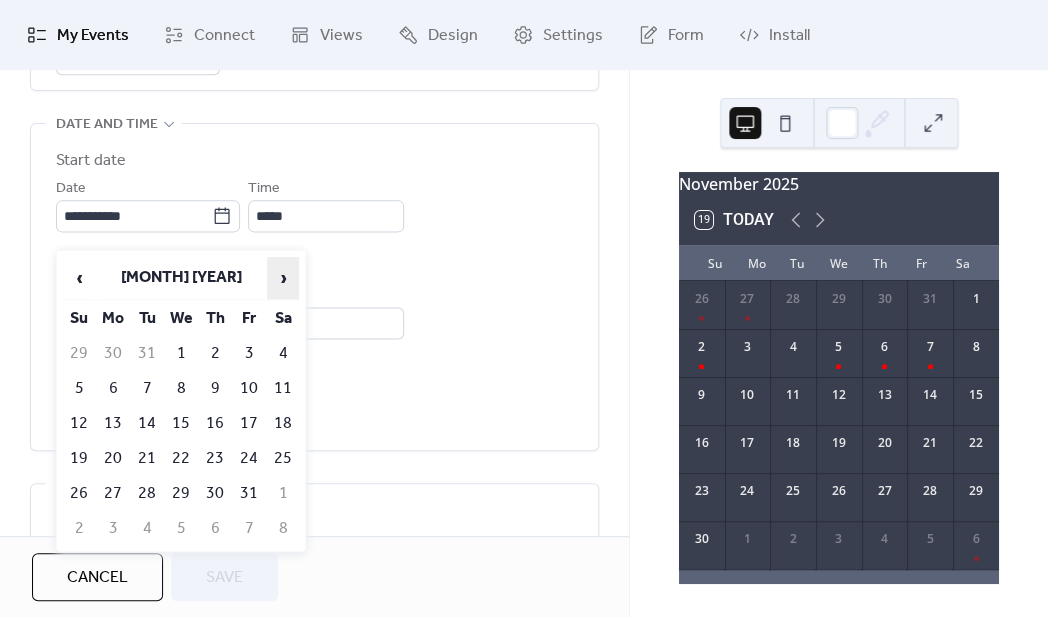click on "›" at bounding box center [283, 278] 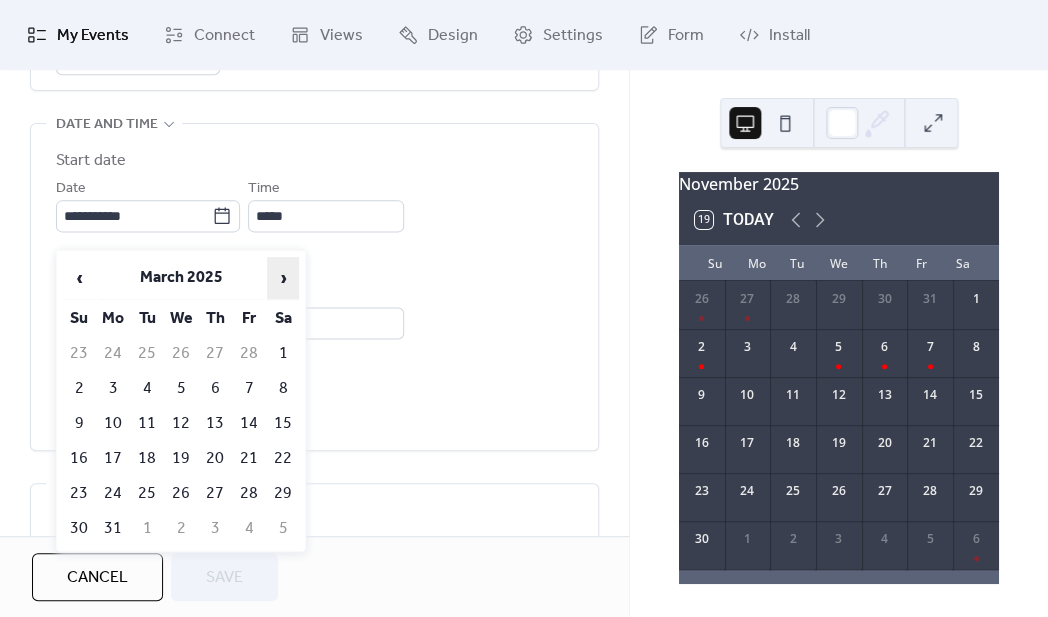 click on "›" at bounding box center (283, 278) 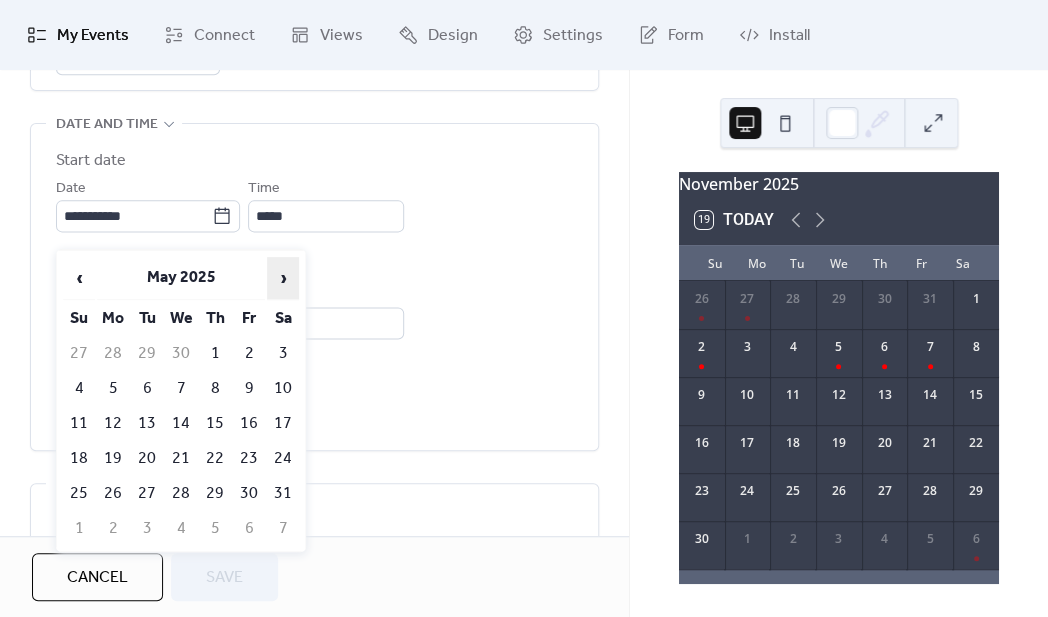 click on "›" at bounding box center (283, 278) 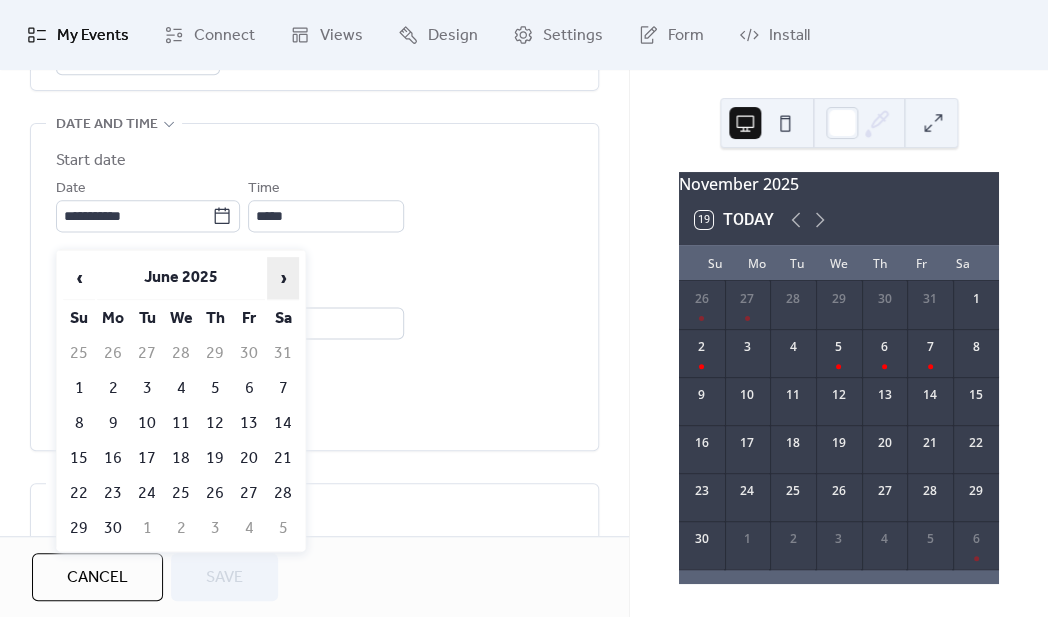 click on "›" at bounding box center [283, 278] 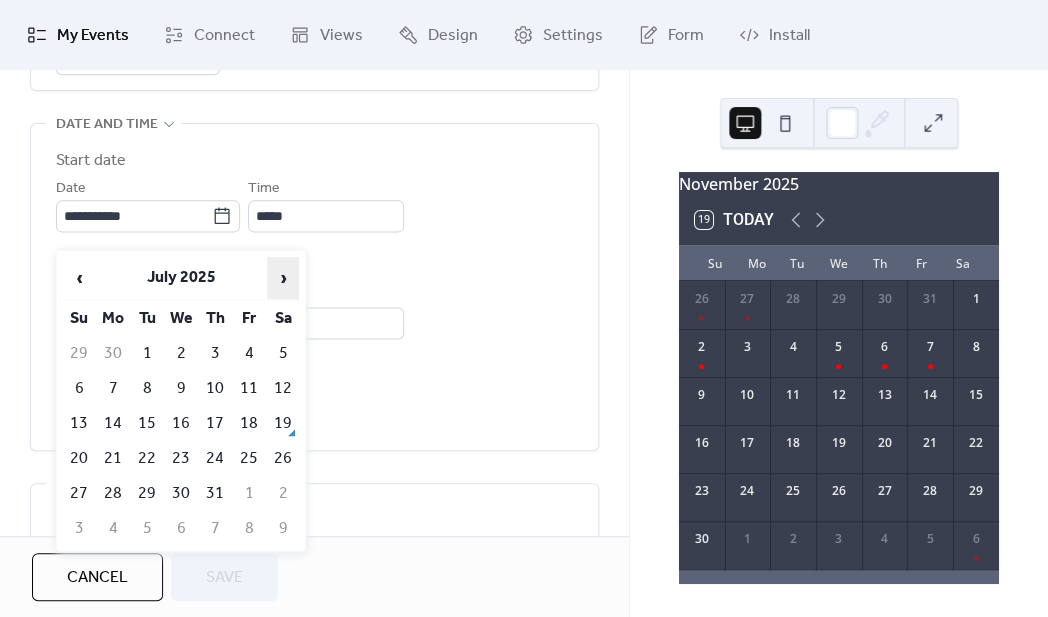 click on "›" at bounding box center [283, 278] 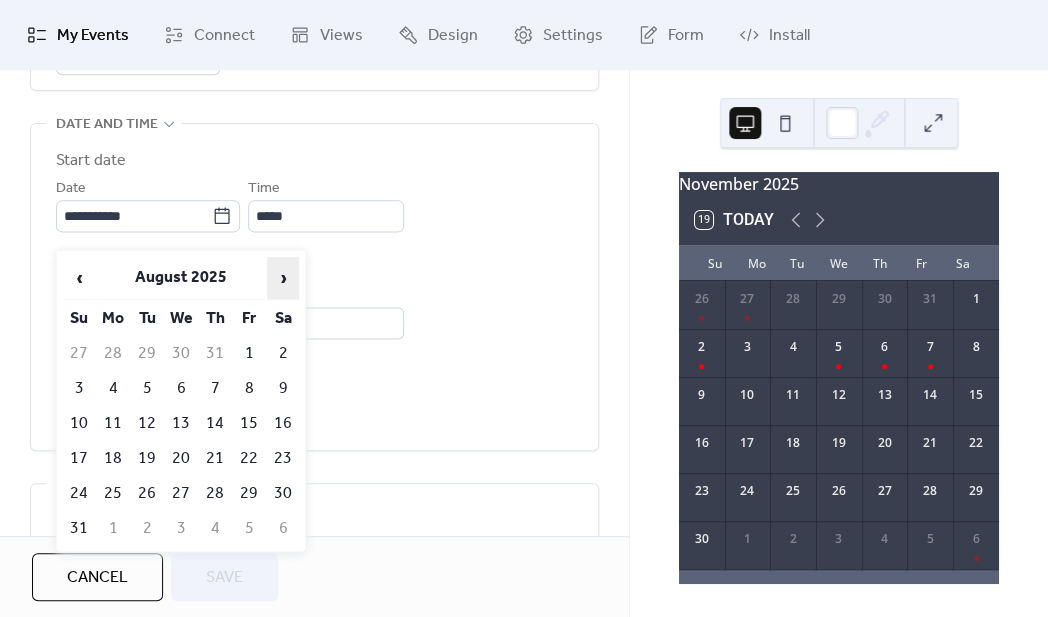 click on "›" at bounding box center (283, 278) 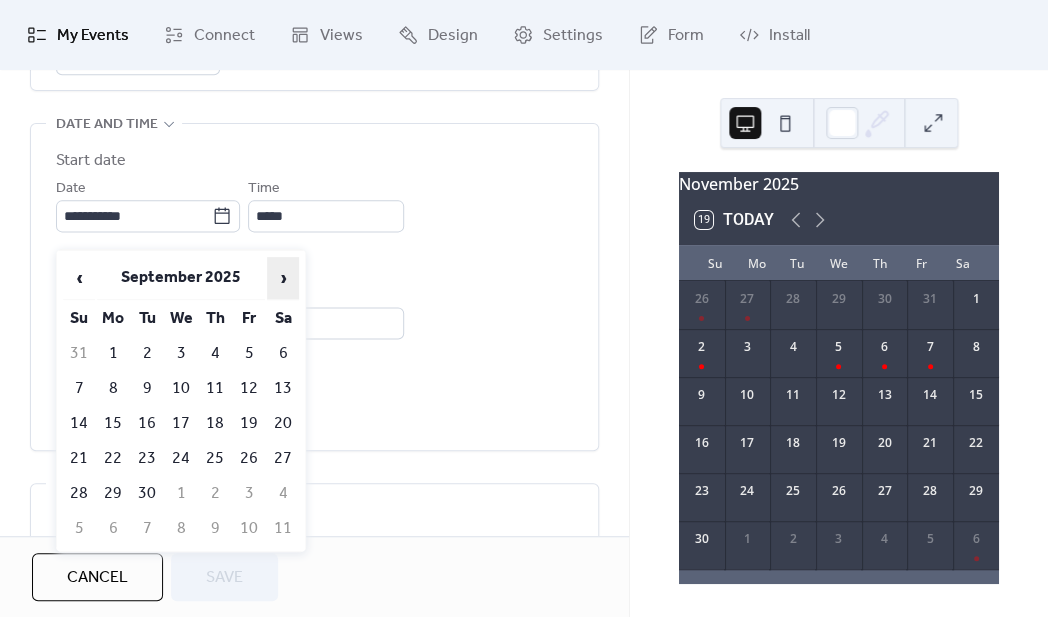 click on "›" at bounding box center [283, 278] 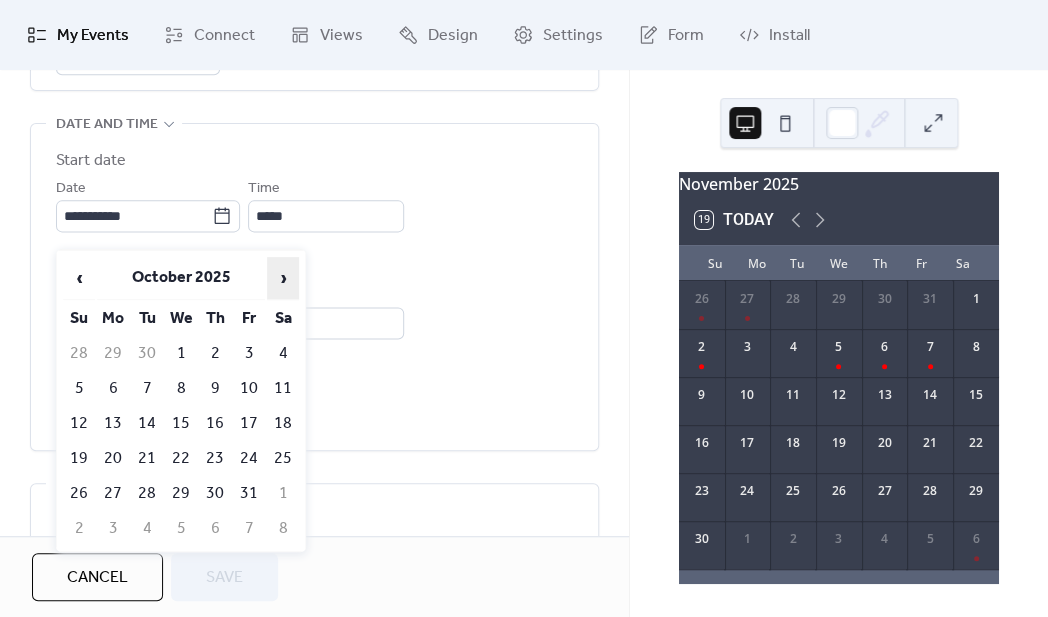 click on "›" at bounding box center [283, 278] 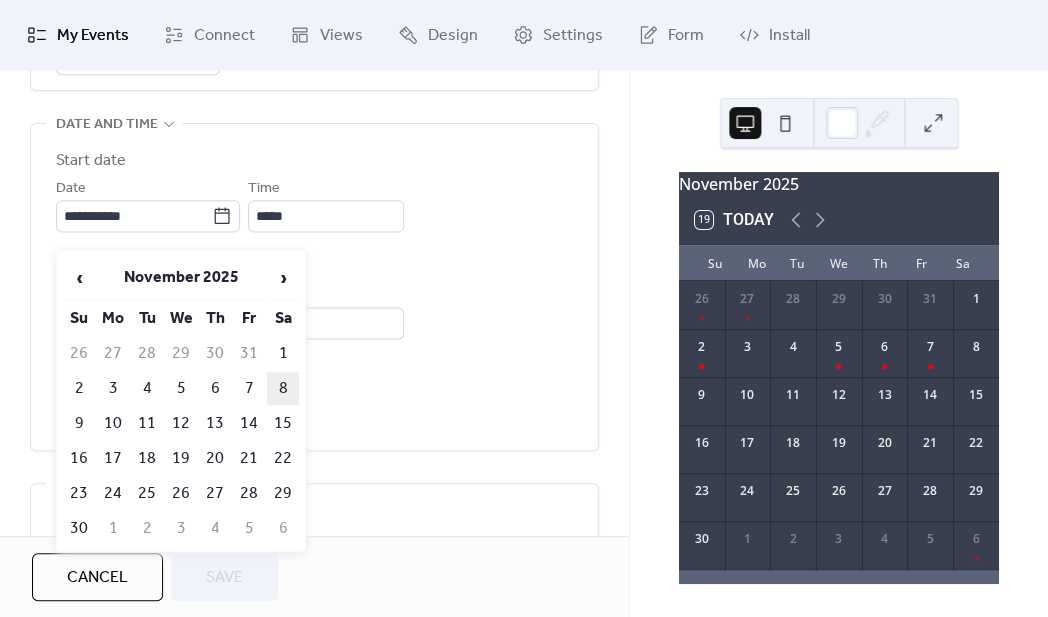 click on "8" at bounding box center [283, 388] 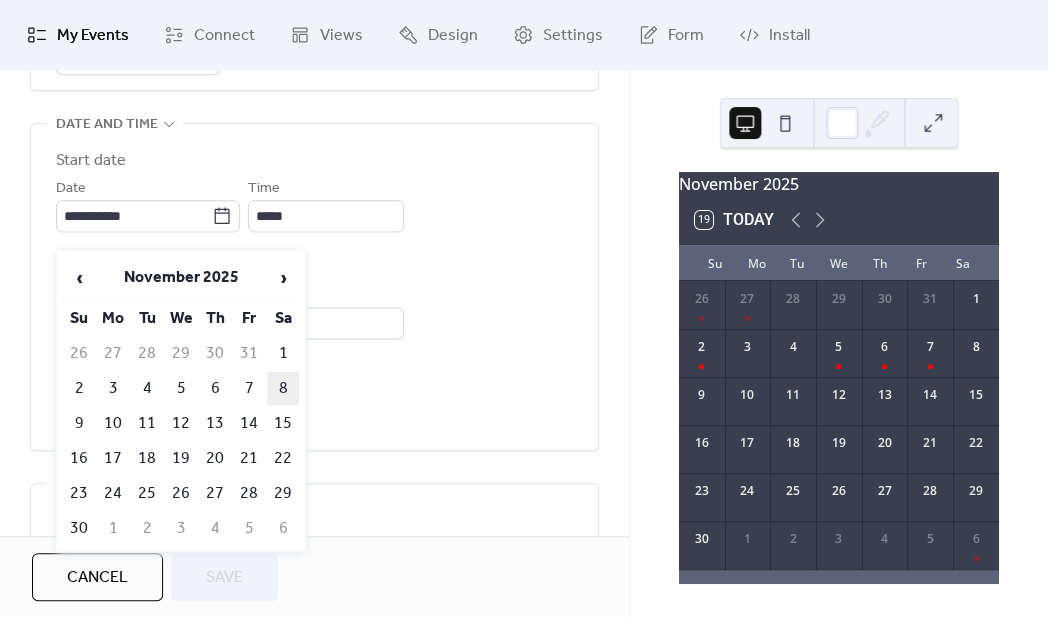 type on "**********" 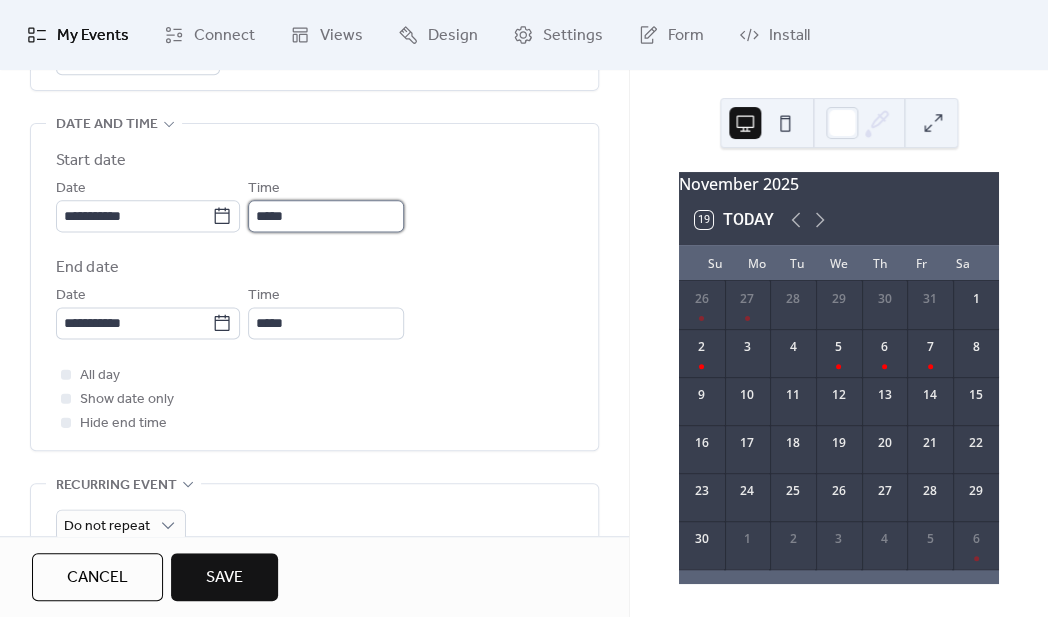 click on "*****" at bounding box center (326, 216) 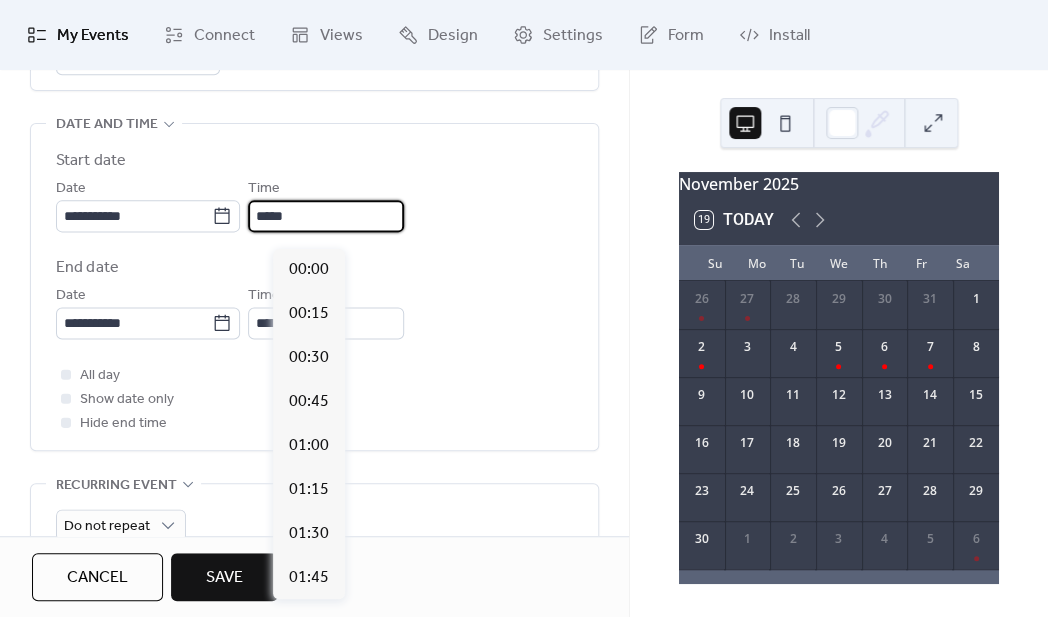 scroll, scrollTop: 2736, scrollLeft: 0, axis: vertical 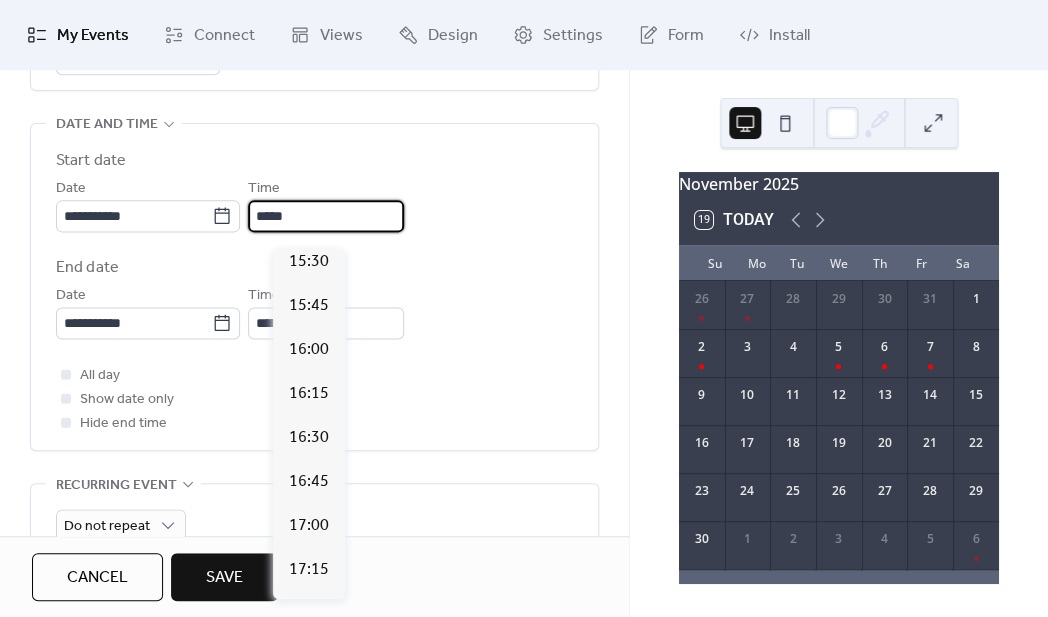 click on "Start date" at bounding box center [314, 161] 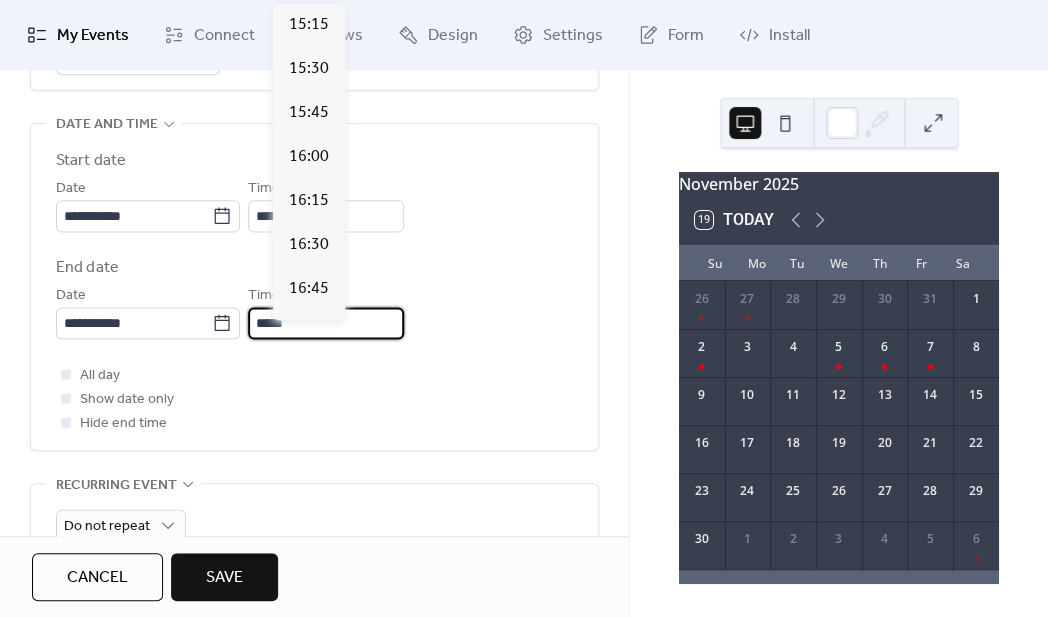 scroll, scrollTop: 775, scrollLeft: 0, axis: vertical 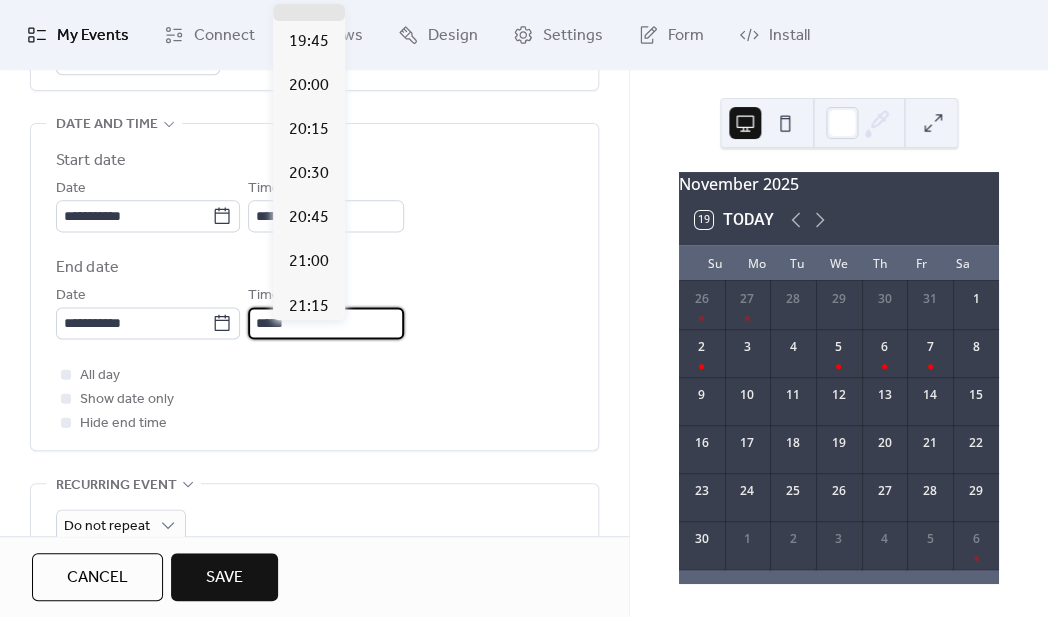drag, startPoint x: 294, startPoint y: 340, endPoint x: 274, endPoint y: 343, distance: 20.22375 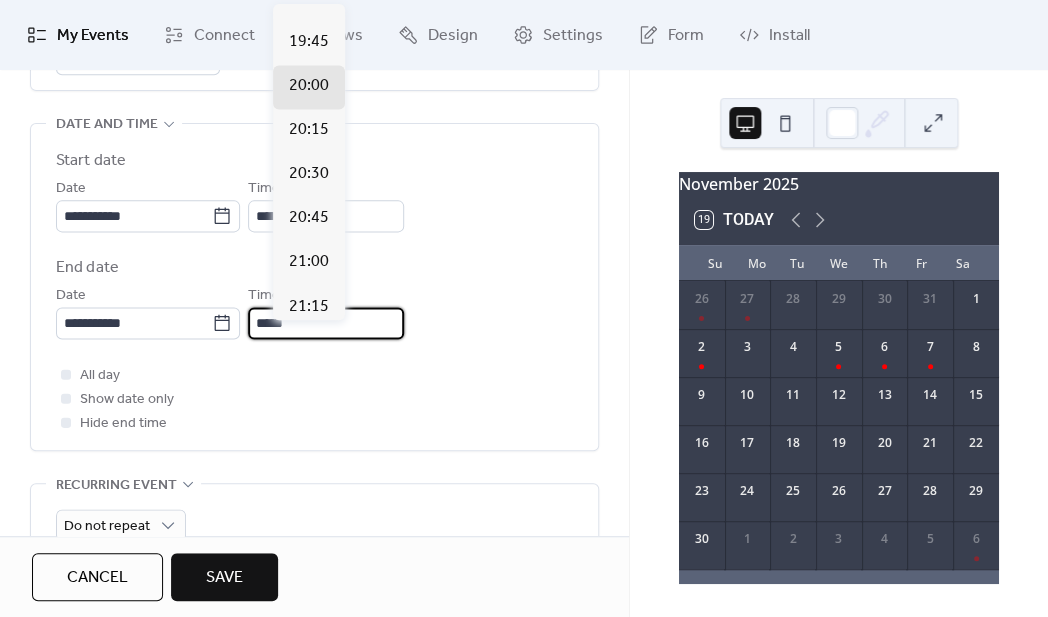 type on "*****" 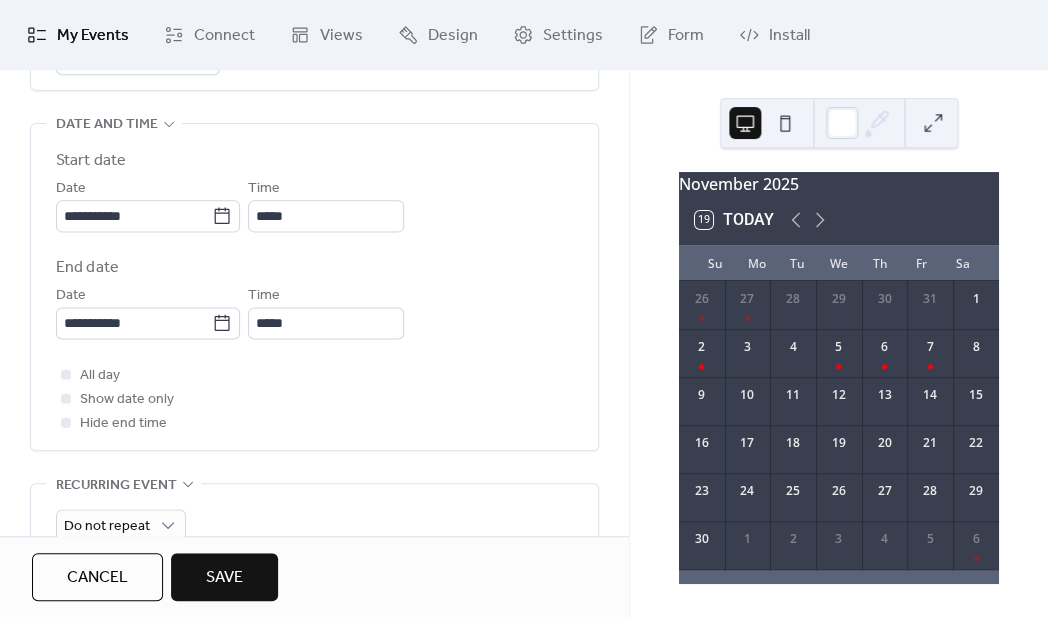 click on "End date" at bounding box center (314, 268) 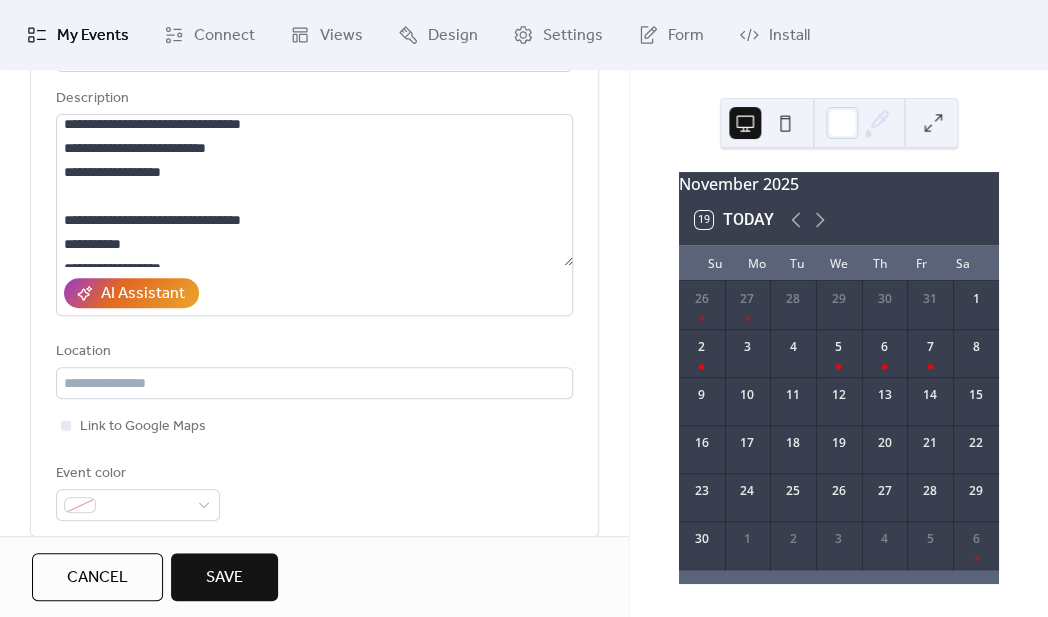 scroll, scrollTop: 185, scrollLeft: 0, axis: vertical 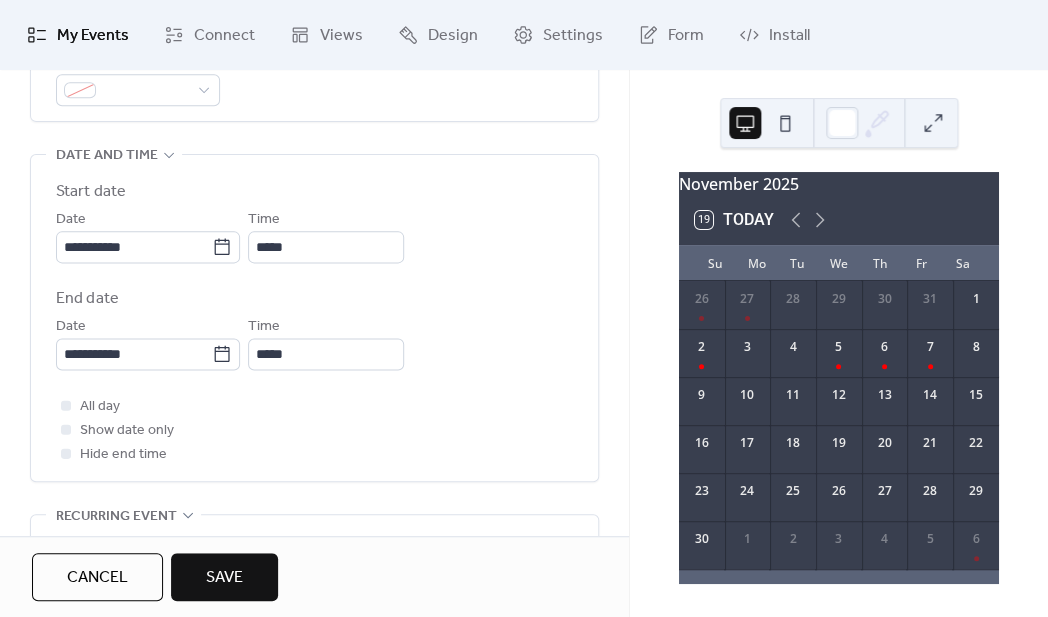 click on "Save" at bounding box center [224, 577] 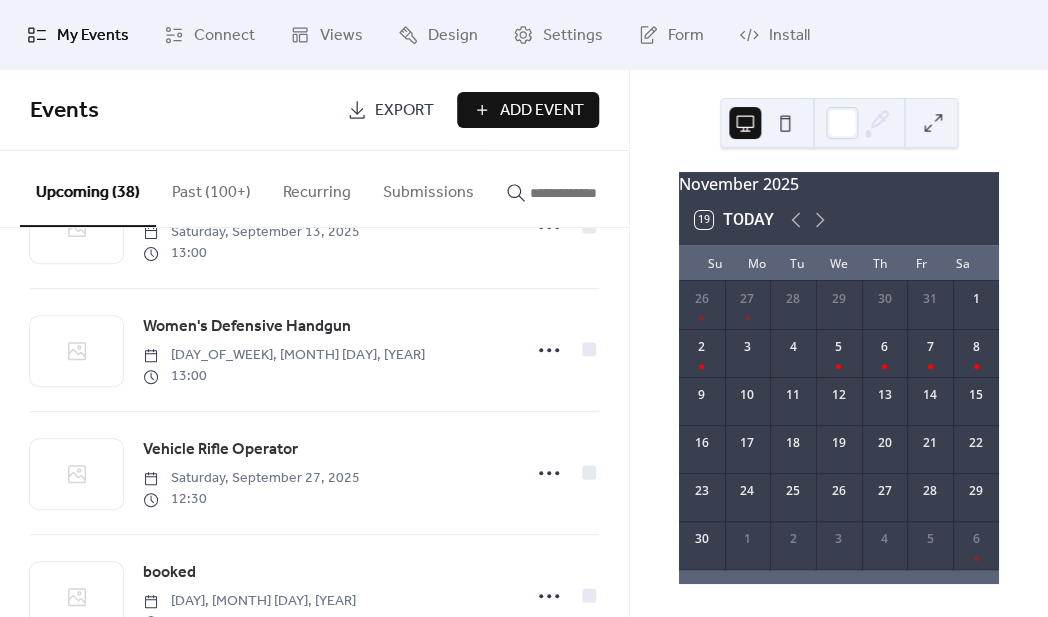 scroll, scrollTop: 3373, scrollLeft: 0, axis: vertical 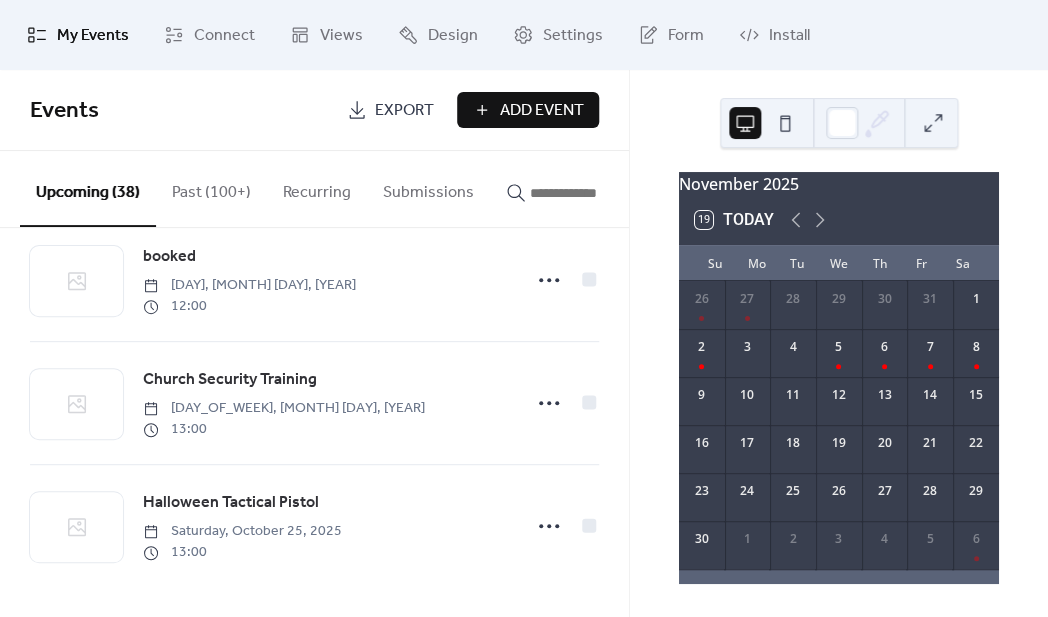 click at bounding box center [590, 193] 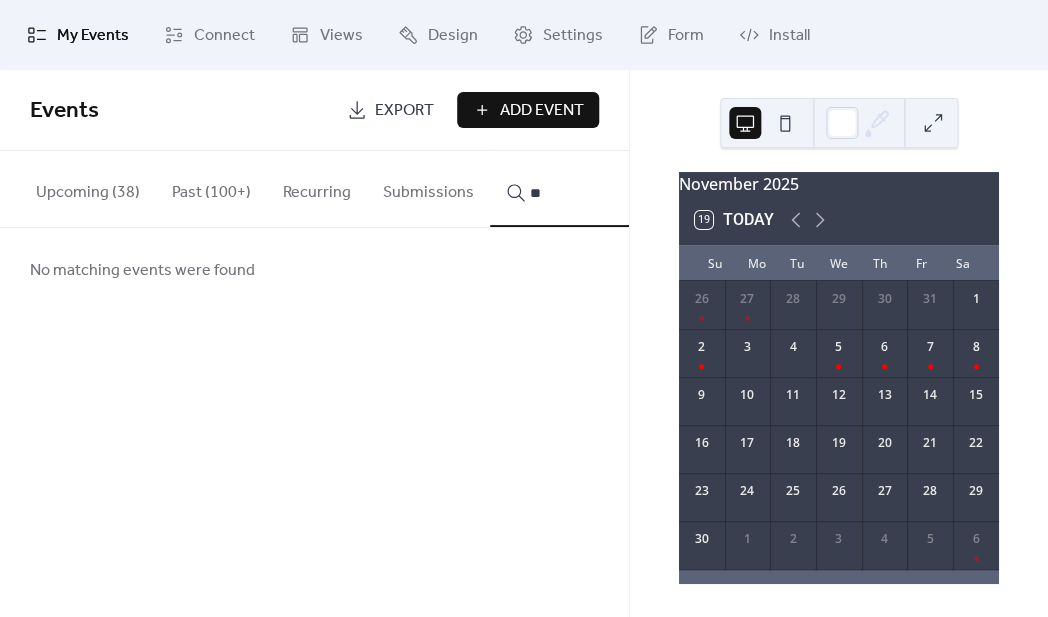 type on "*" 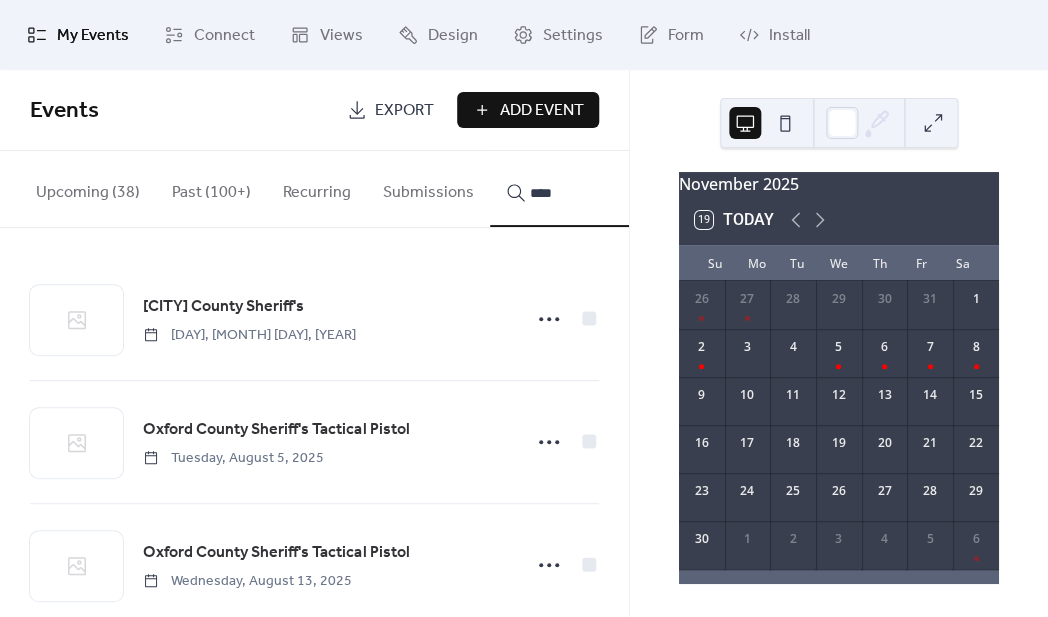 type on "****" 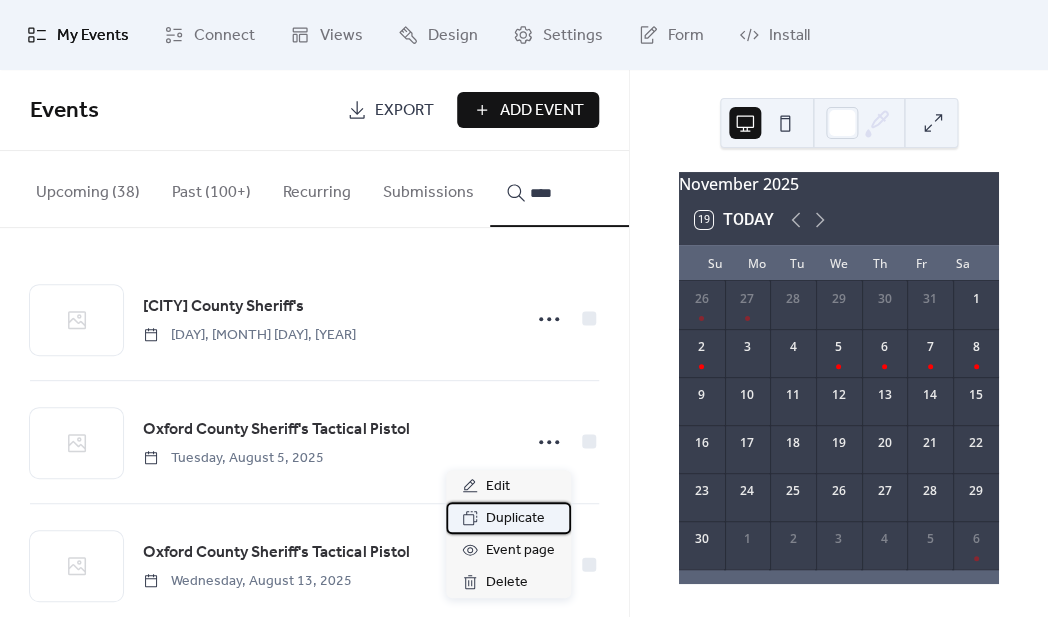 click on "Duplicate" at bounding box center (515, 519) 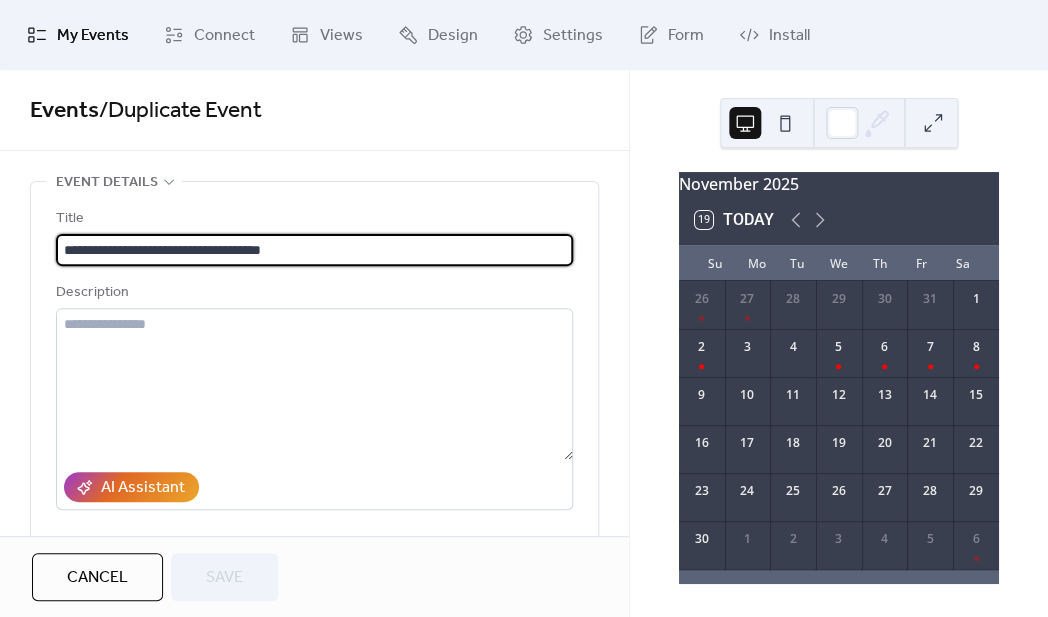 drag, startPoint x: 107, startPoint y: 253, endPoint x: 57, endPoint y: 255, distance: 50.039986 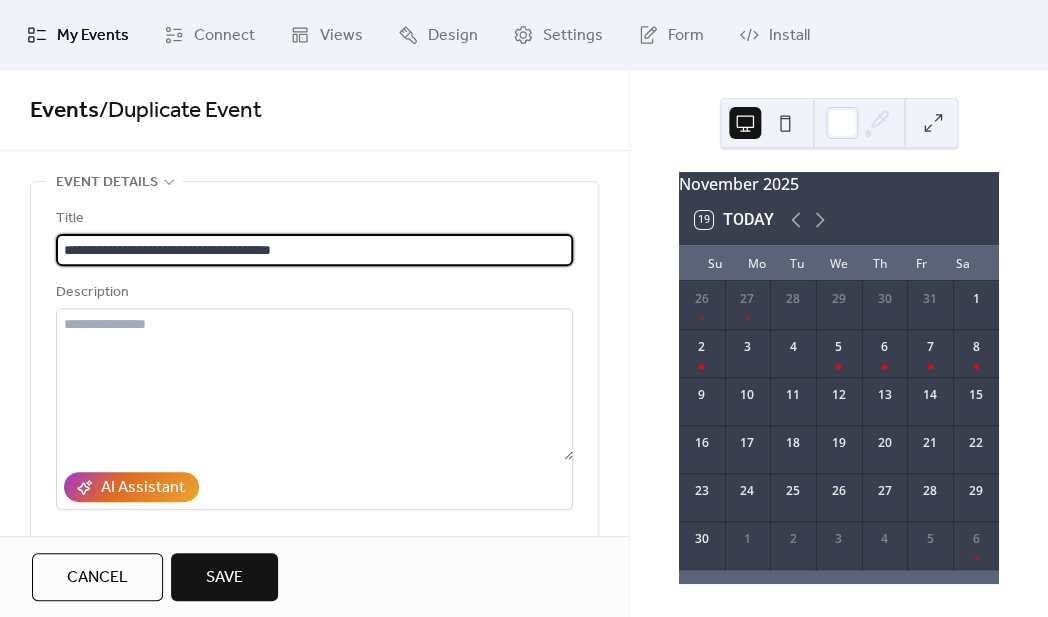 drag, startPoint x: 297, startPoint y: 252, endPoint x: 263, endPoint y: 260, distance: 34.928497 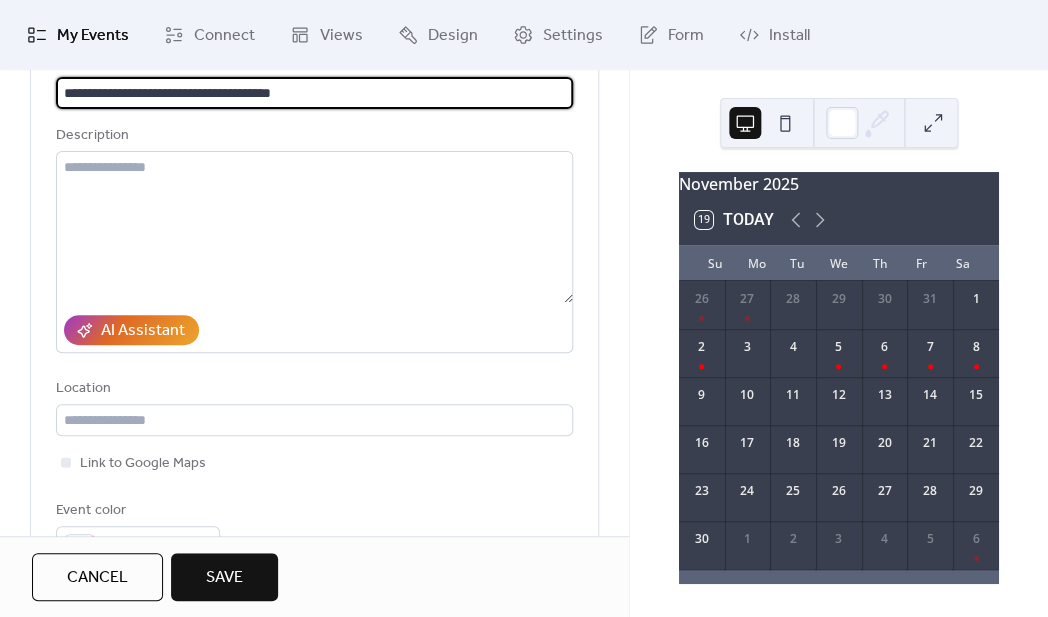 scroll, scrollTop: 0, scrollLeft: 0, axis: both 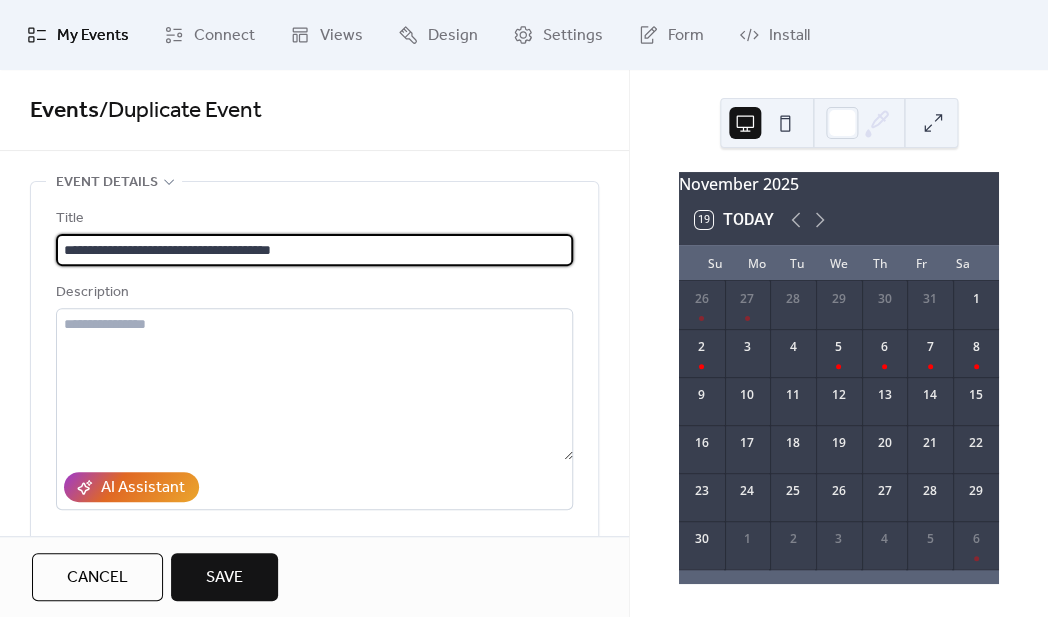 drag, startPoint x: 297, startPoint y: 251, endPoint x: 265, endPoint y: 262, distance: 33.83785 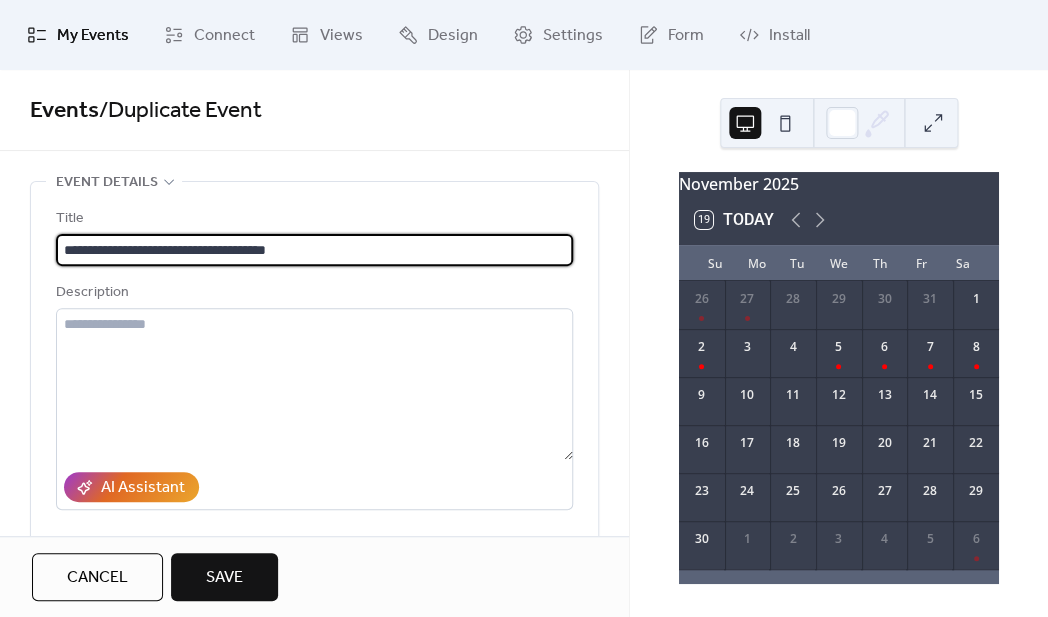 type on "**********" 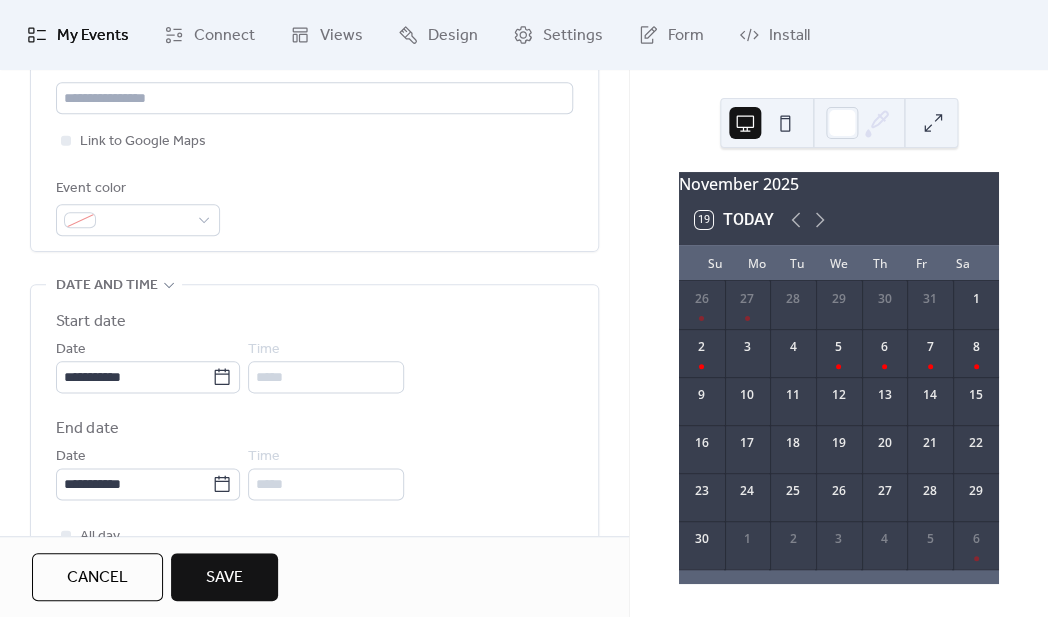 scroll, scrollTop: 487, scrollLeft: 0, axis: vertical 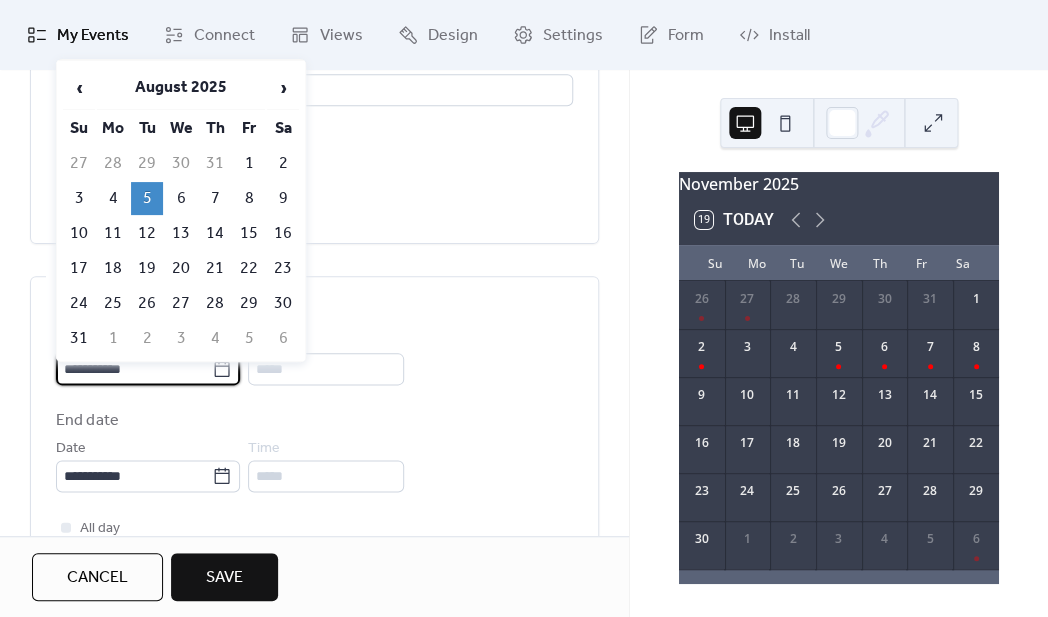 click on "**********" at bounding box center [134, 369] 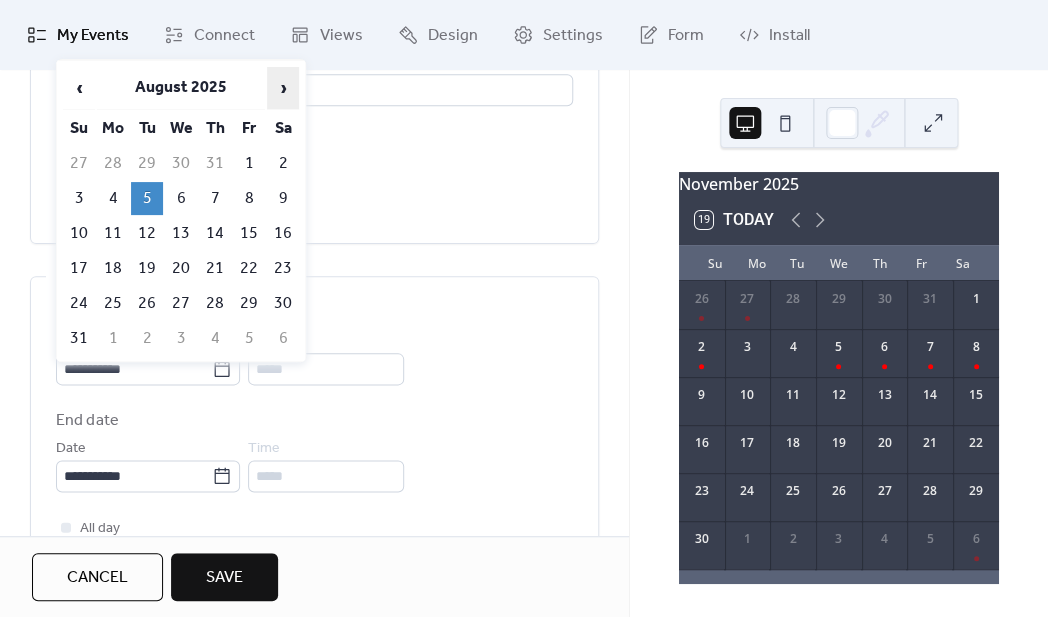 click on "›" at bounding box center (283, 88) 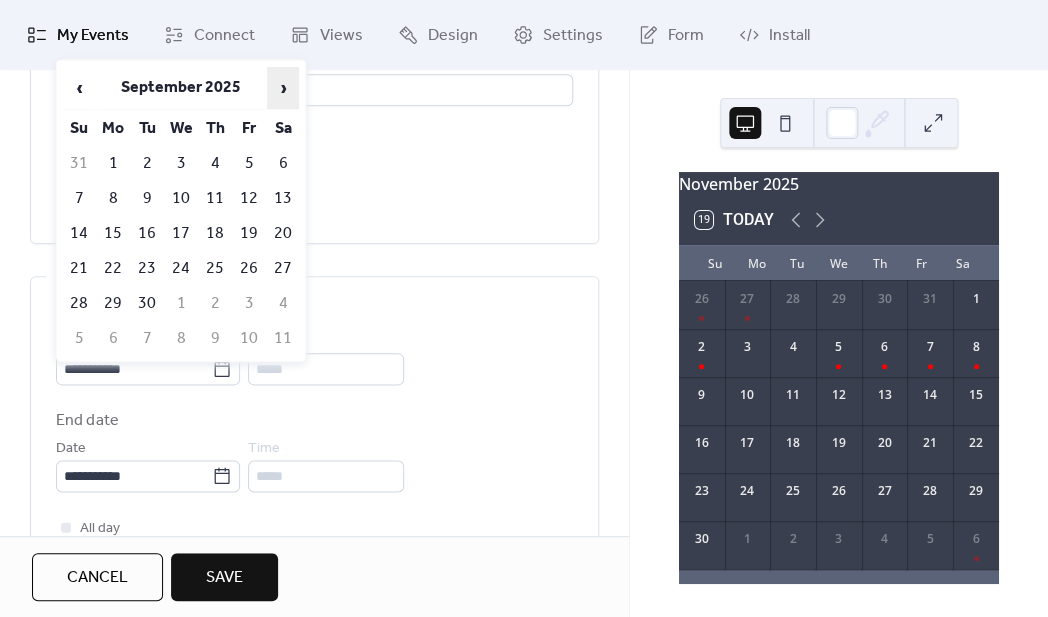 click on "›" at bounding box center (283, 88) 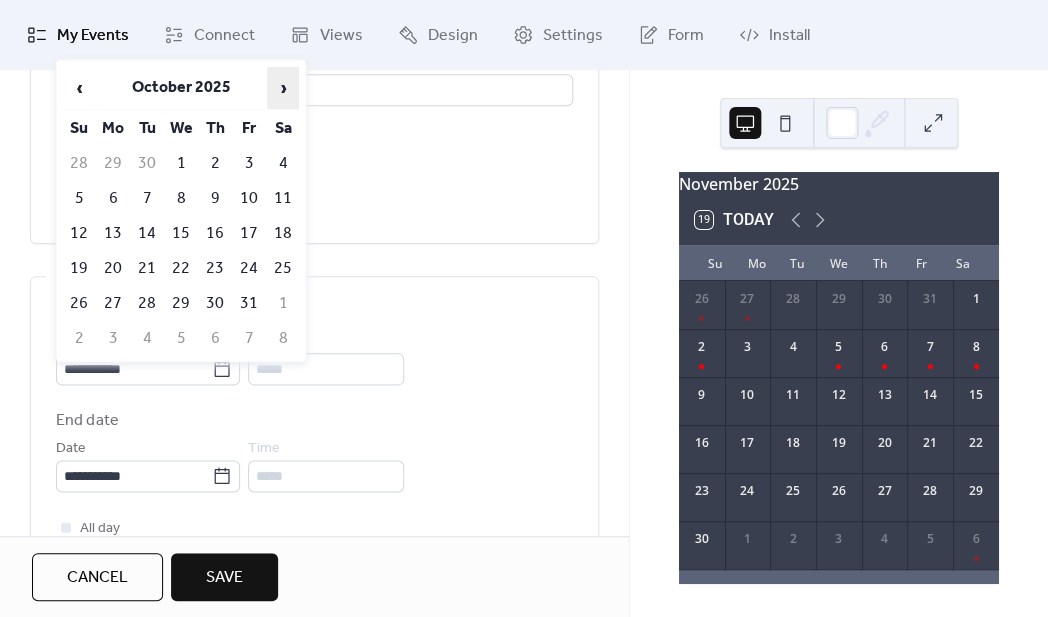 click on "›" at bounding box center (283, 88) 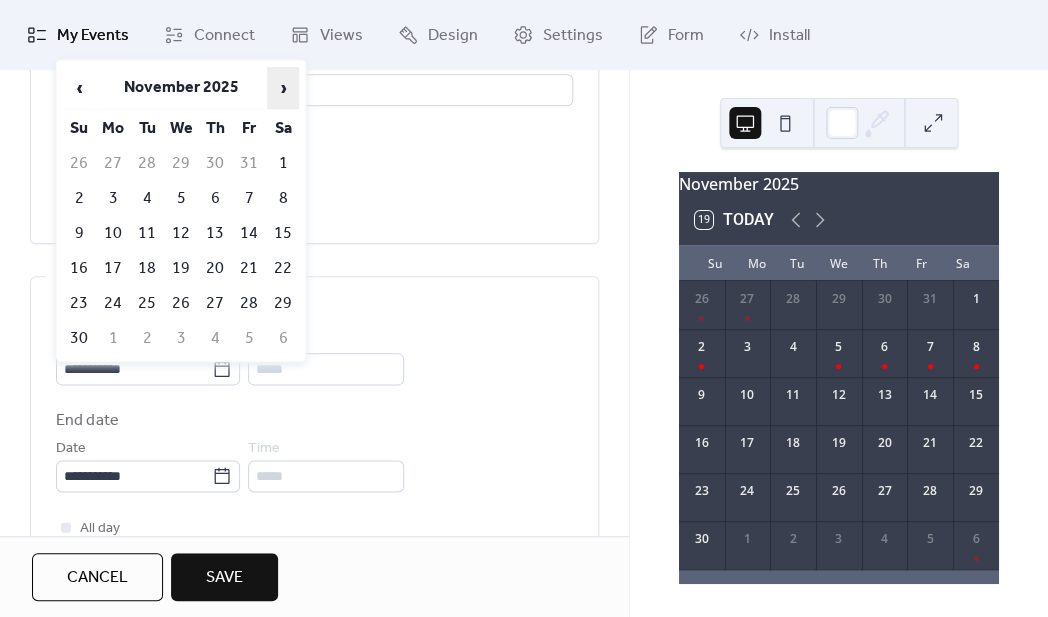 click on "›" at bounding box center [283, 88] 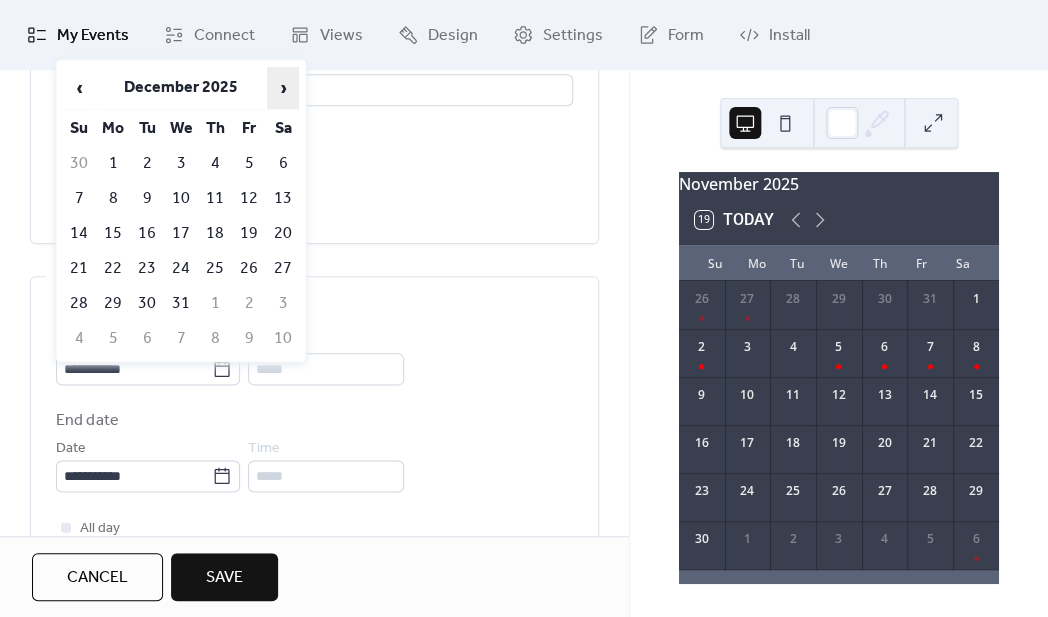 click on "›" at bounding box center (283, 88) 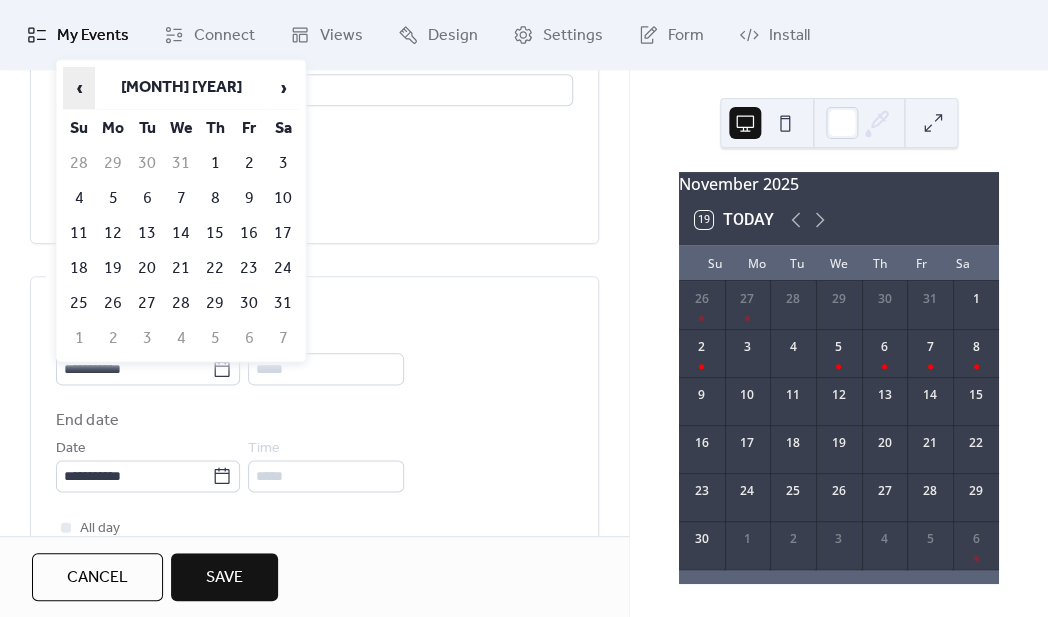 click on "‹" at bounding box center [79, 88] 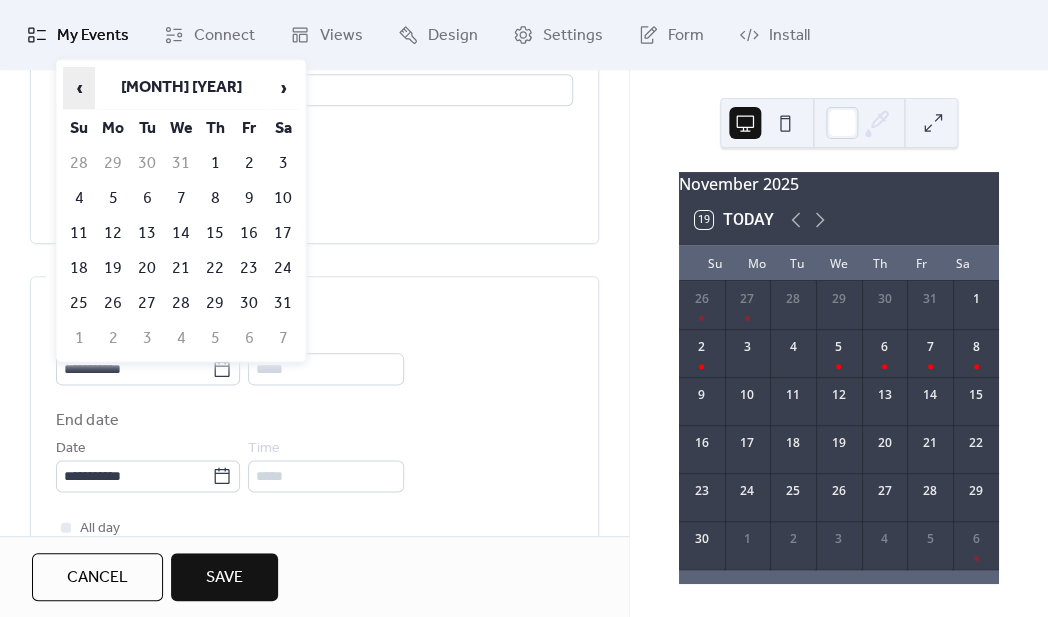 click on "‹" at bounding box center (79, 88) 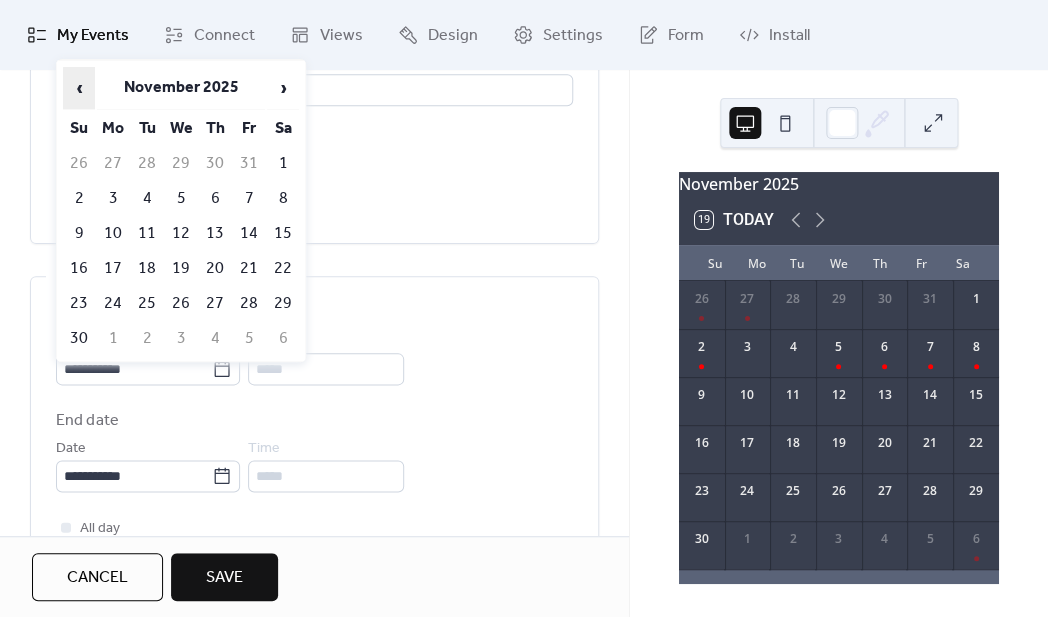 click on "‹" at bounding box center (79, 88) 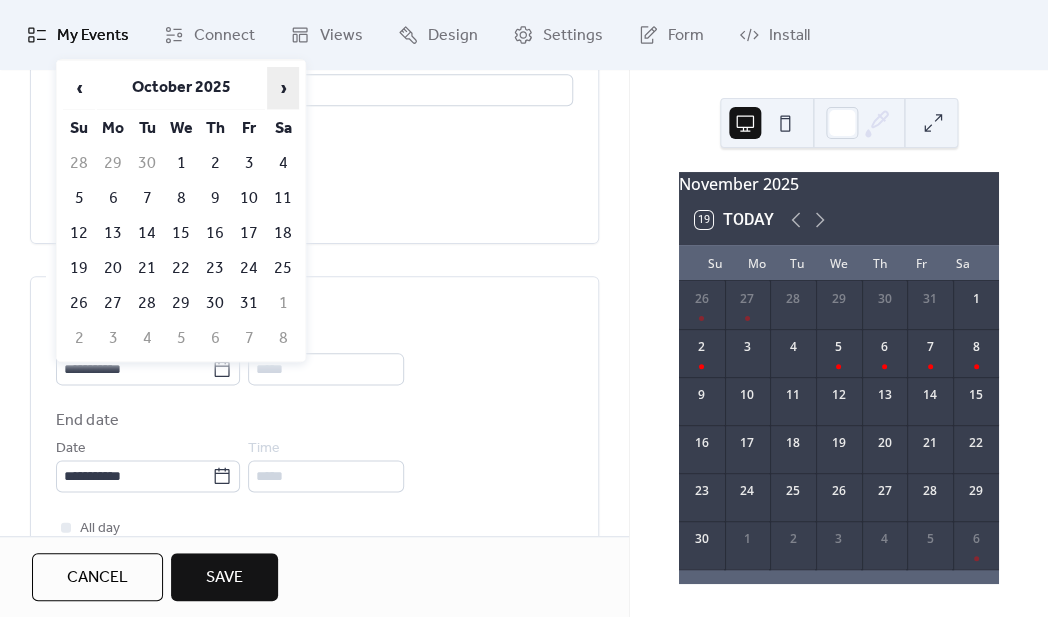 click on "›" at bounding box center (283, 88) 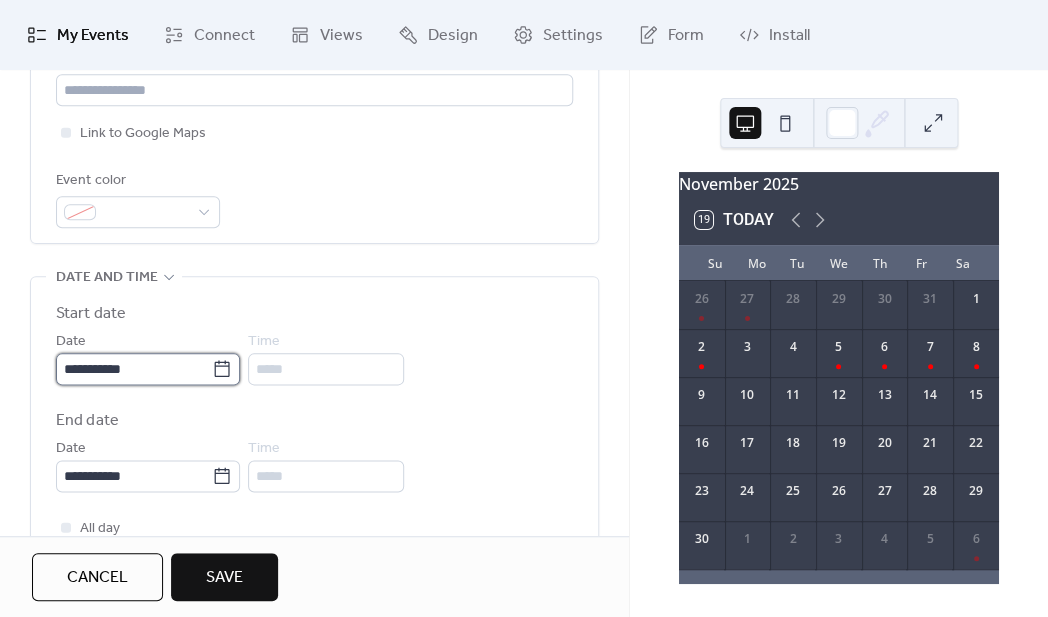 click on "**********" at bounding box center [134, 369] 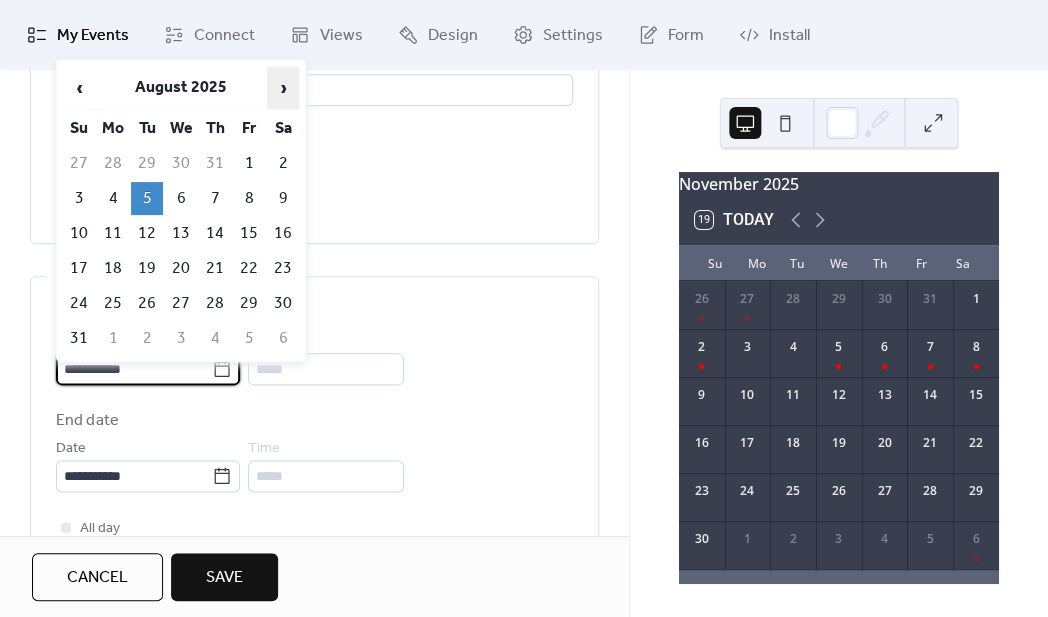 click on "›" at bounding box center (283, 88) 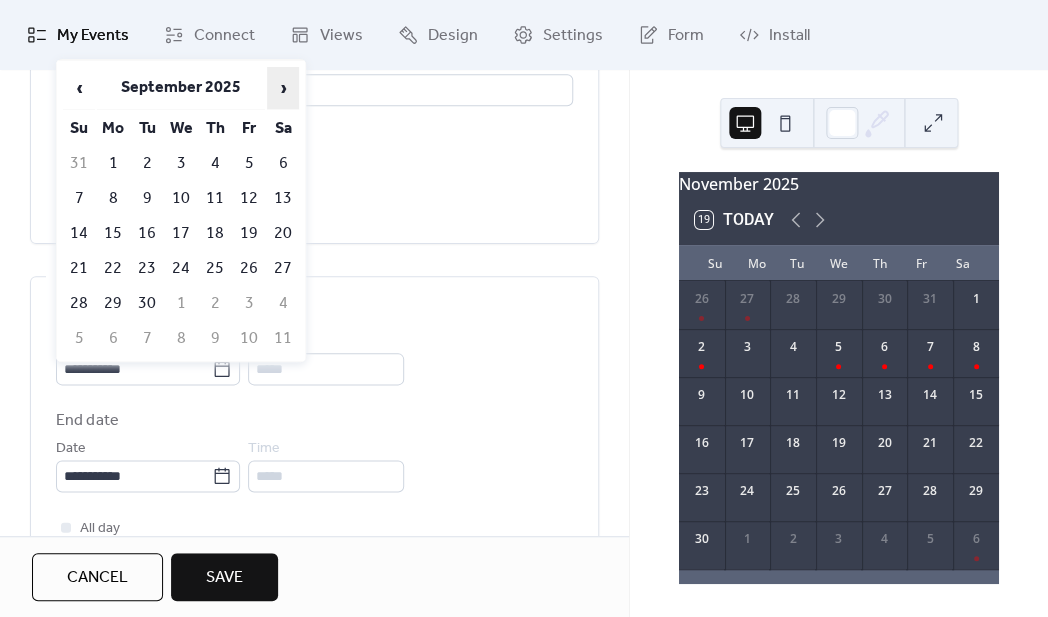 click on "›" at bounding box center (283, 88) 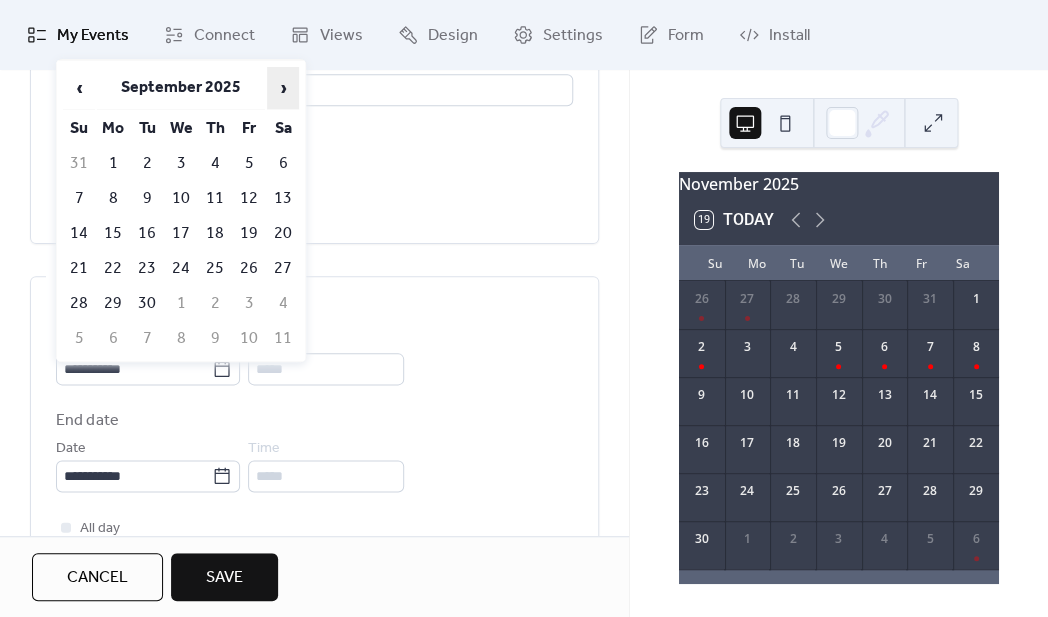 click on "›" at bounding box center (283, 88) 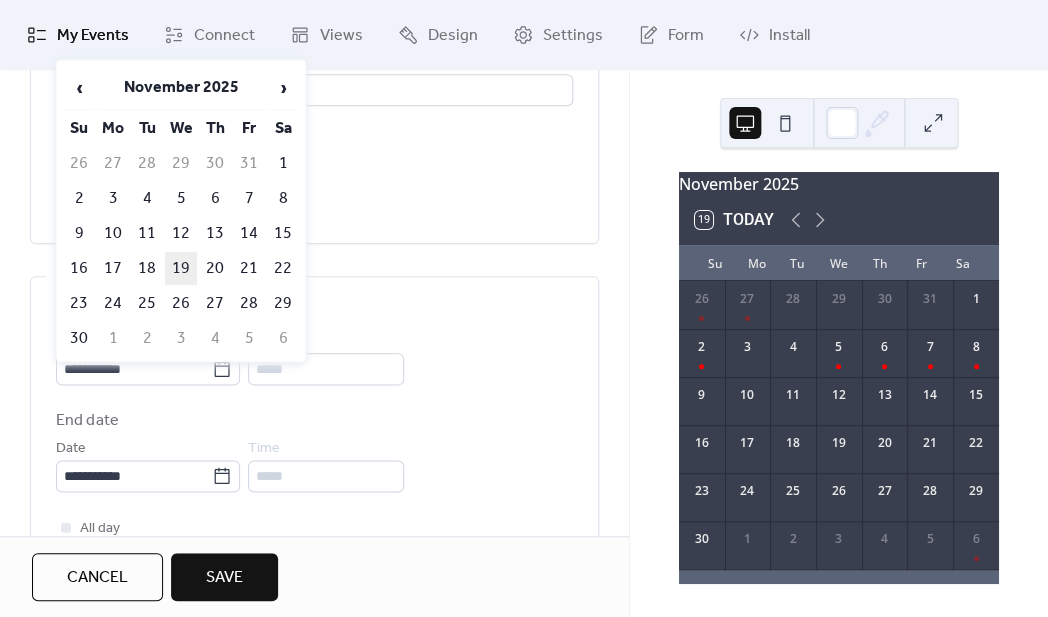 click on "19" at bounding box center [181, 268] 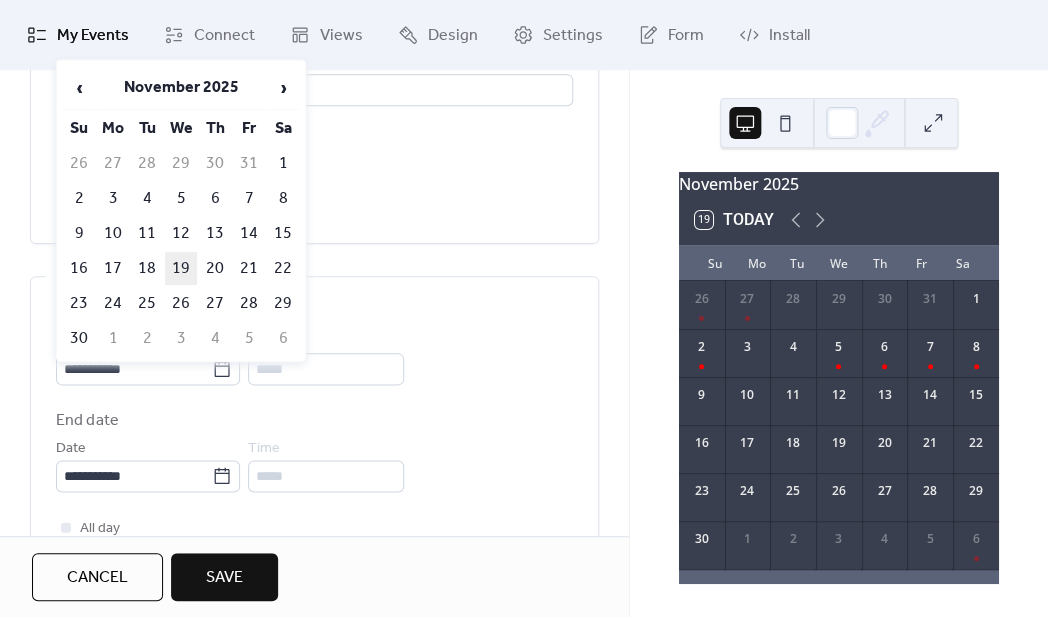 type on "**********" 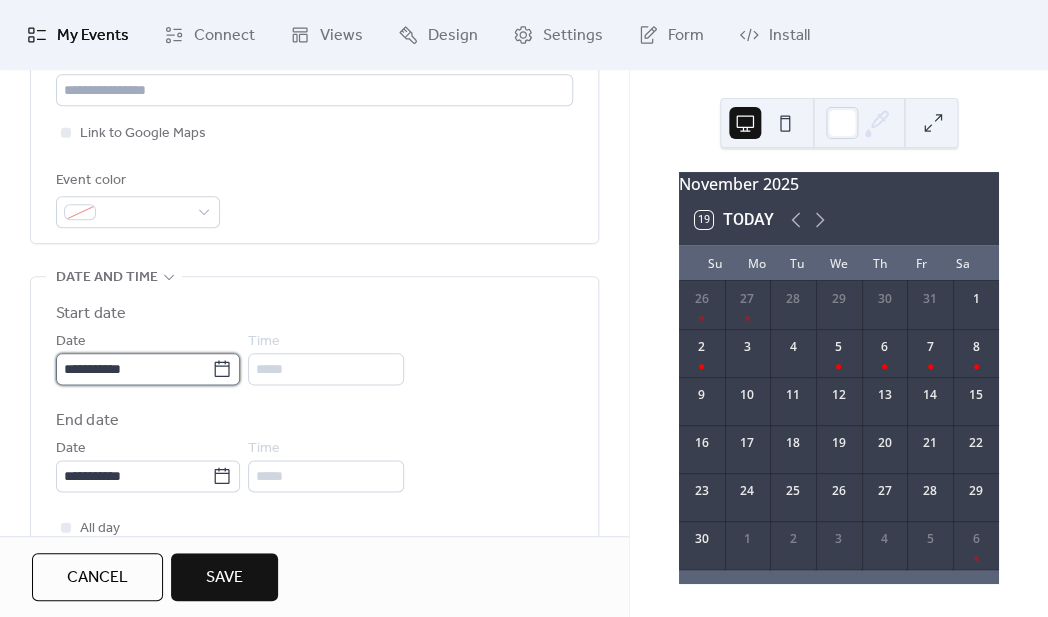 click on "**********" at bounding box center [134, 369] 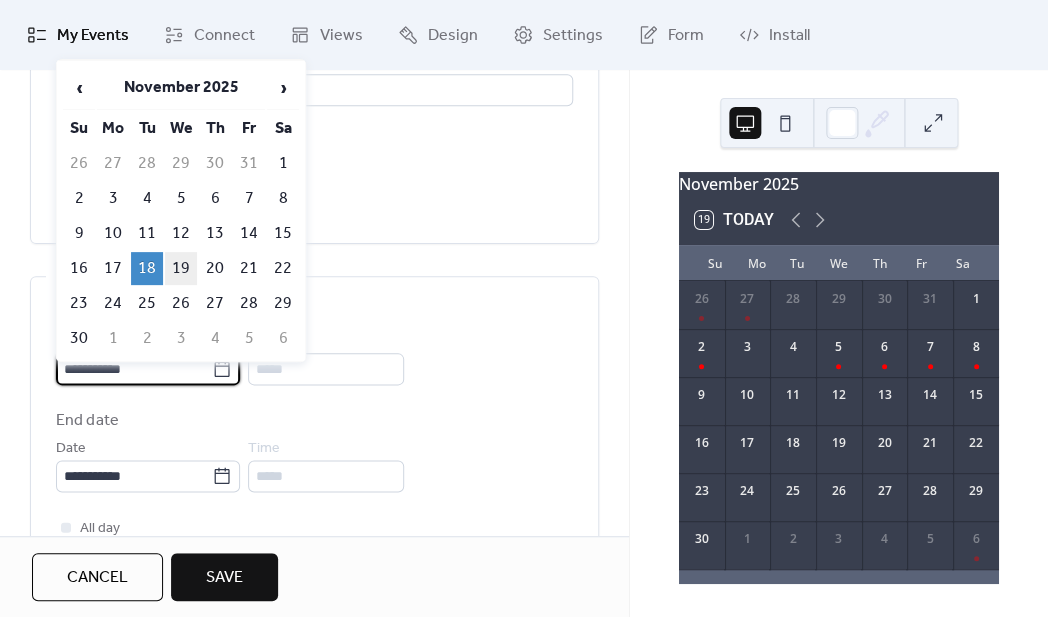 click on "19" at bounding box center [181, 268] 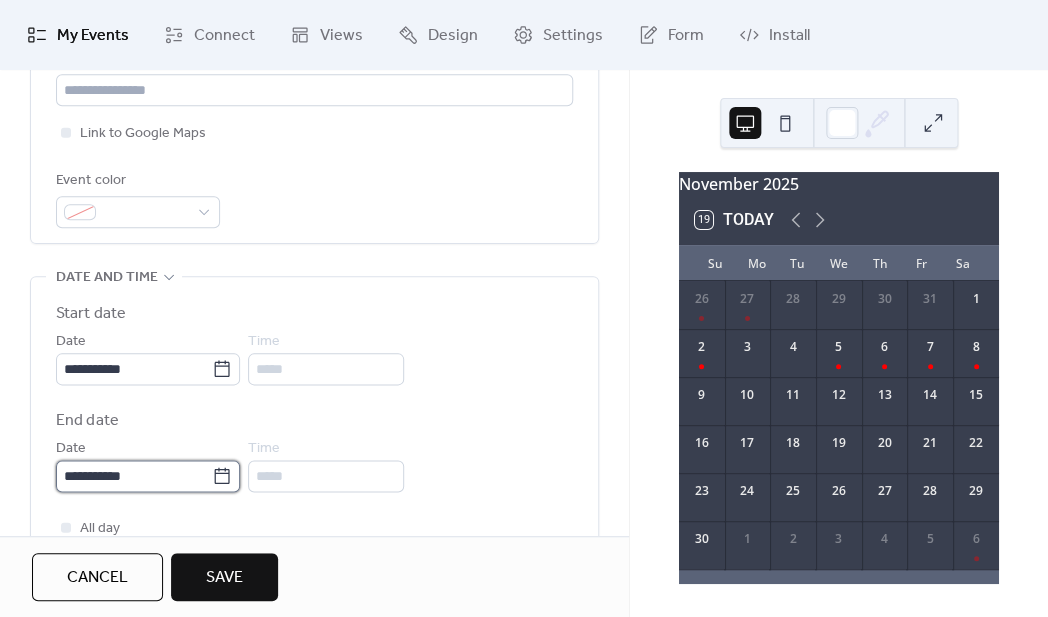 click on "**********" at bounding box center (134, 476) 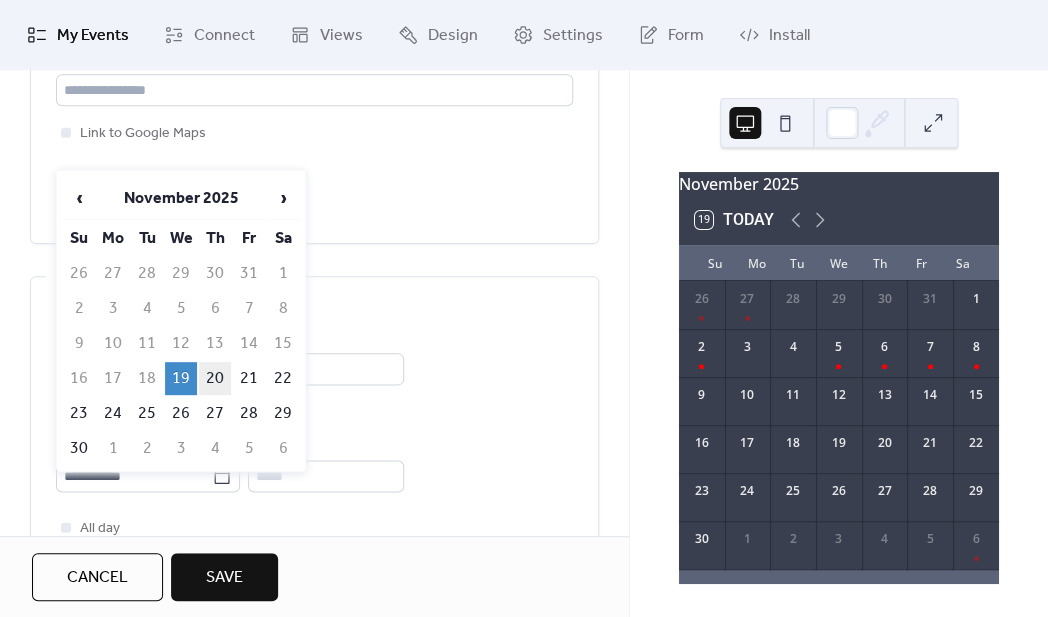 click on "20" at bounding box center [215, 378] 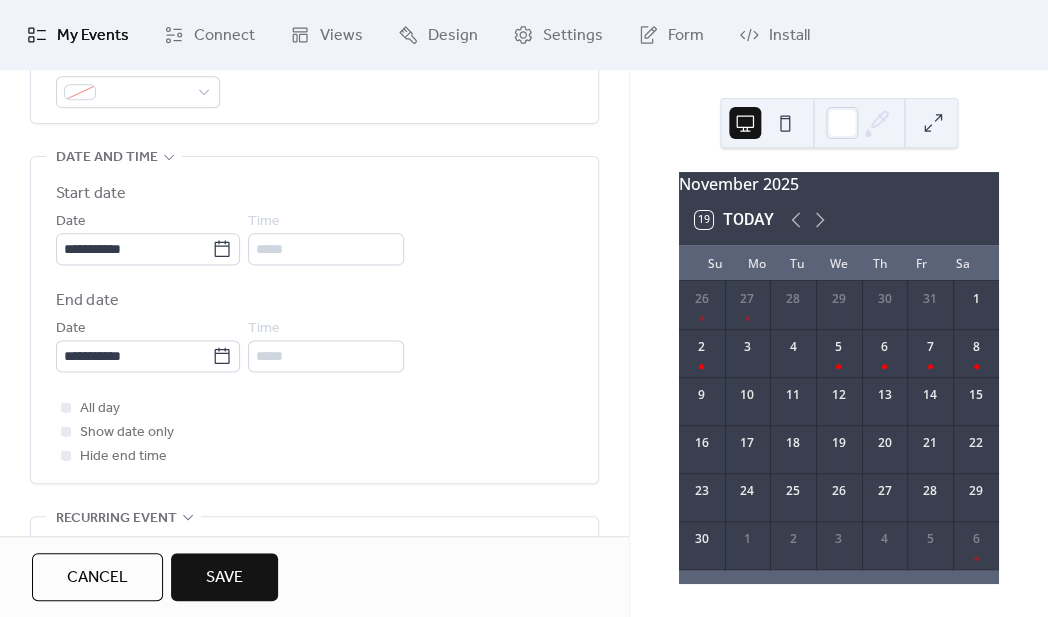 scroll, scrollTop: 706, scrollLeft: 0, axis: vertical 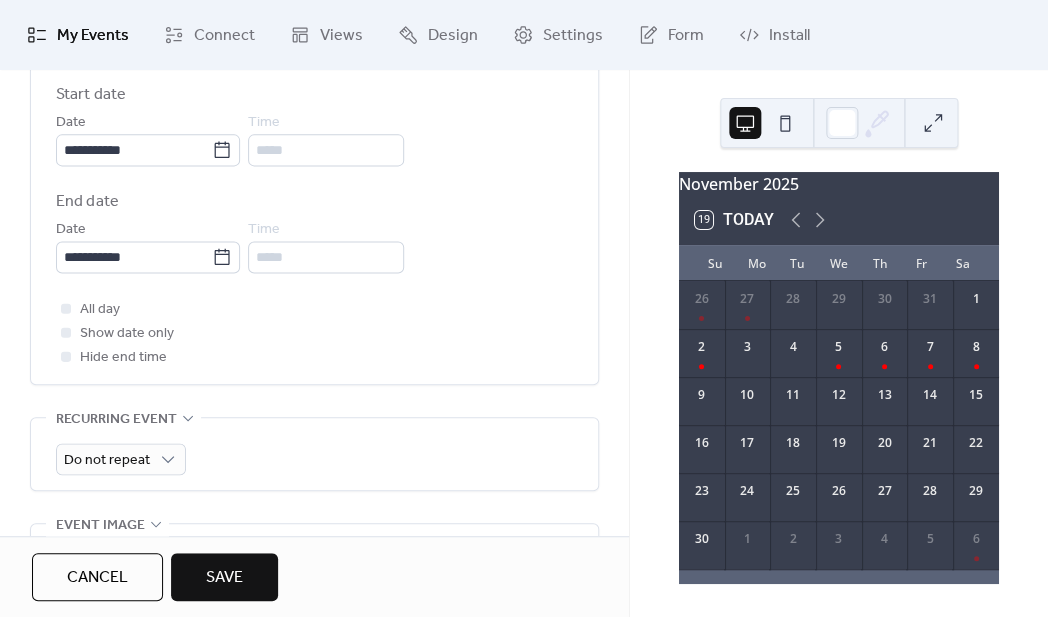 click on "Save" at bounding box center (224, 577) 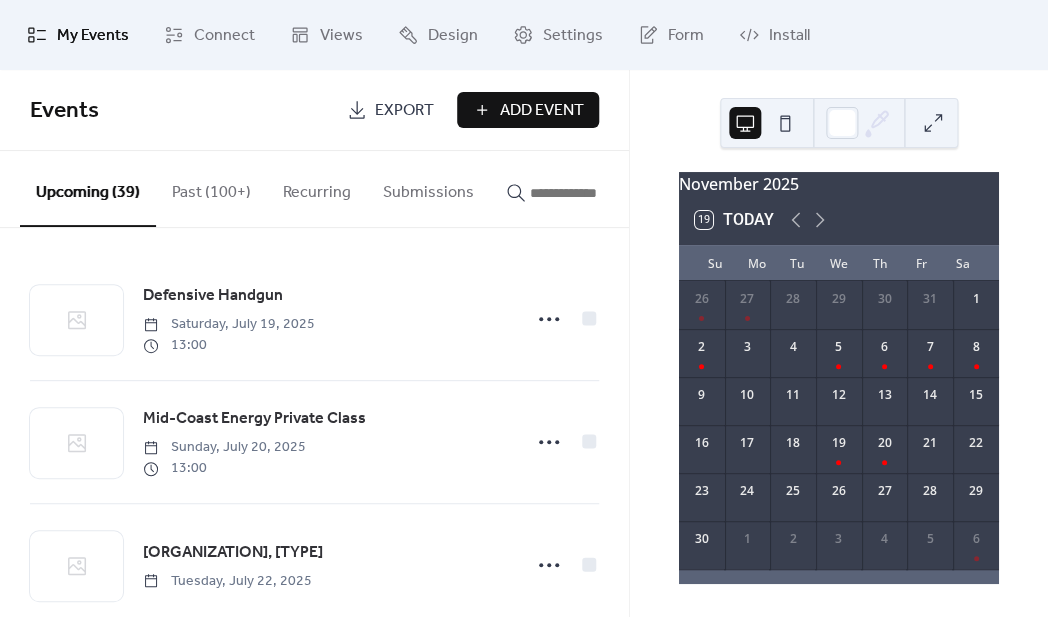 click on "Past (100+)" at bounding box center [211, 188] 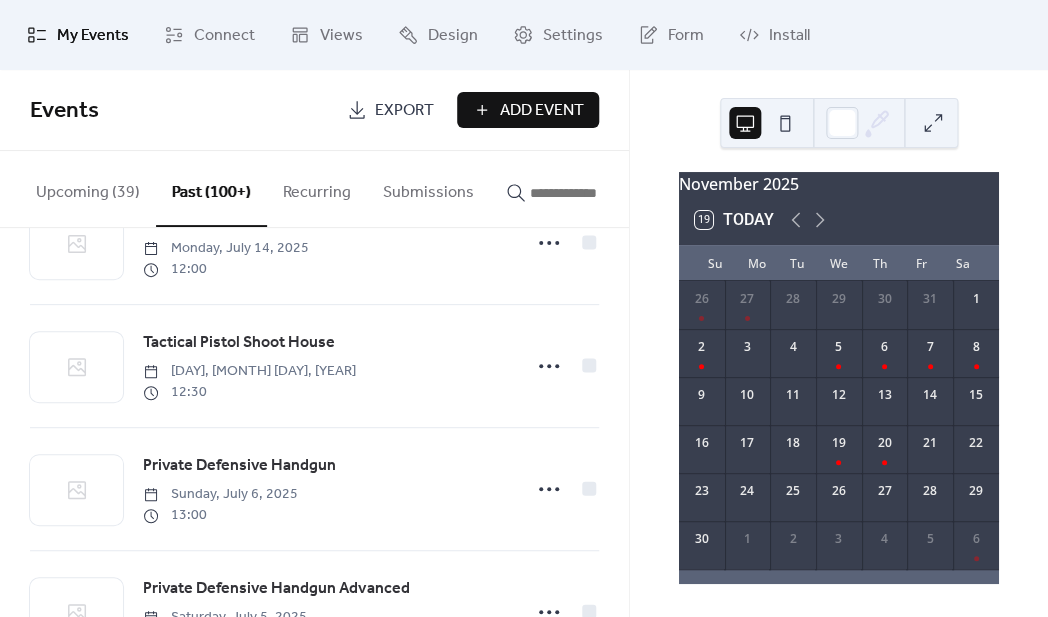 scroll, scrollTop: 607, scrollLeft: 0, axis: vertical 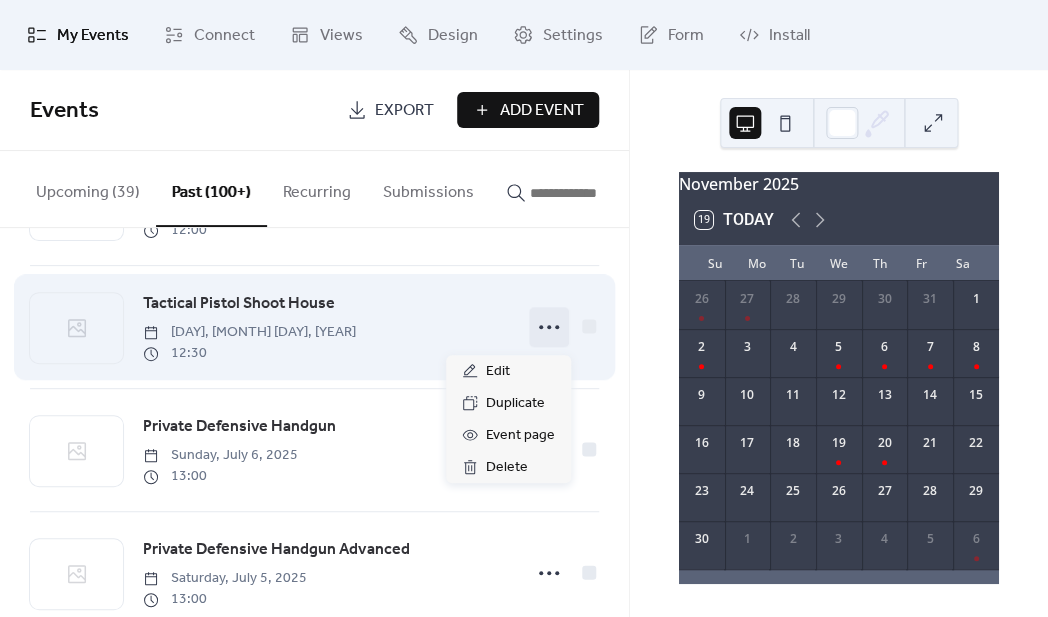 click 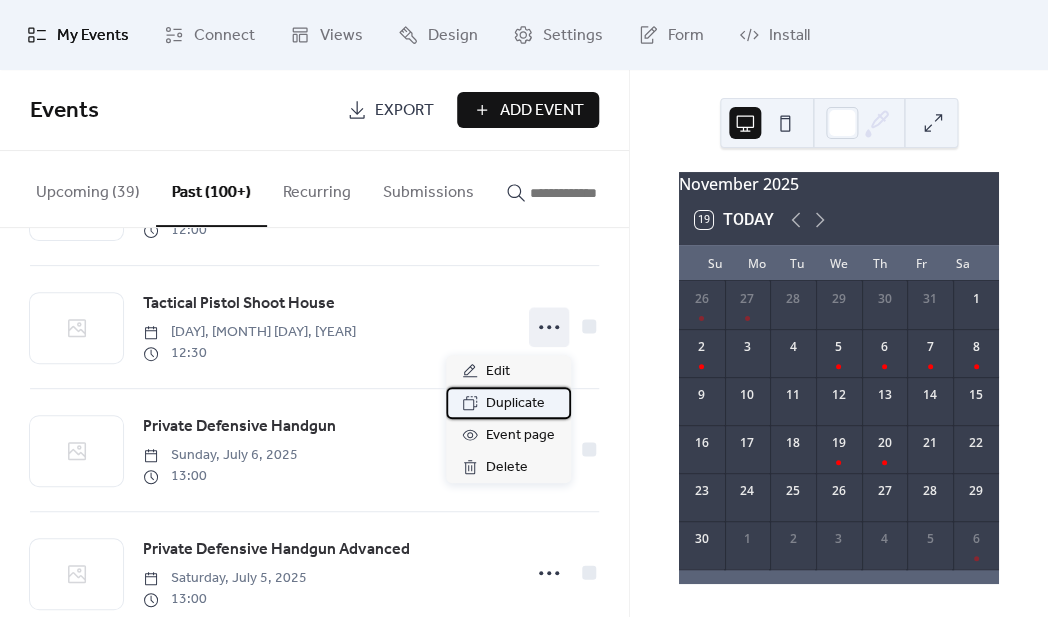 click on "Duplicate" at bounding box center [515, 404] 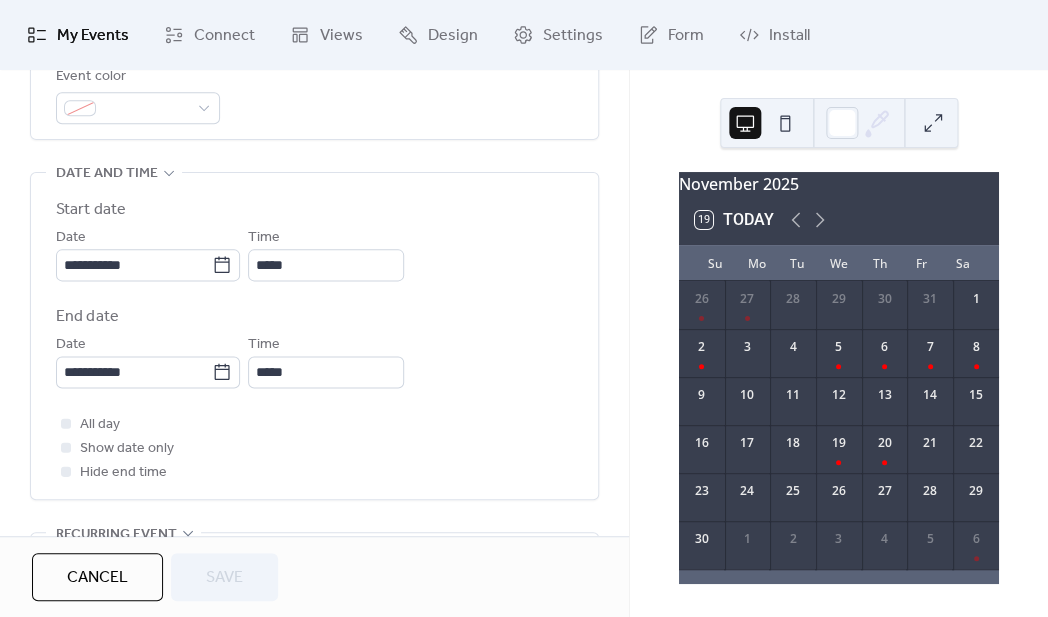 scroll, scrollTop: 594, scrollLeft: 0, axis: vertical 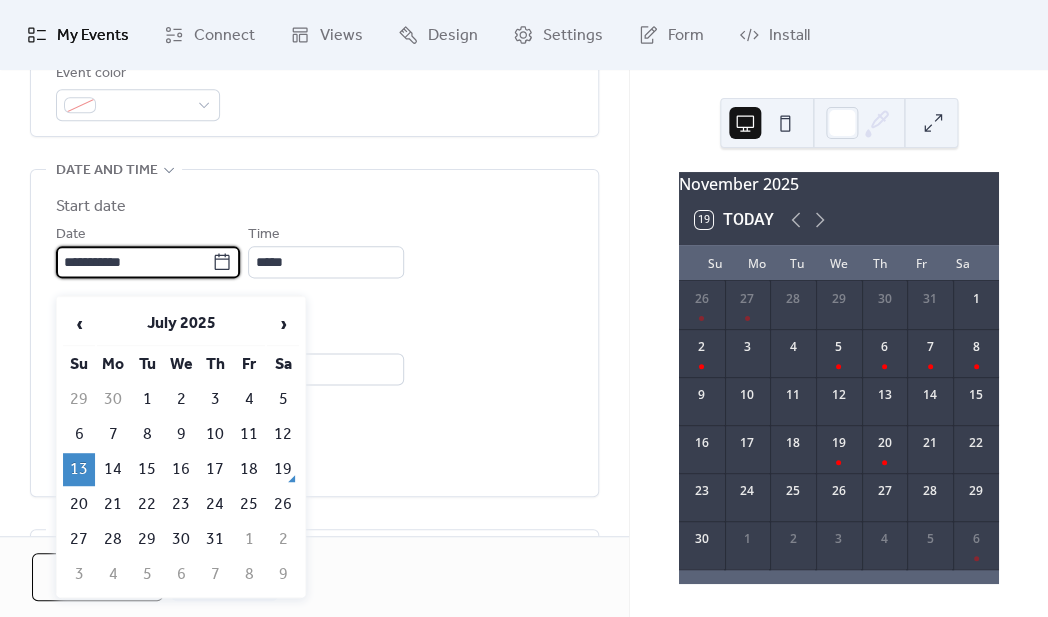 click on "**********" at bounding box center (134, 262) 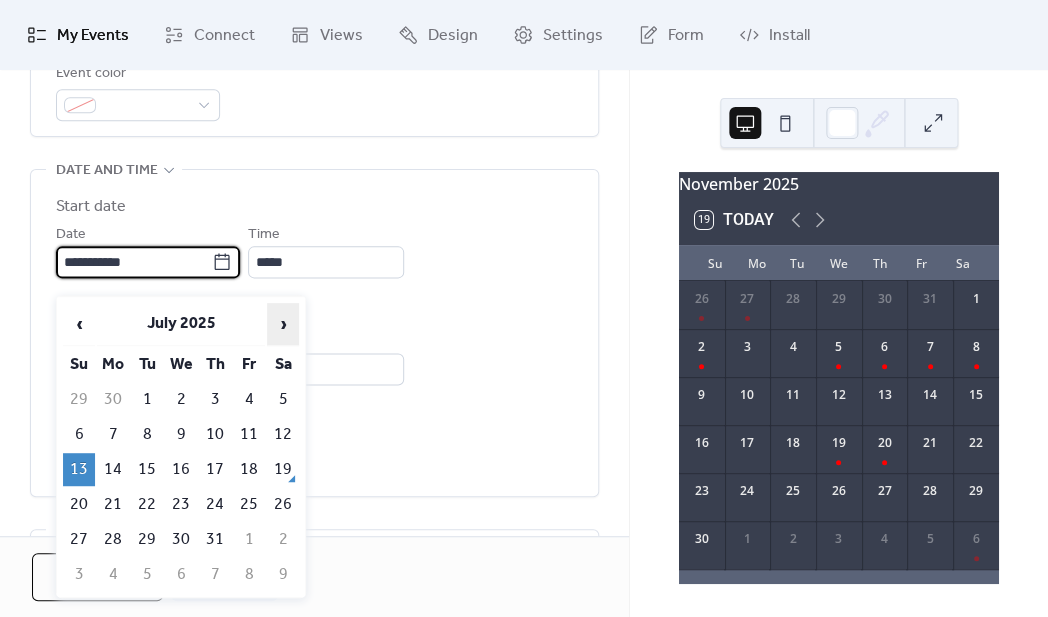 click on "›" at bounding box center [283, 324] 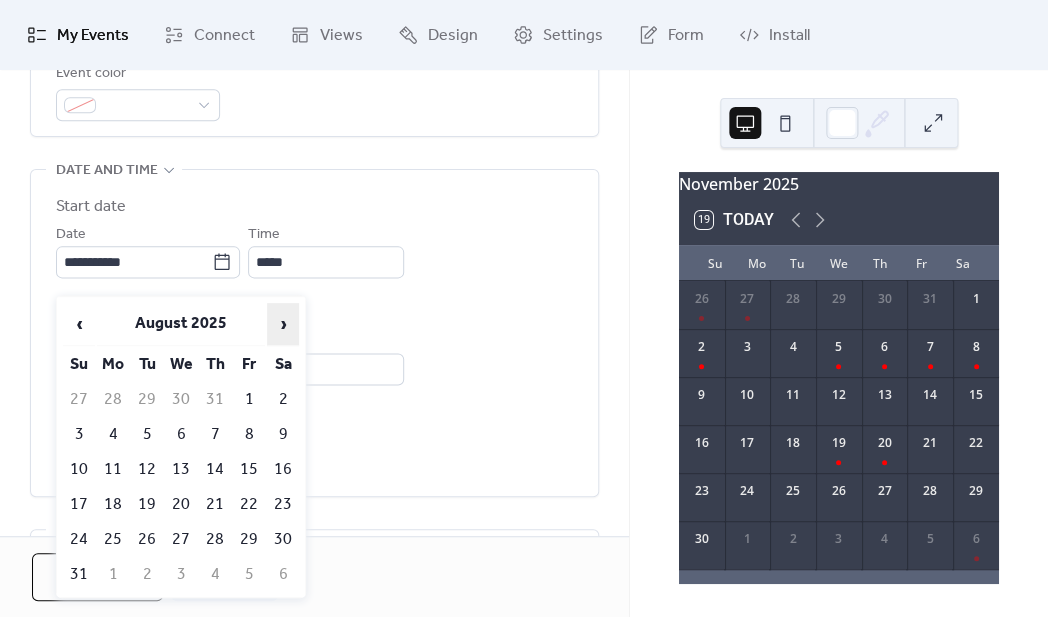 click on "›" at bounding box center (283, 324) 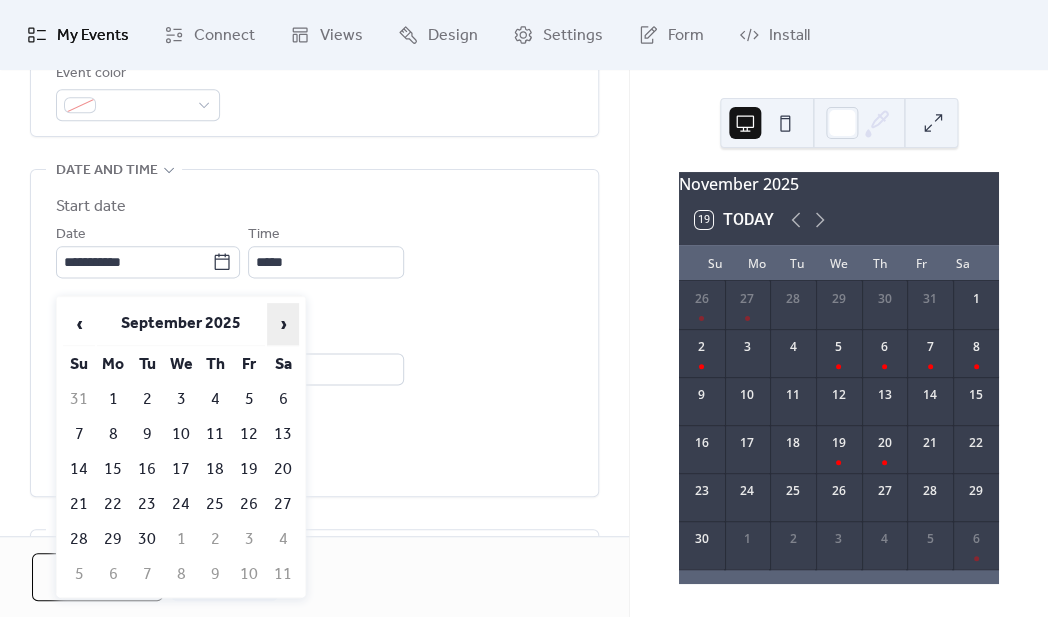 click on "›" at bounding box center (283, 324) 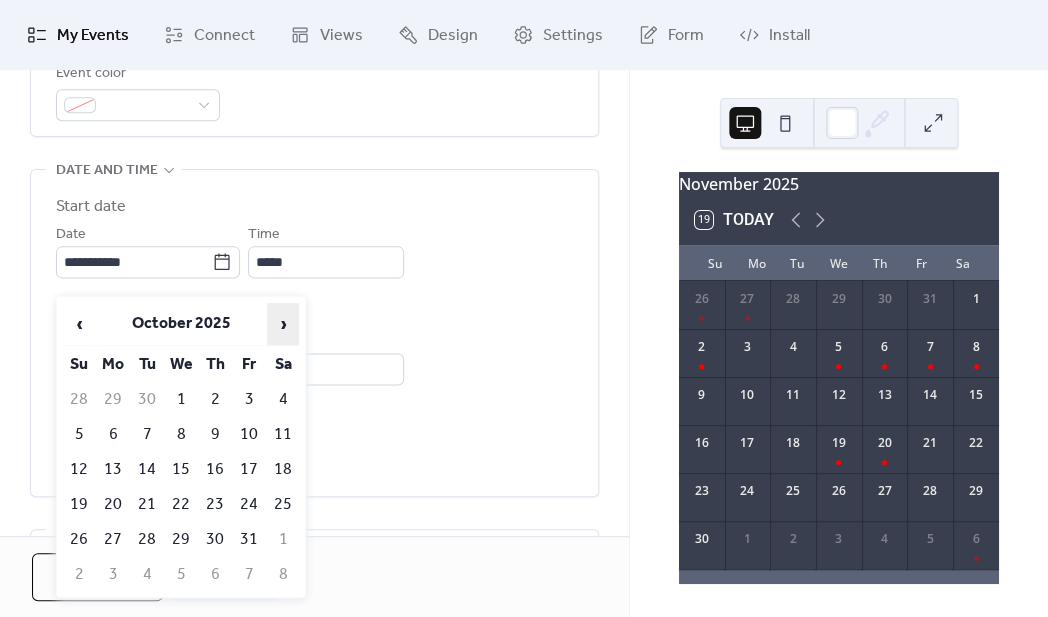 click on "›" at bounding box center (283, 324) 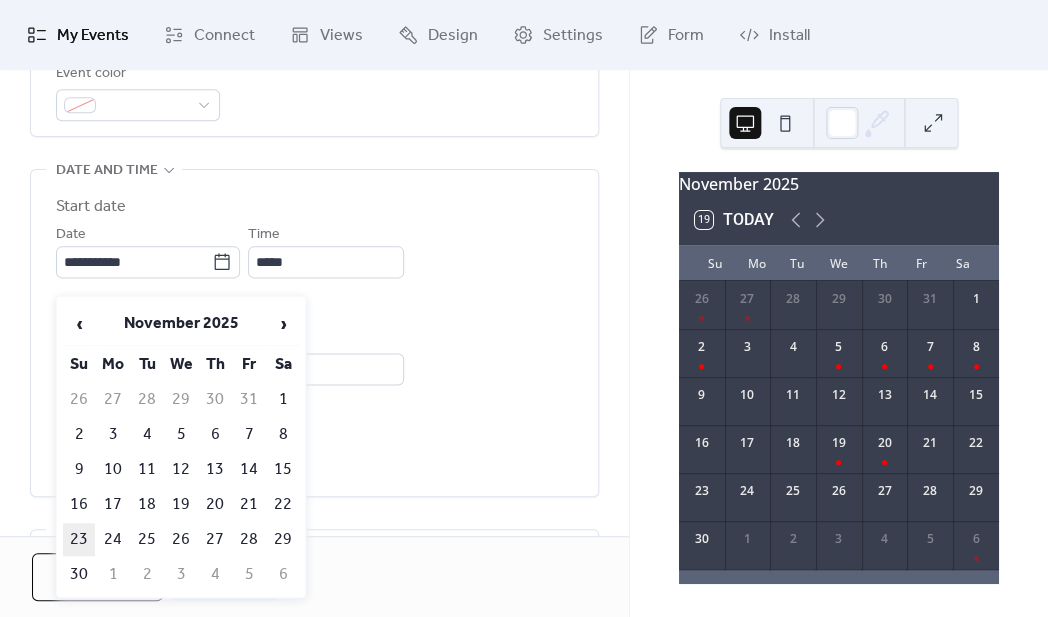 click on "23" at bounding box center [79, 539] 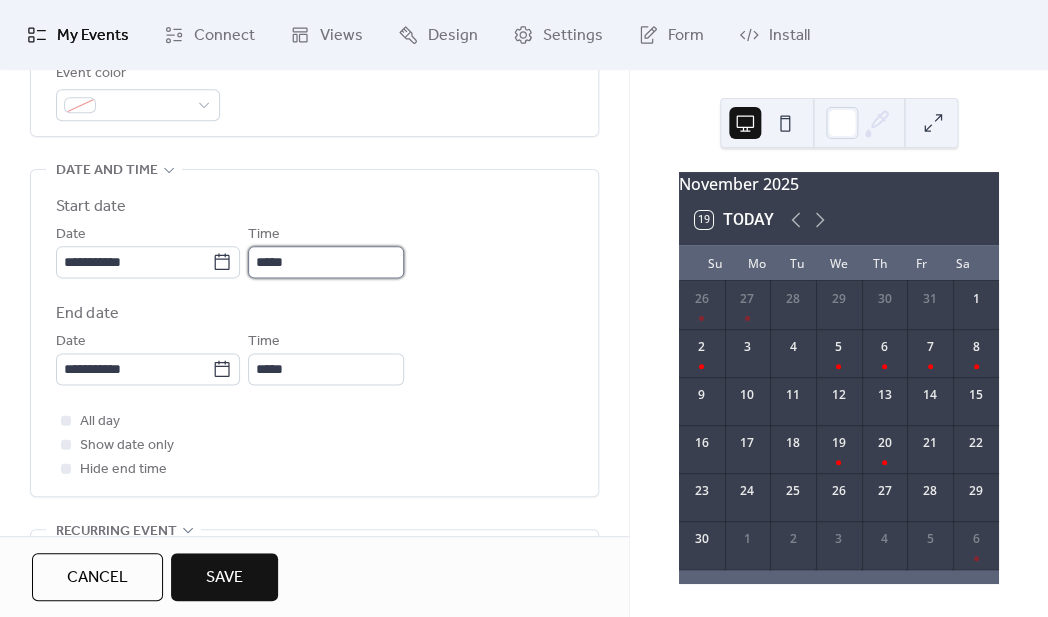 click on "*****" at bounding box center (326, 262) 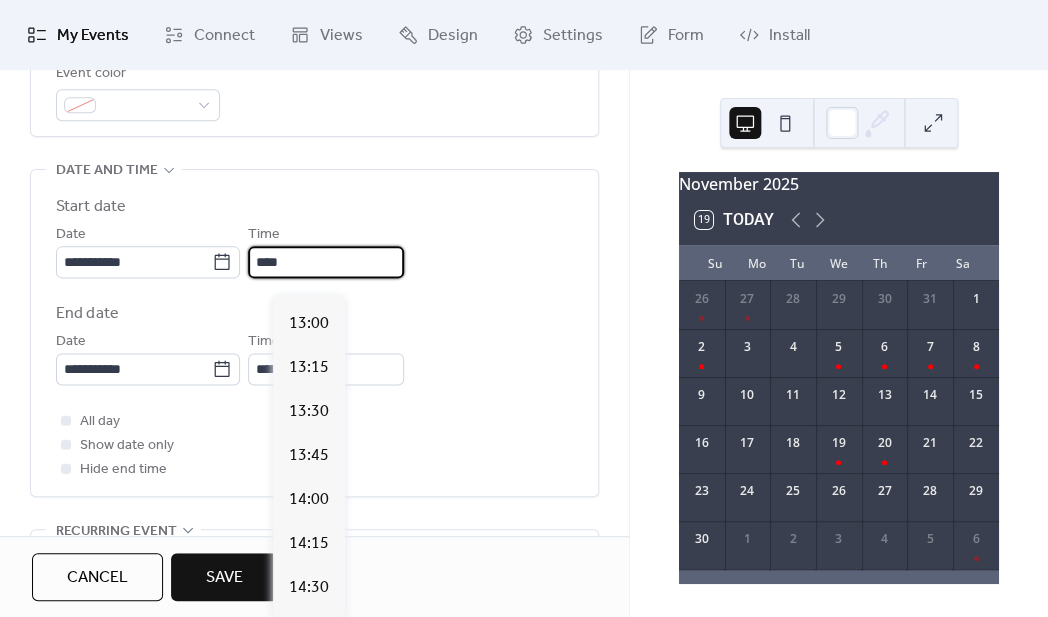 scroll, scrollTop: 2188, scrollLeft: 0, axis: vertical 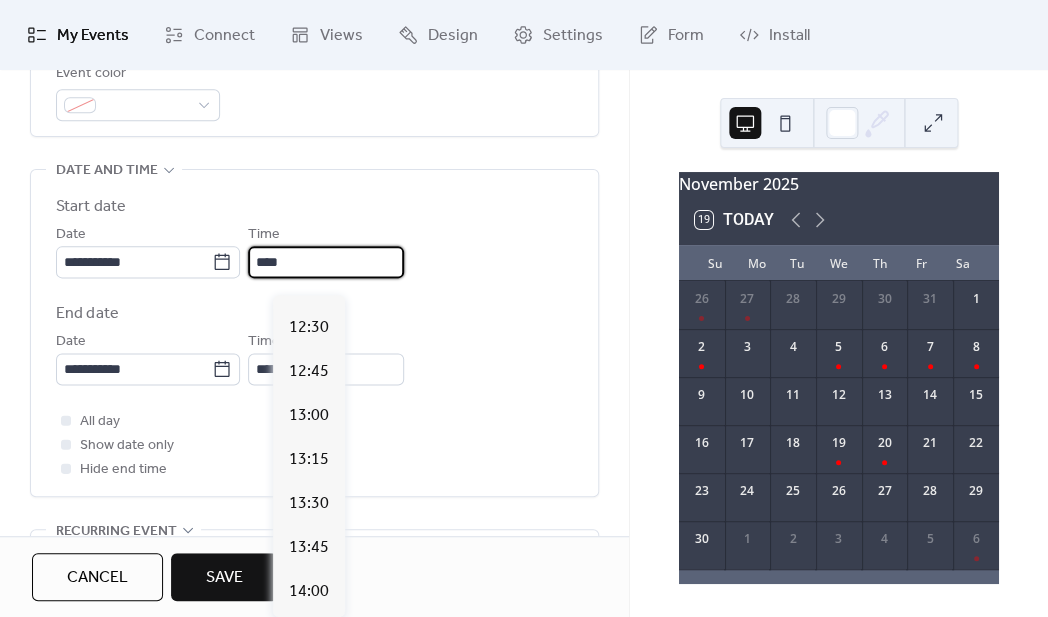 type on "*****" 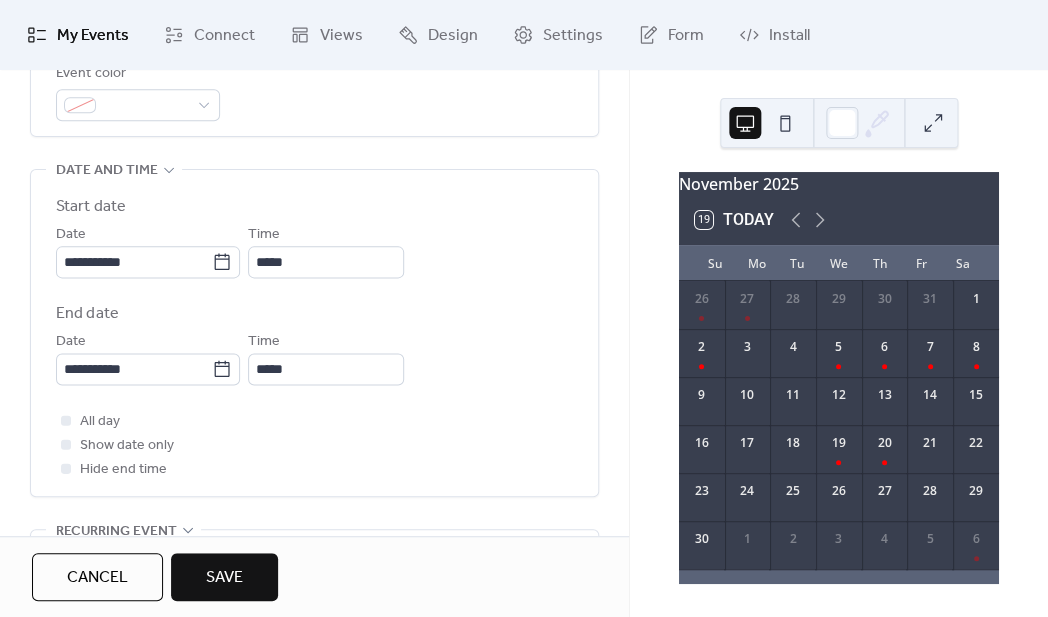 click on "End date" at bounding box center [314, 314] 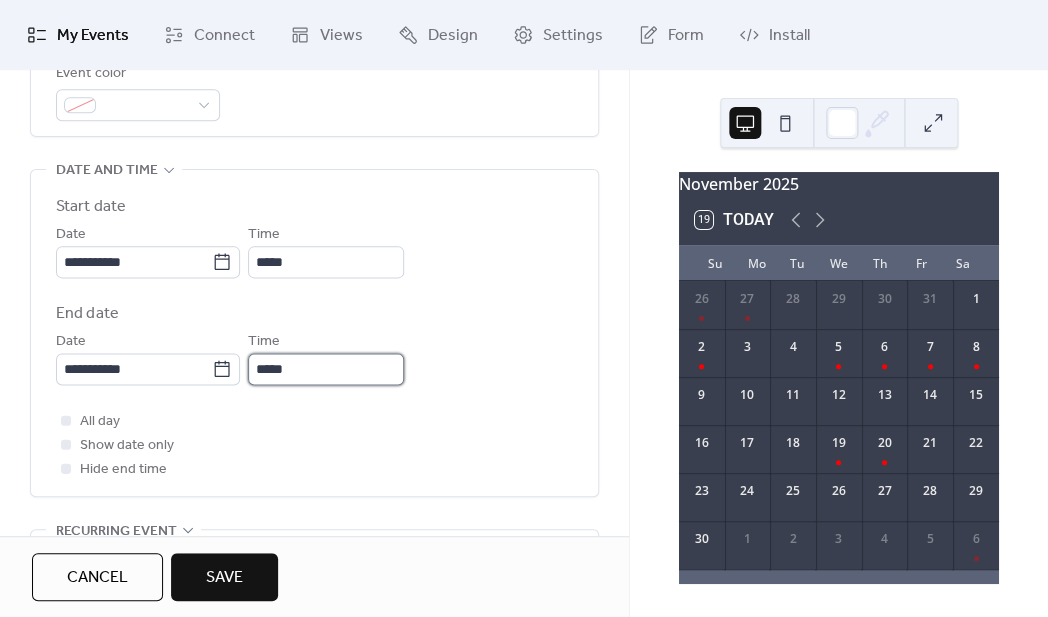 click on "*****" at bounding box center [326, 369] 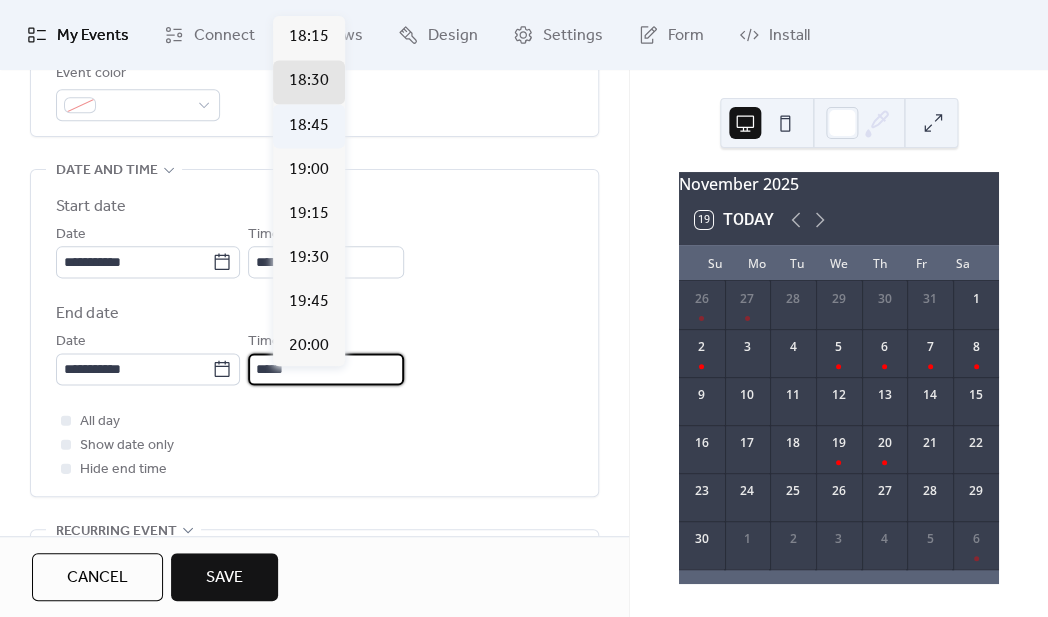 scroll, scrollTop: 940, scrollLeft: 0, axis: vertical 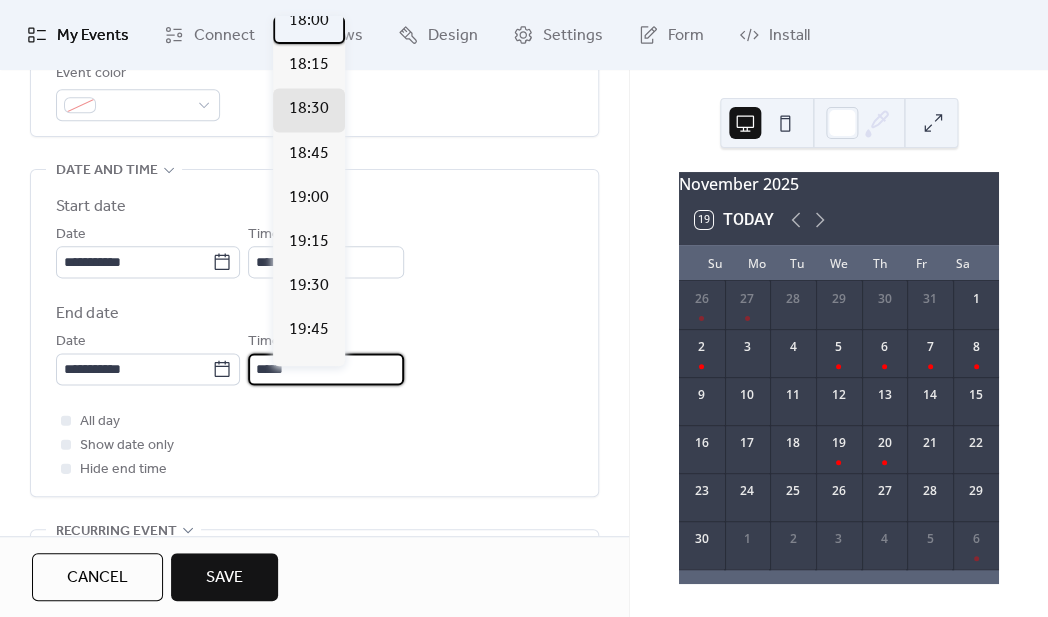 click on "18:00" at bounding box center (309, 21) 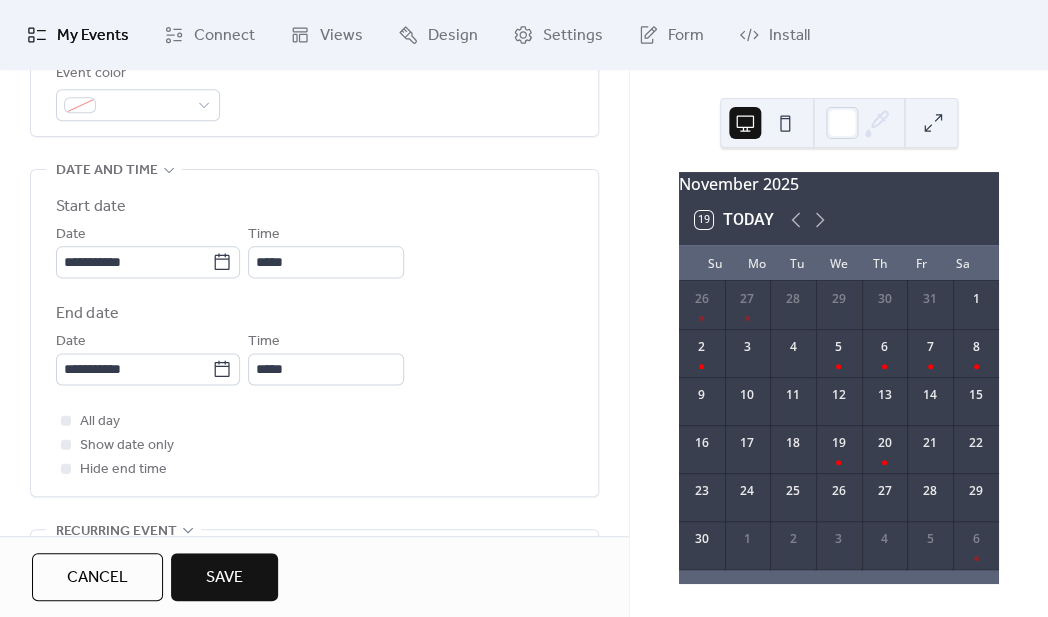 click on "Save" at bounding box center (224, 577) 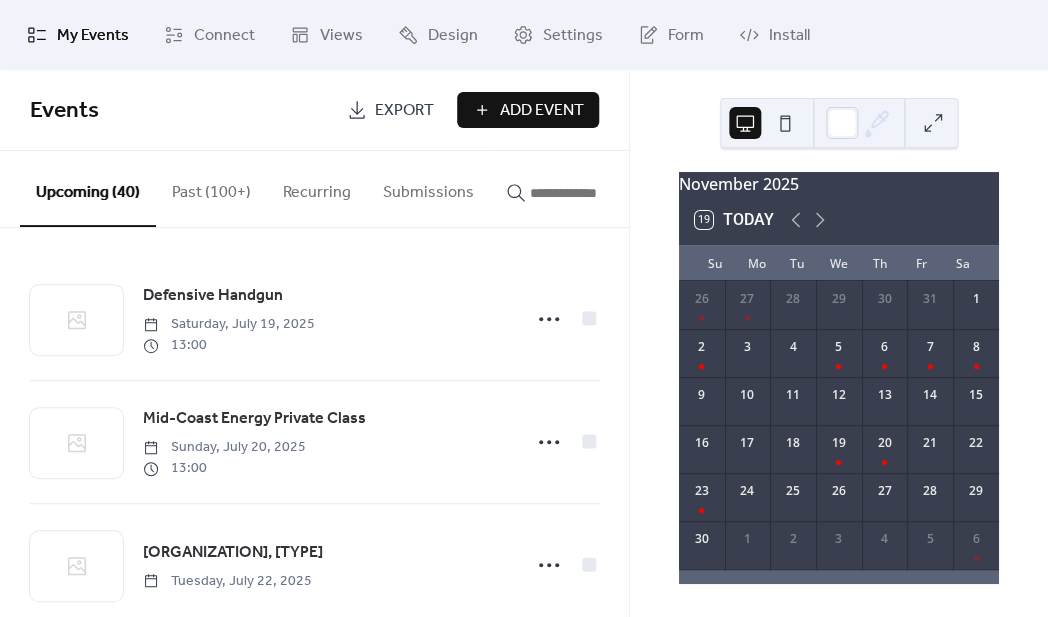 click on "Add Event" at bounding box center [528, 110] 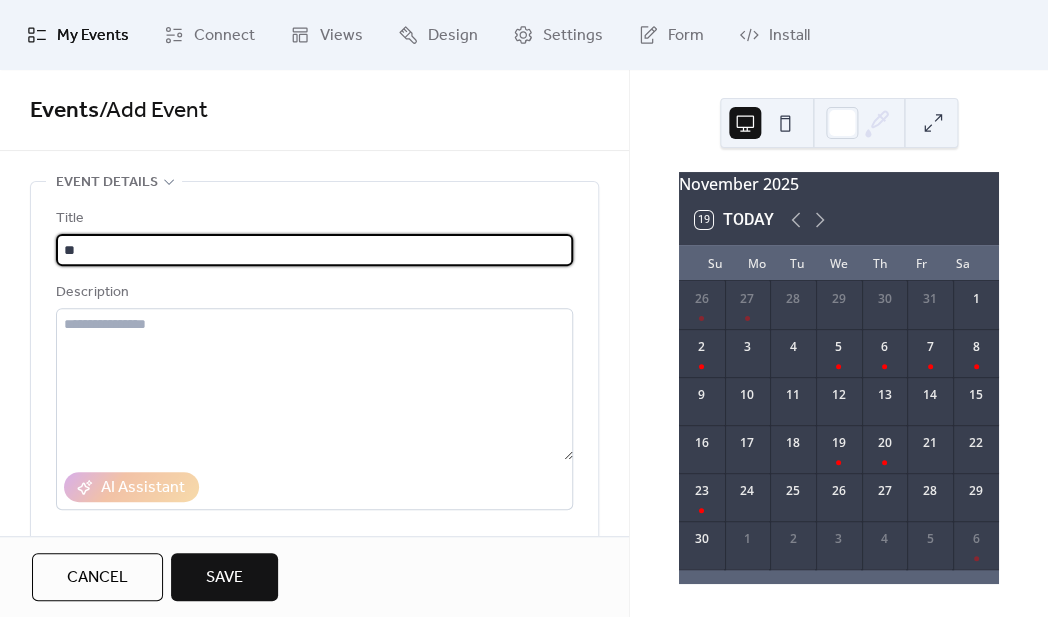 type on "*" 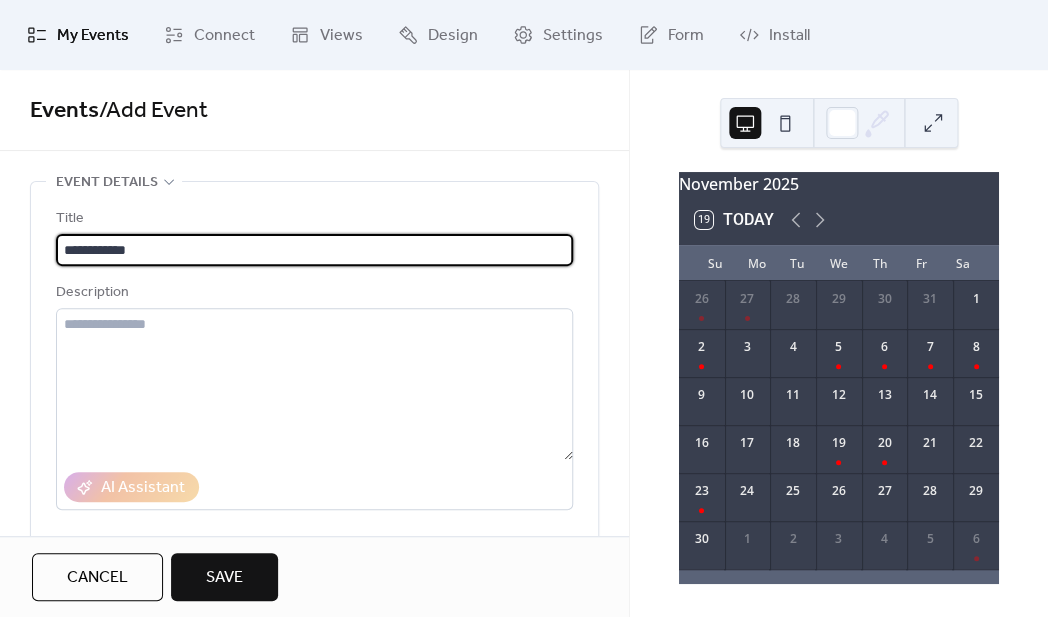 drag, startPoint x: 215, startPoint y: 256, endPoint x: 0, endPoint y: 242, distance: 215.45534 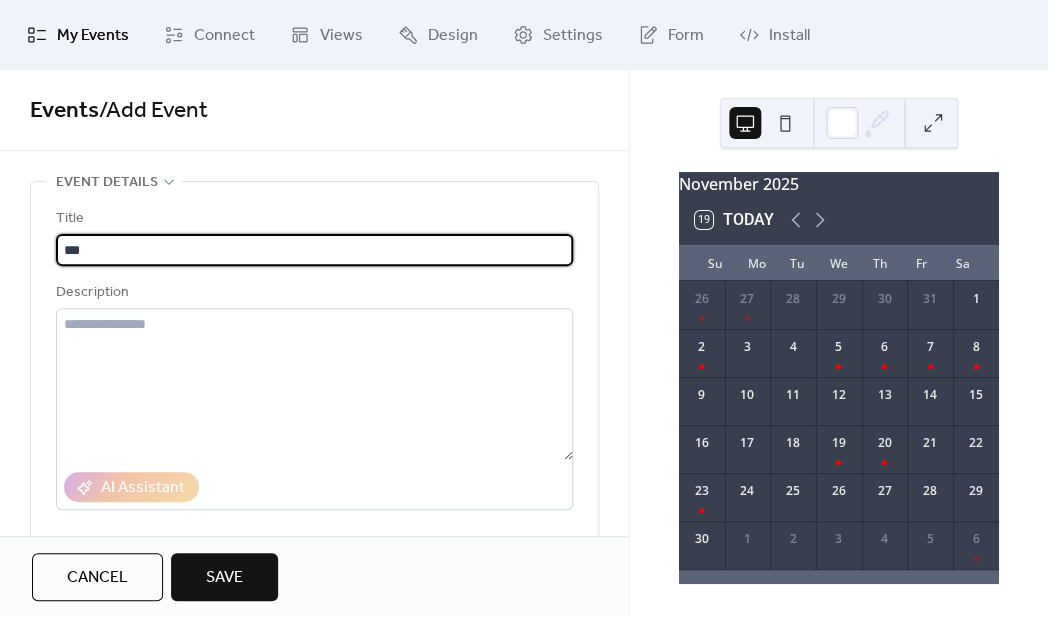 type on "***" 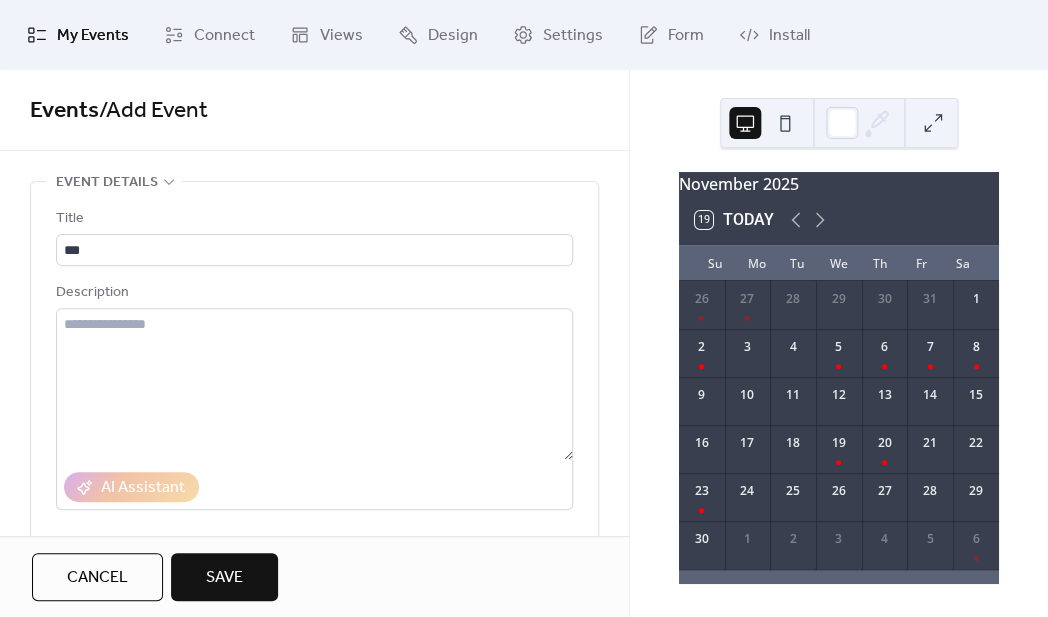 click on "Title *** Description AI Assistant Location Link to Google Maps Event color" at bounding box center [314, 456] 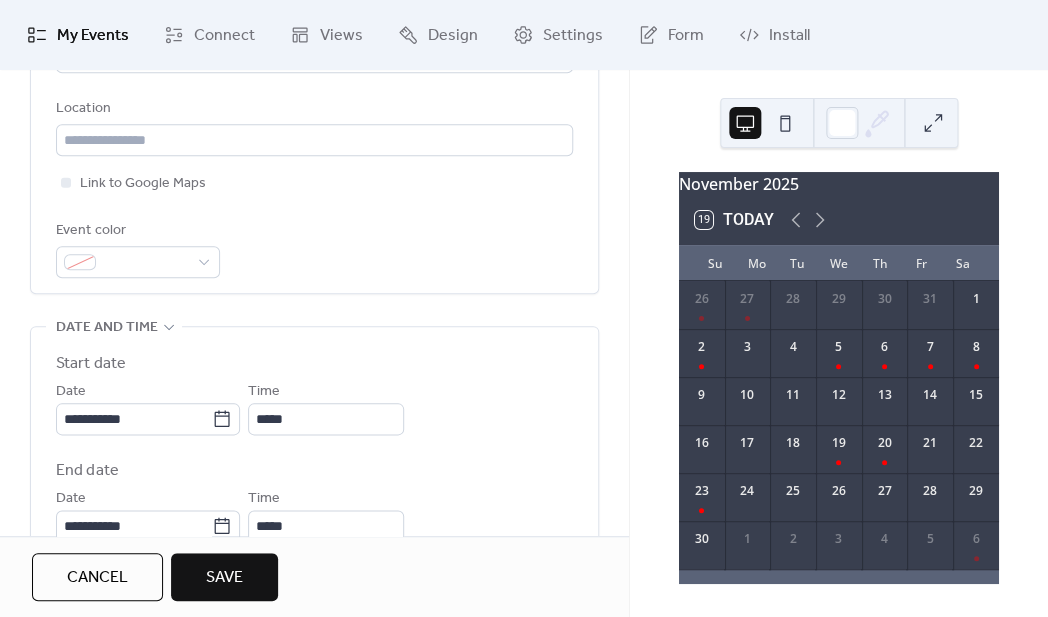 scroll, scrollTop: 440, scrollLeft: 0, axis: vertical 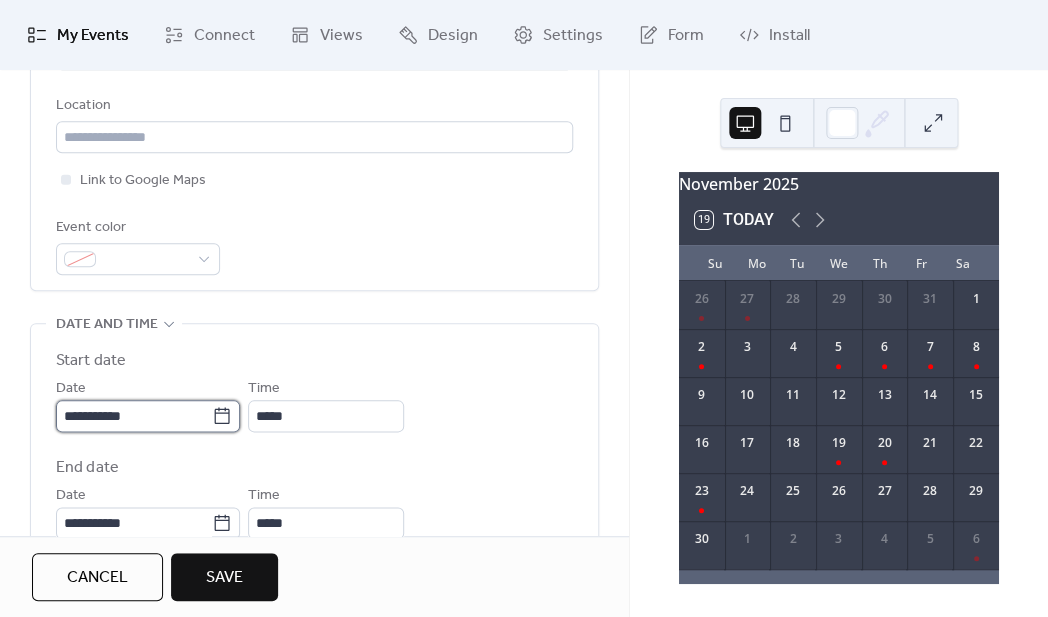 click on "**********" at bounding box center [134, 416] 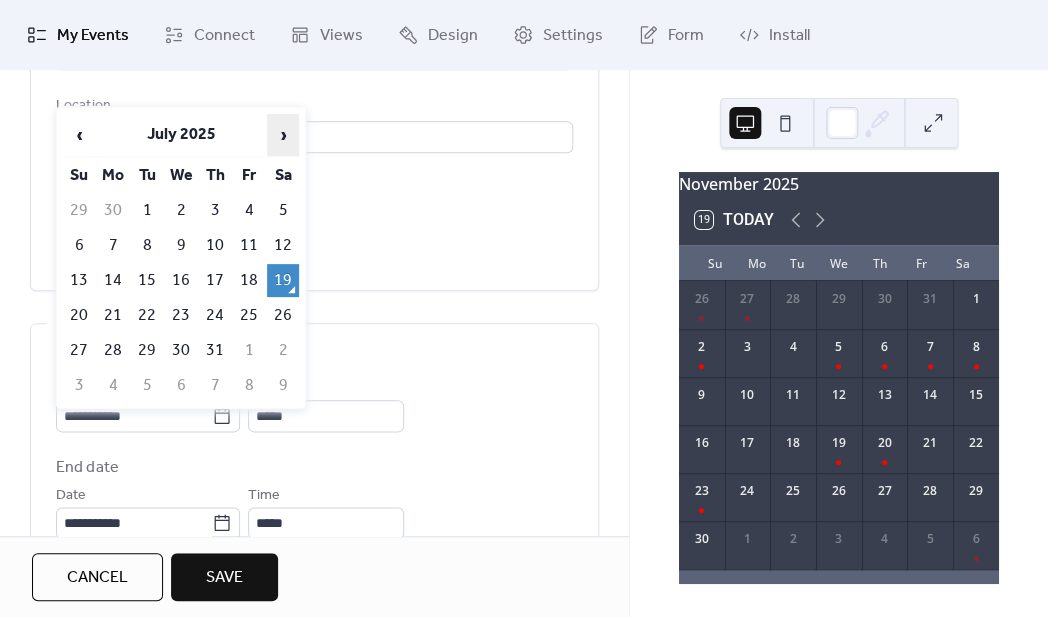 click on "›" at bounding box center (283, 135) 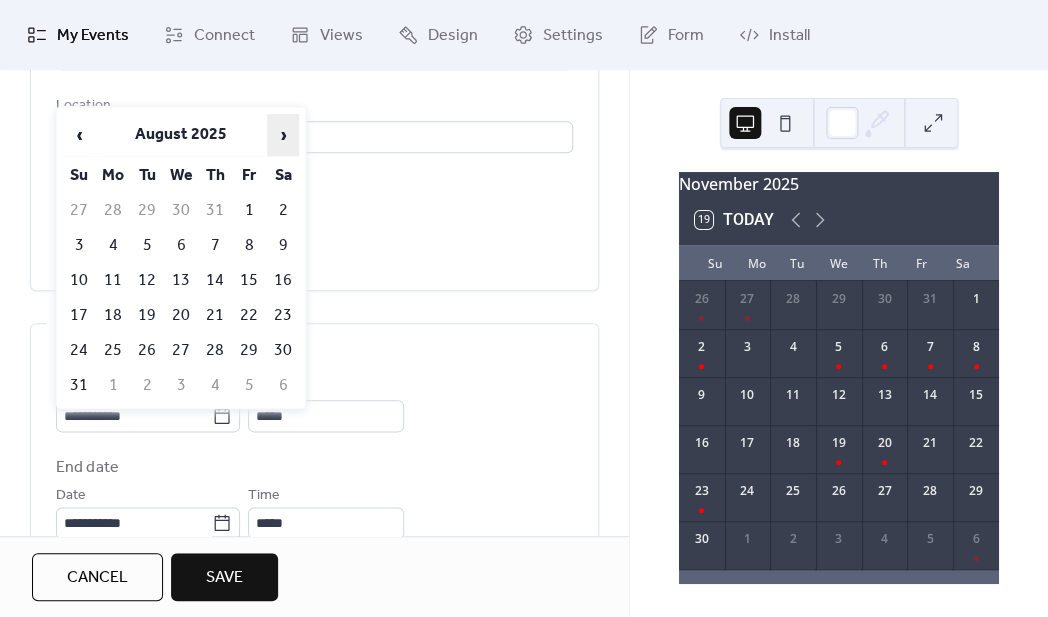 click on "›" at bounding box center (283, 135) 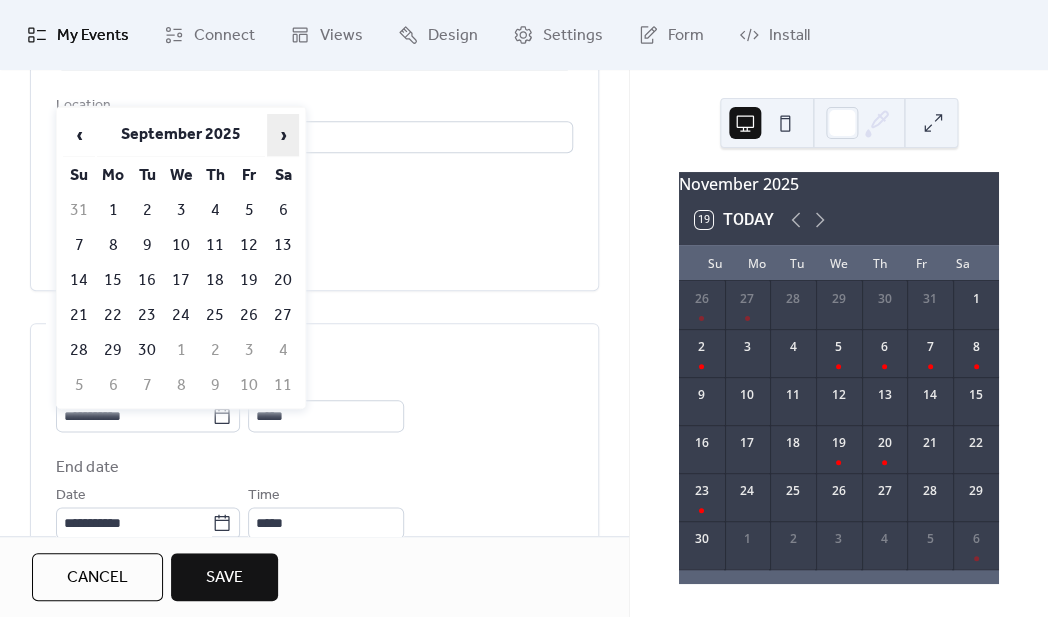 click on "›" at bounding box center (283, 135) 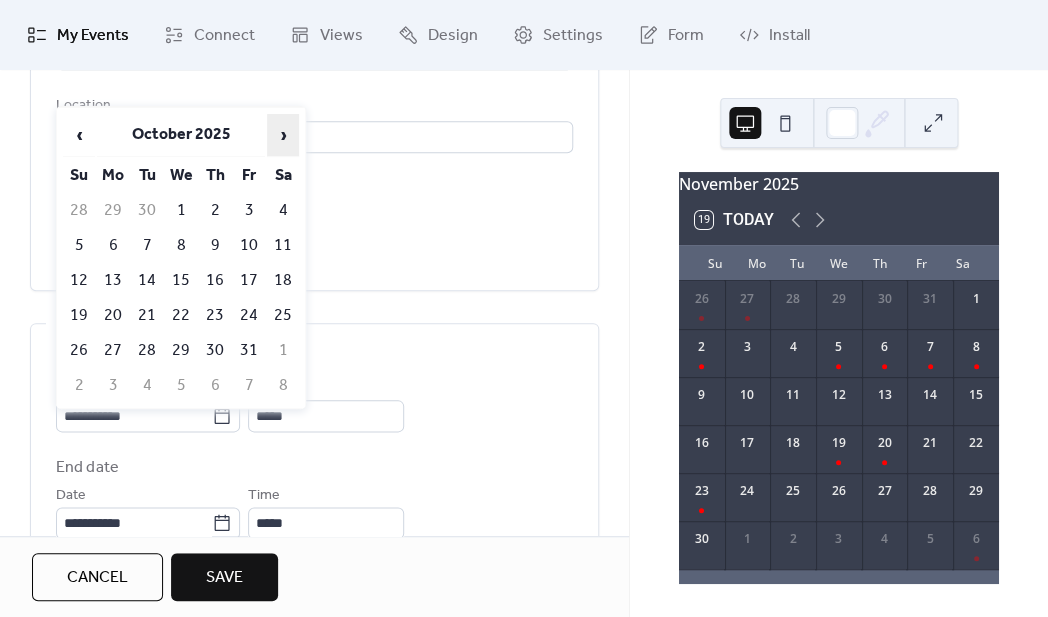 click on "›" at bounding box center (283, 135) 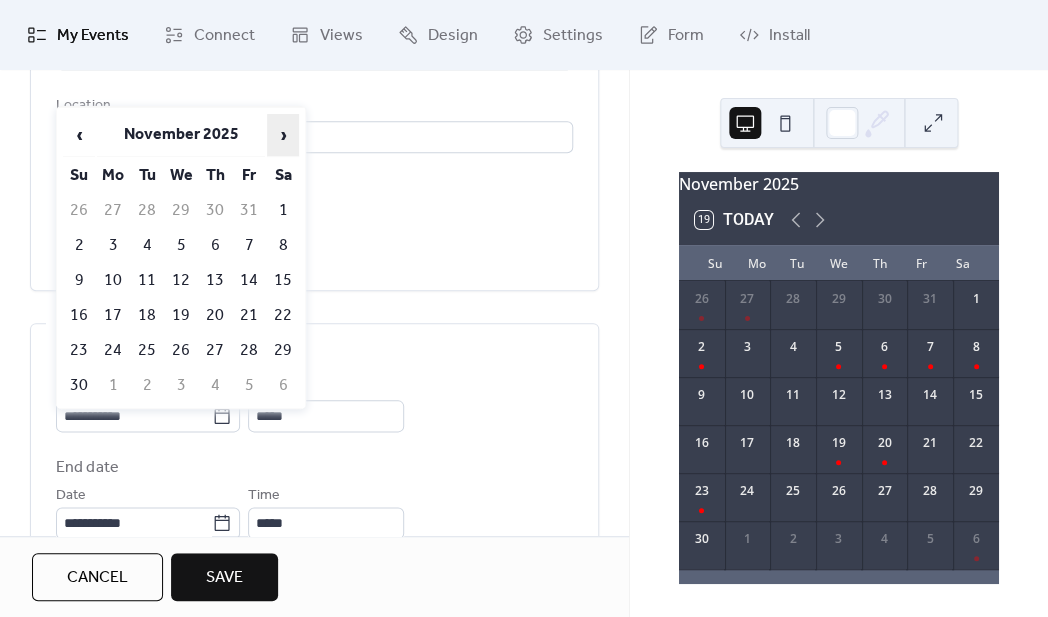 click on "›" at bounding box center [283, 135] 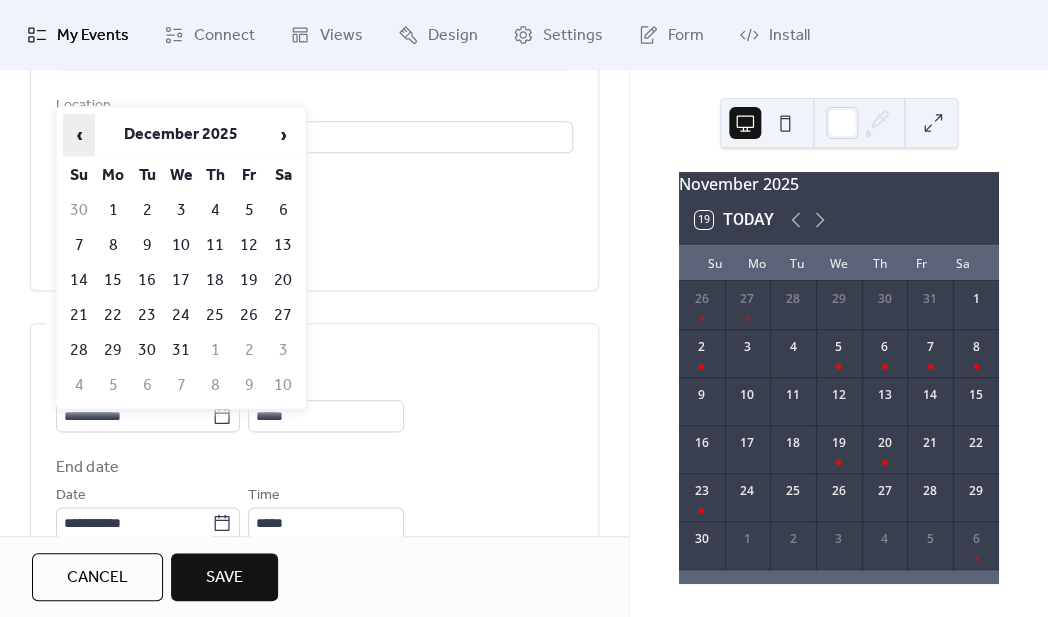 click on "‹" at bounding box center (79, 135) 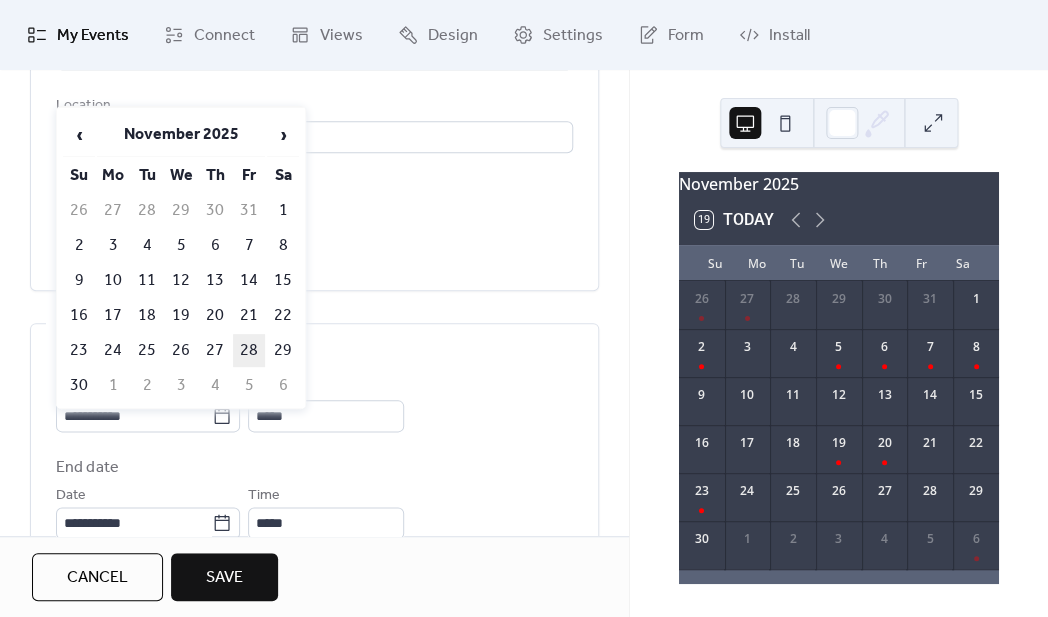 click on "28" at bounding box center (249, 350) 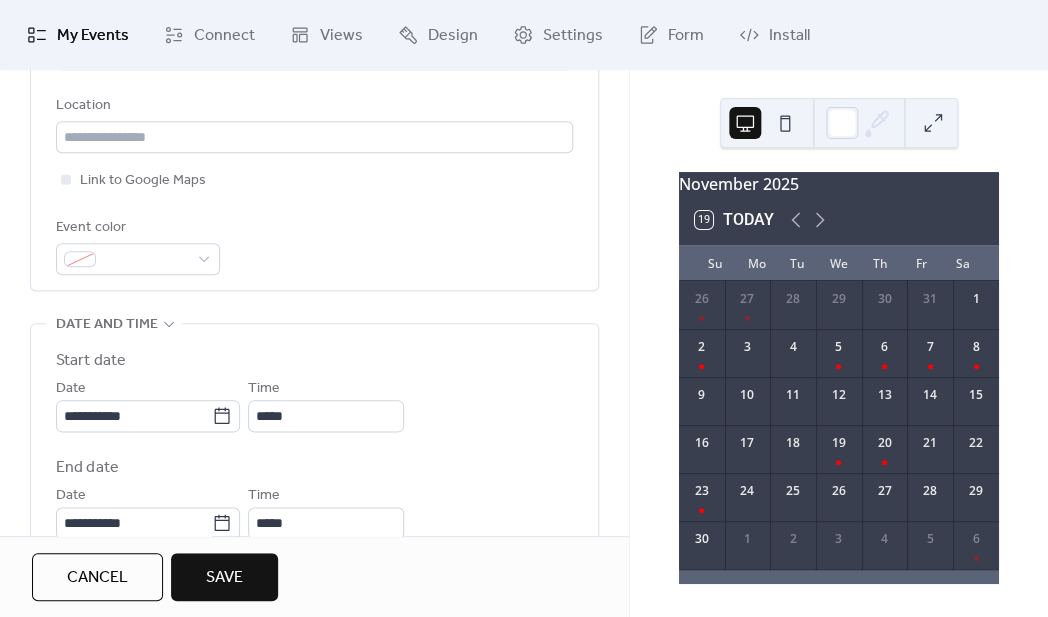 click on "Save" at bounding box center (224, 577) 